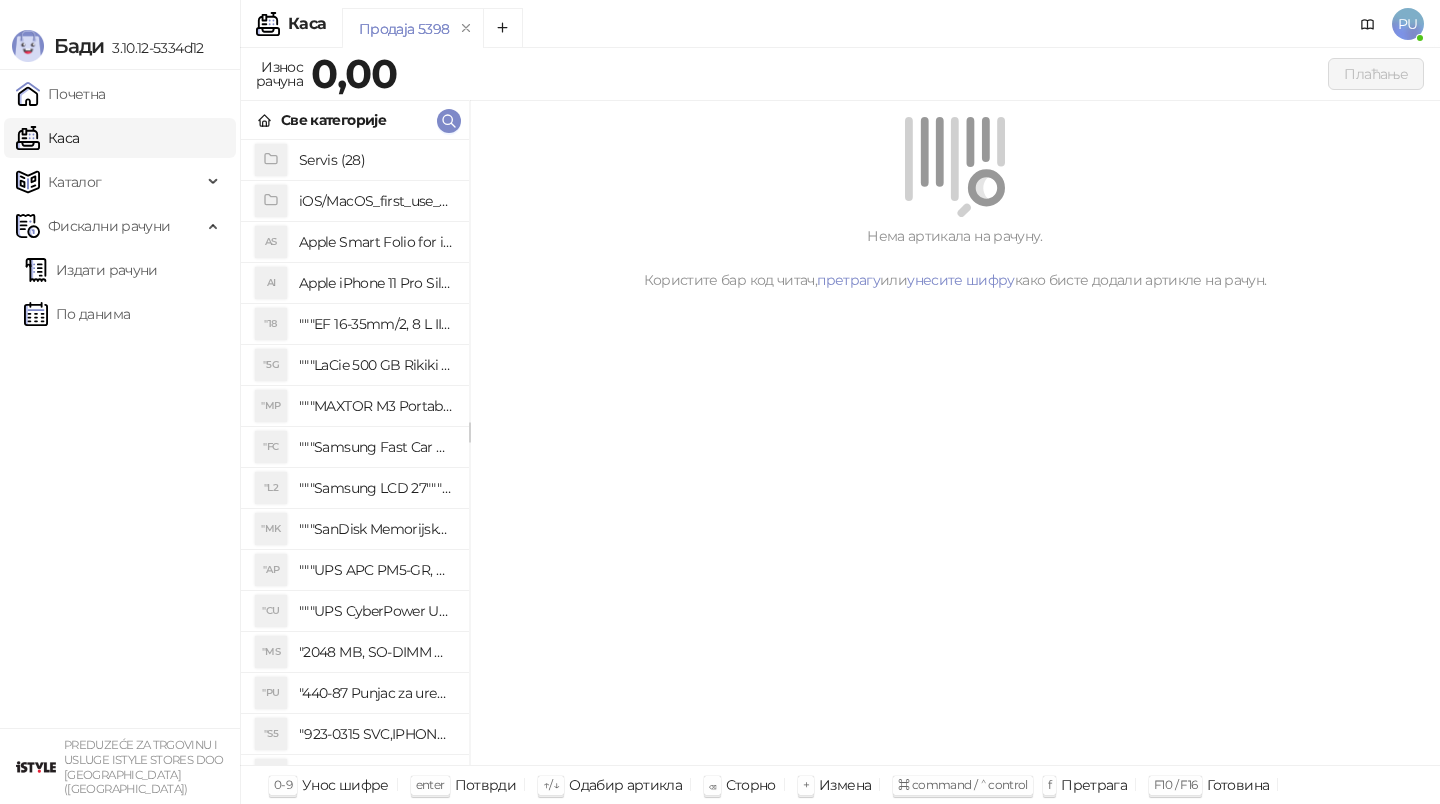 click 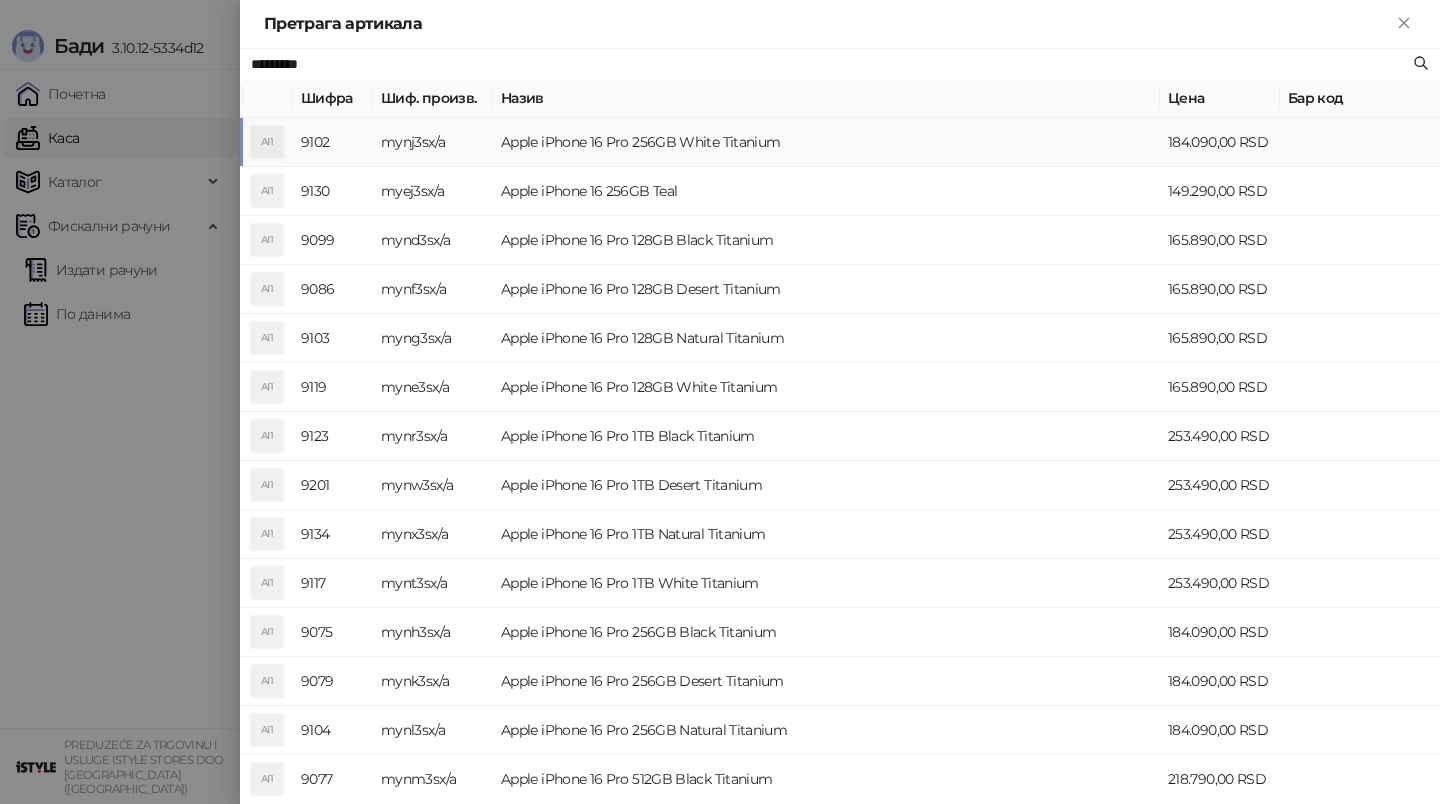 click on "Apple iPhone 16 Pro 256GB White Titanium" at bounding box center [826, 142] 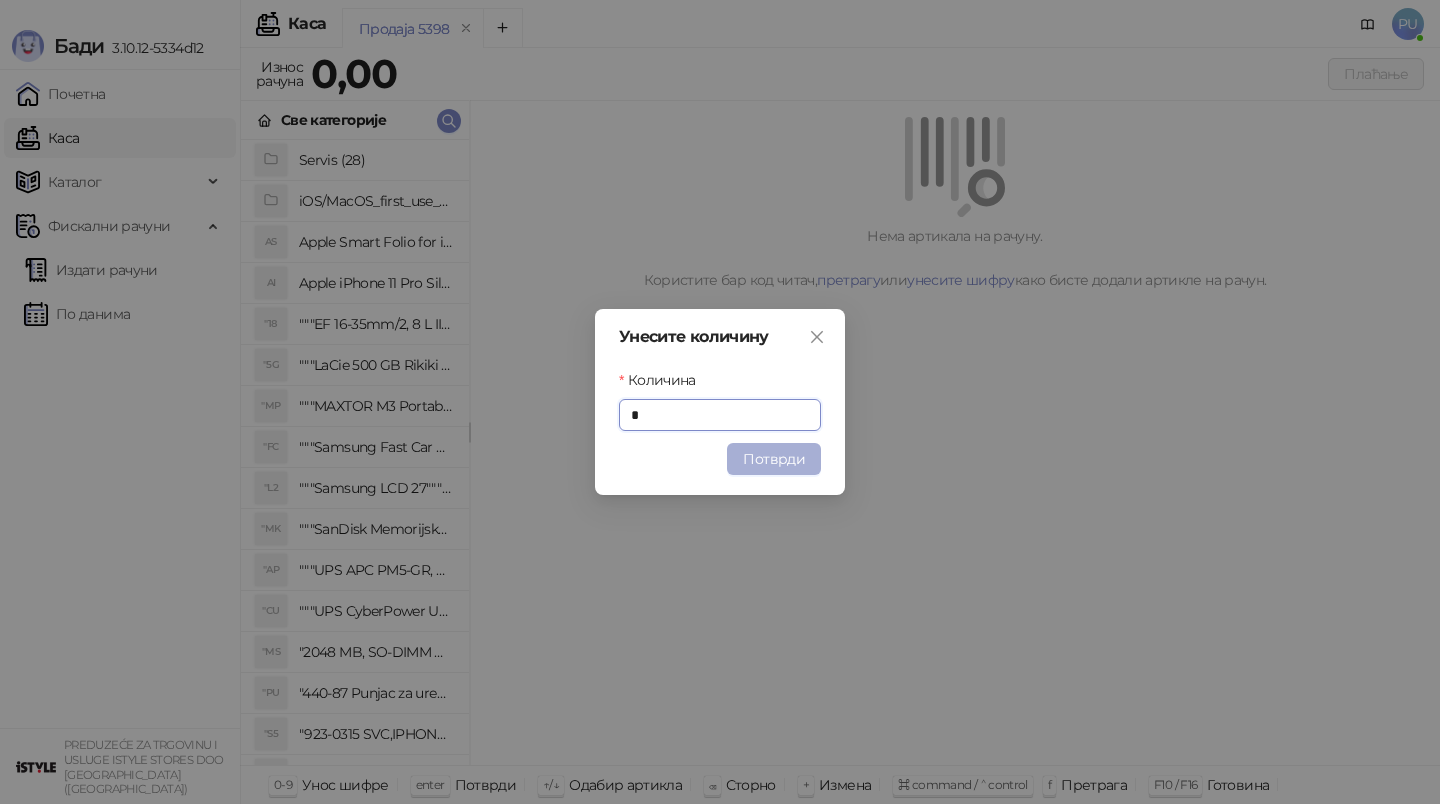 click on "Потврди" at bounding box center [774, 459] 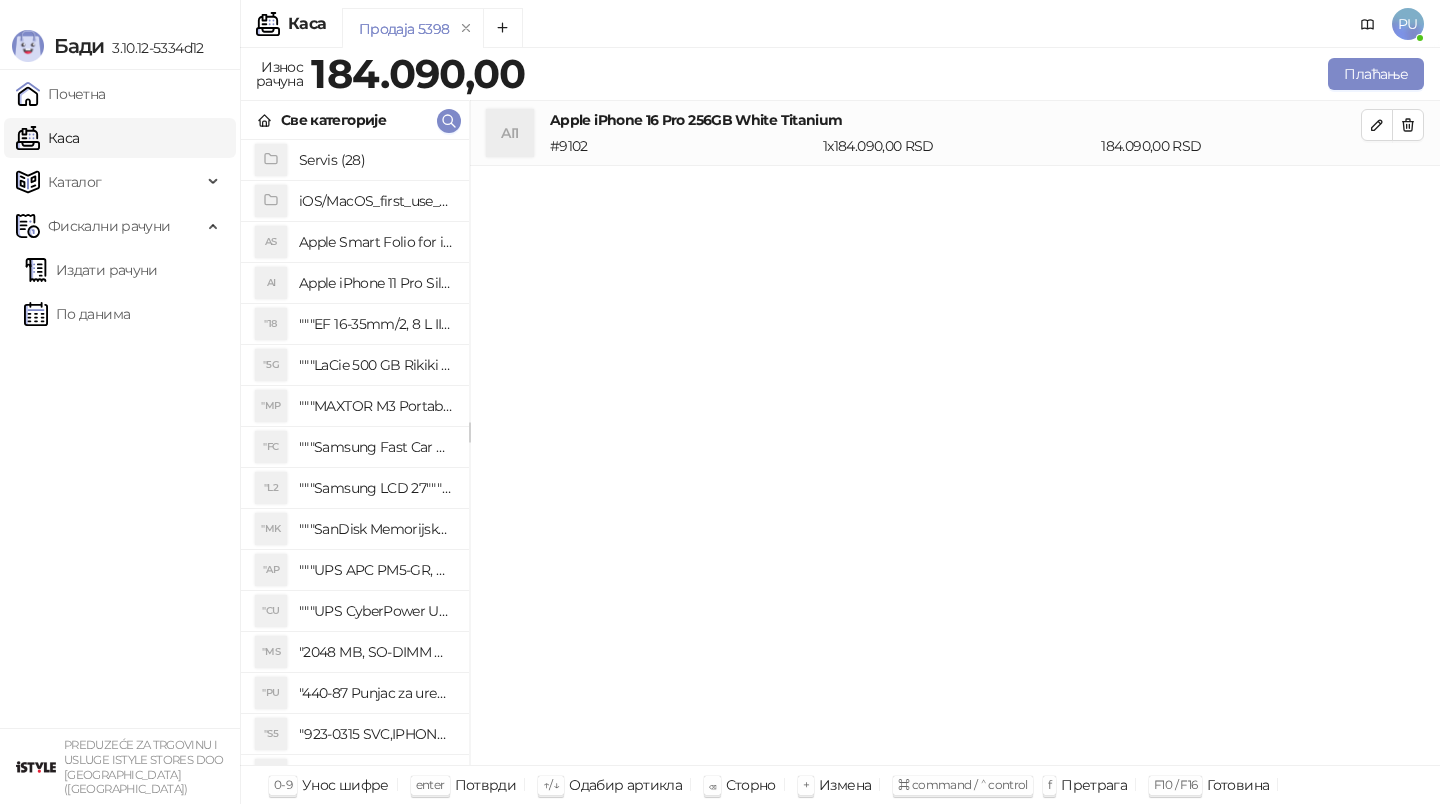 click on "Све категорије" at bounding box center [355, 120] 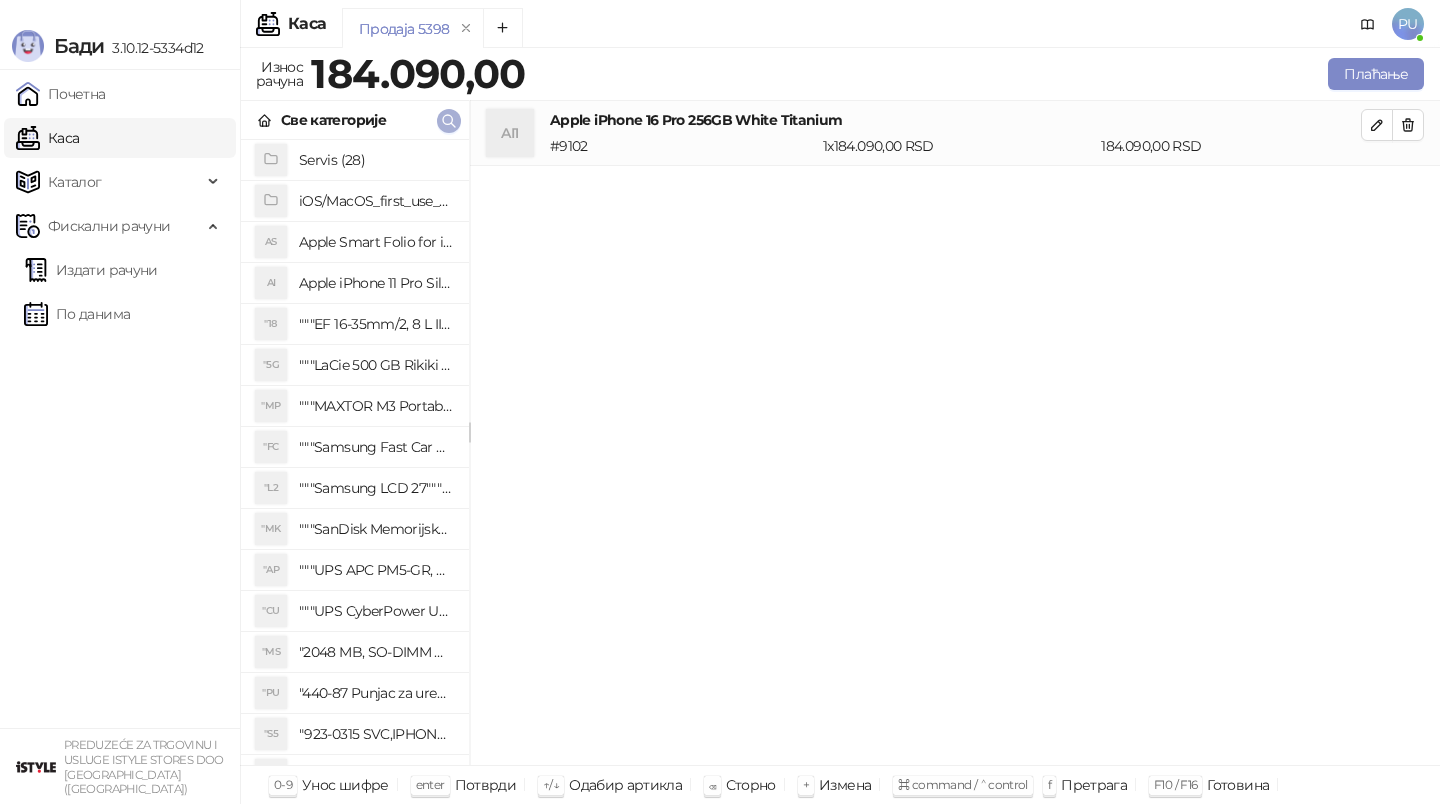 click 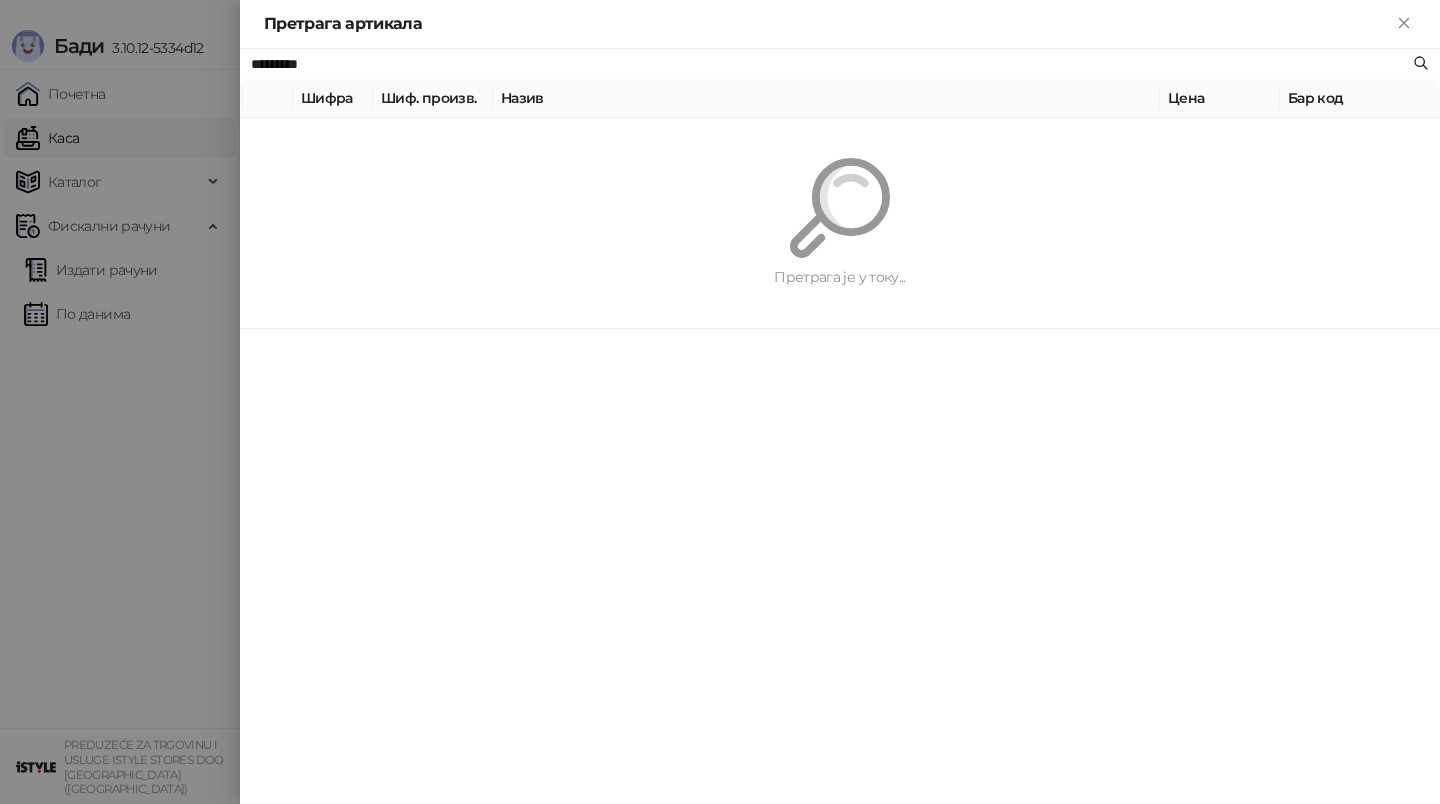 paste 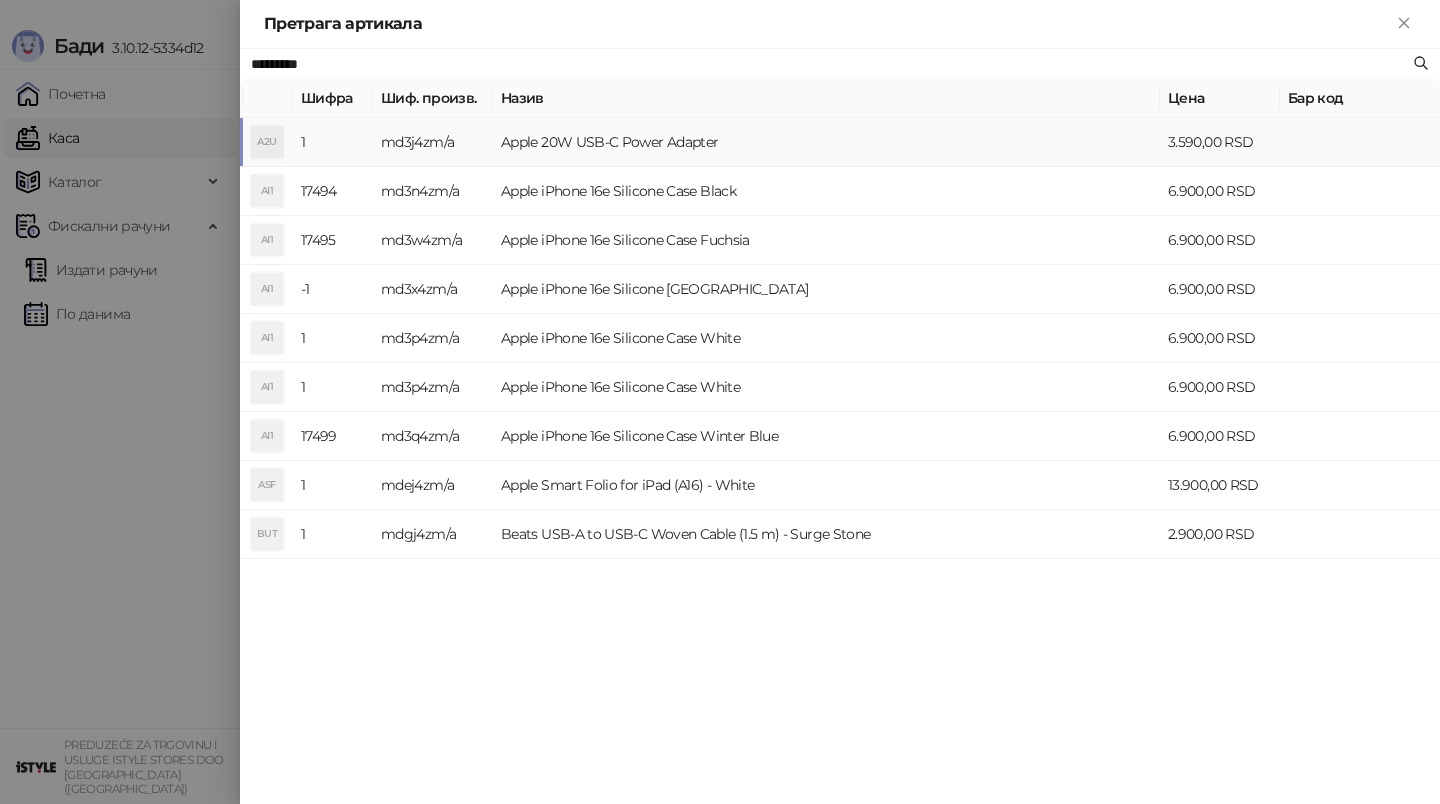 click on "Apple 20W USB-C Power Adapter" at bounding box center [826, 142] 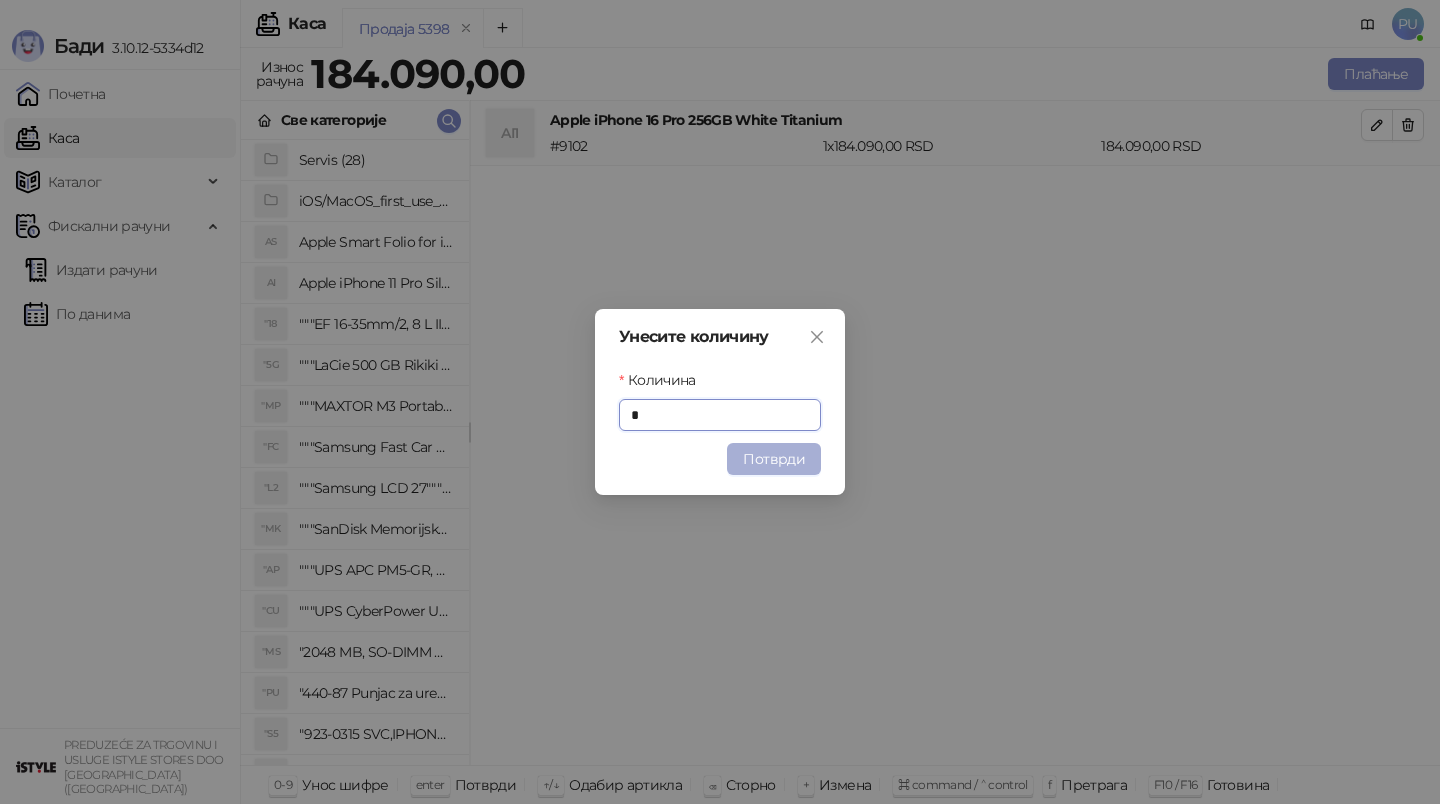 click on "Потврди" at bounding box center [774, 459] 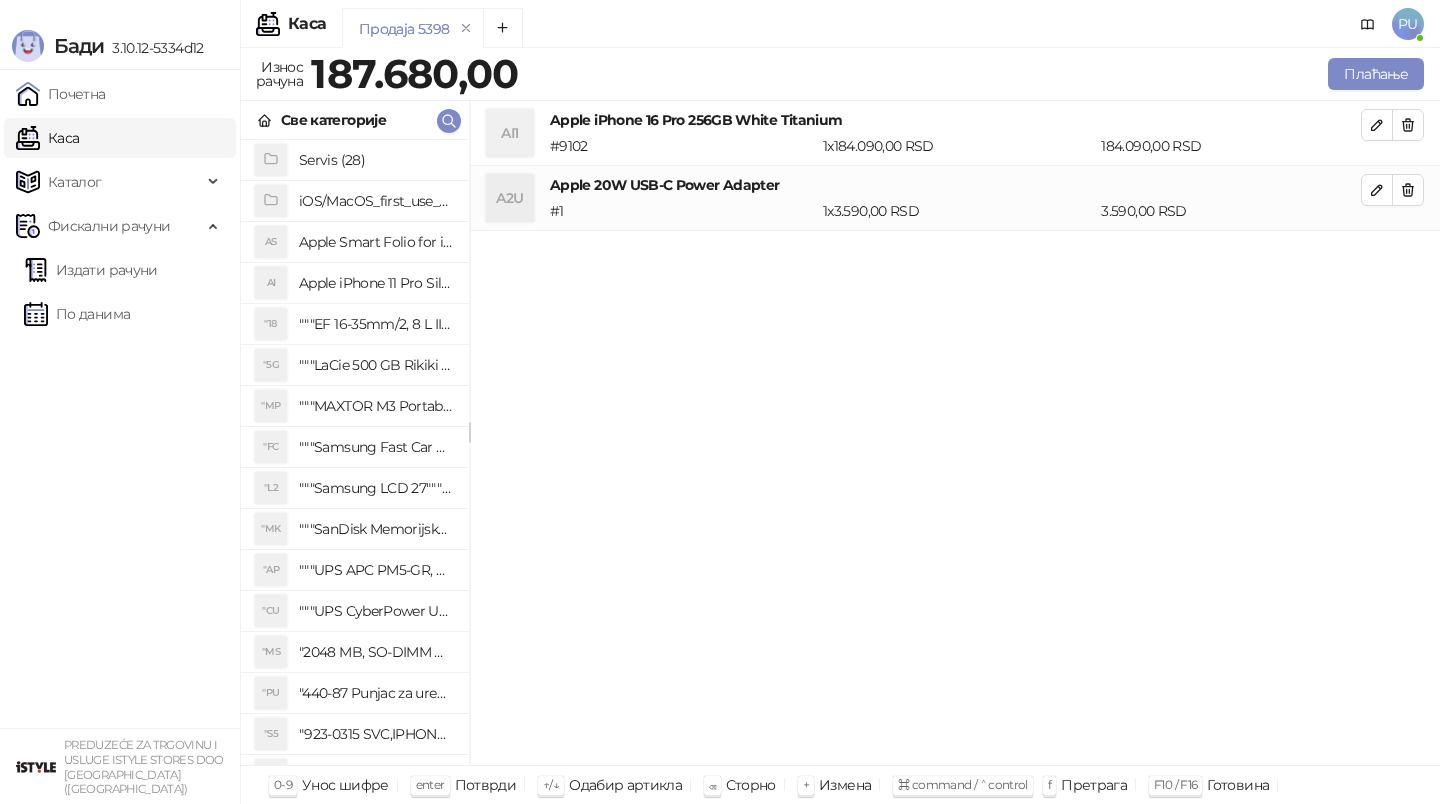 click on "Све категорије" at bounding box center [355, 120] 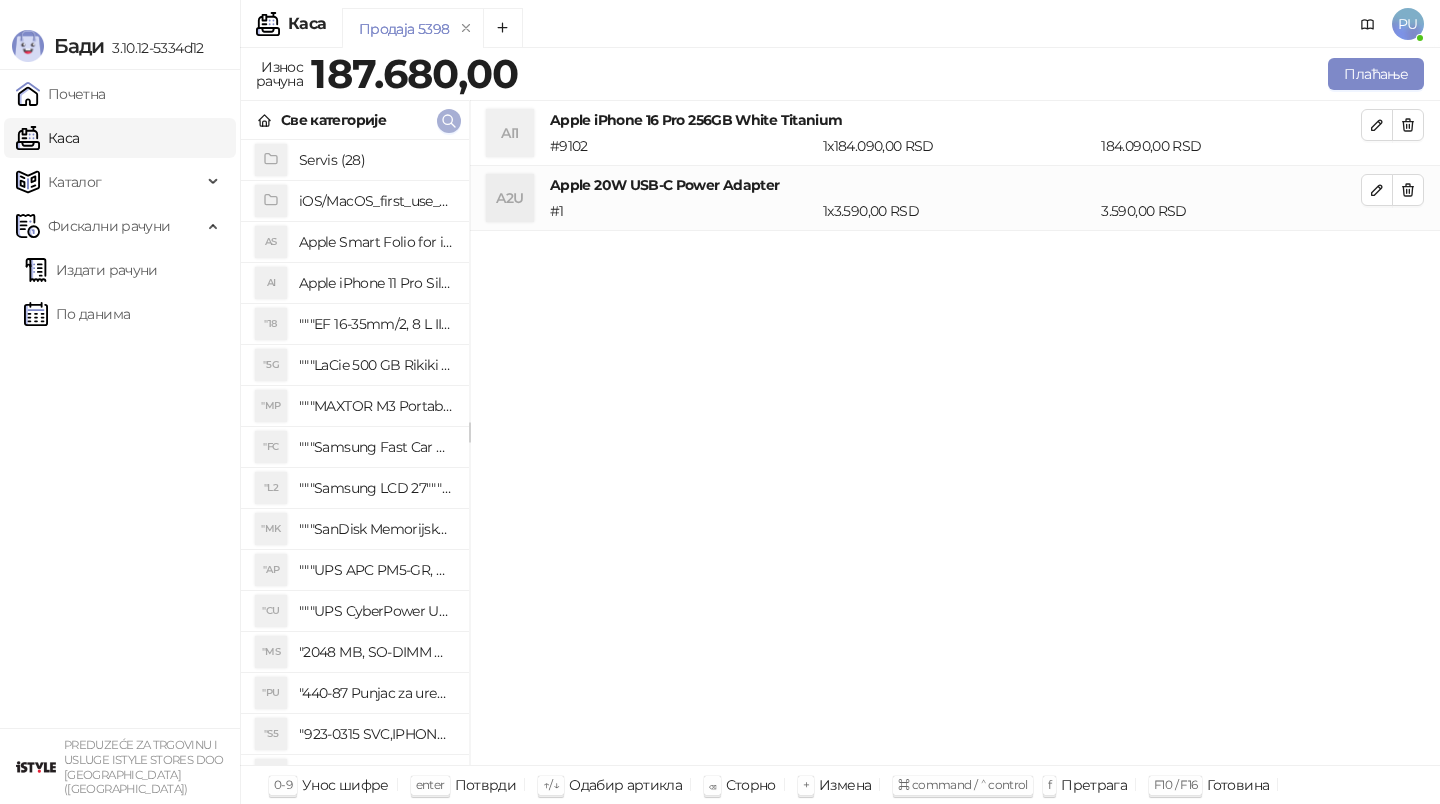 click 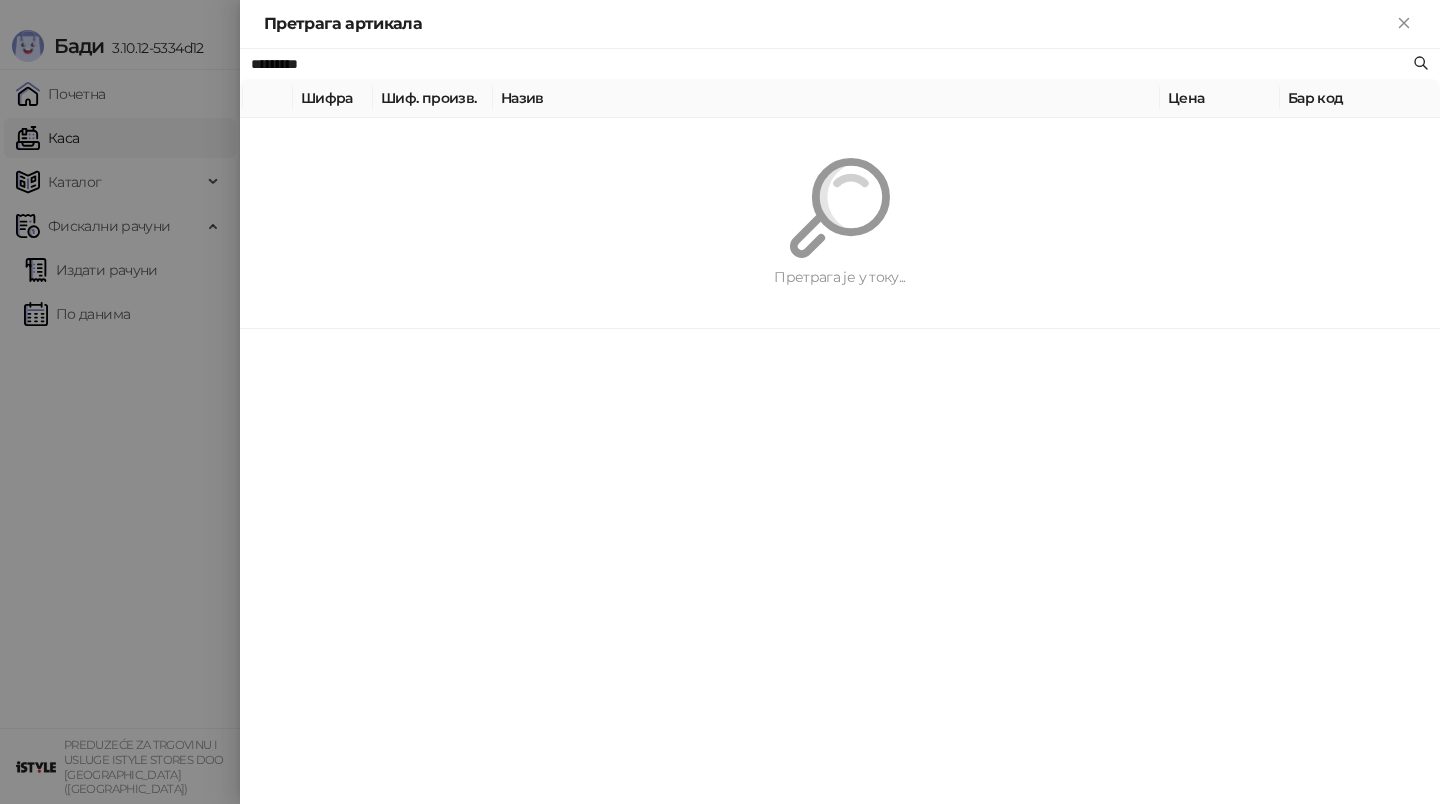 paste 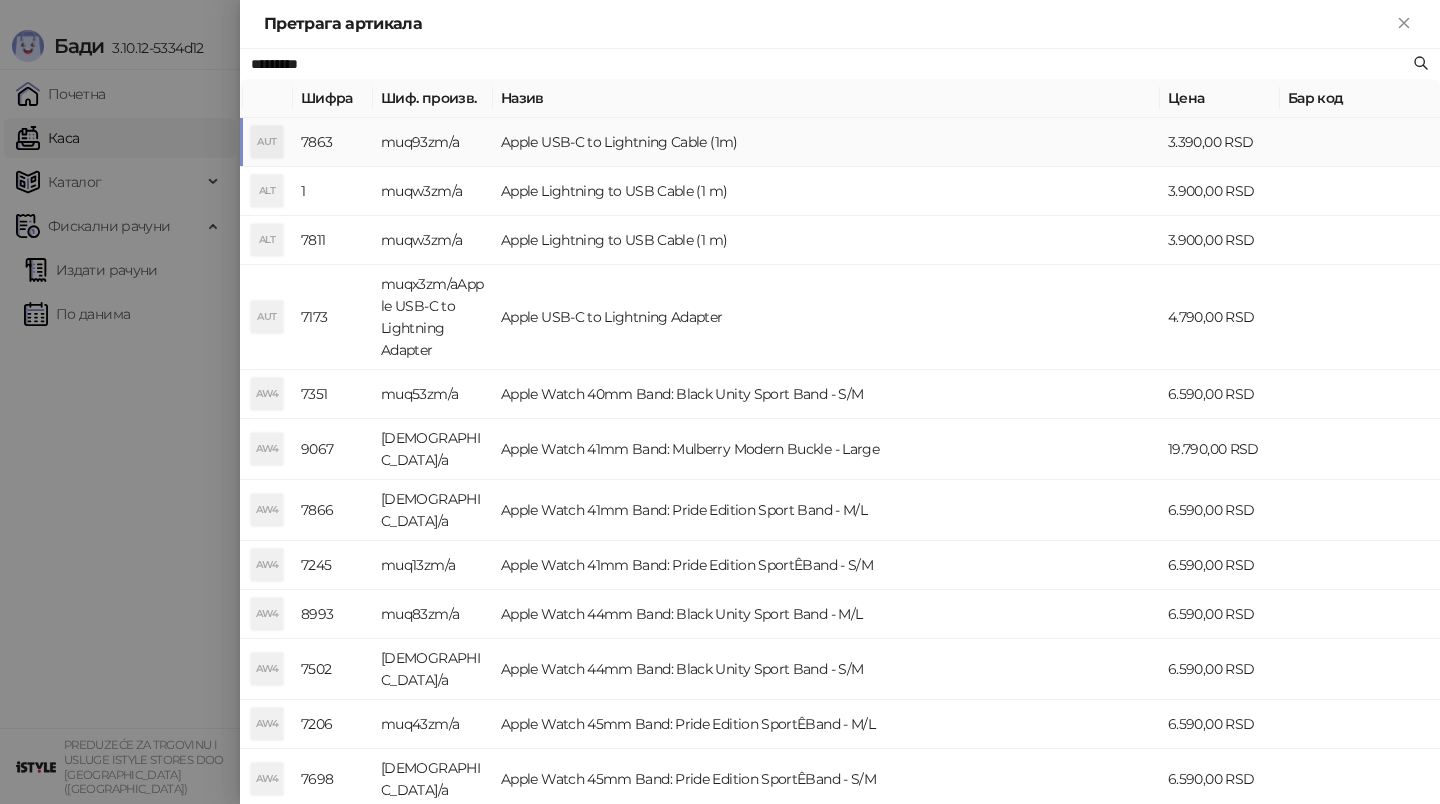 click on "Apple USB-C to Lightning Cable (1m)" at bounding box center [826, 142] 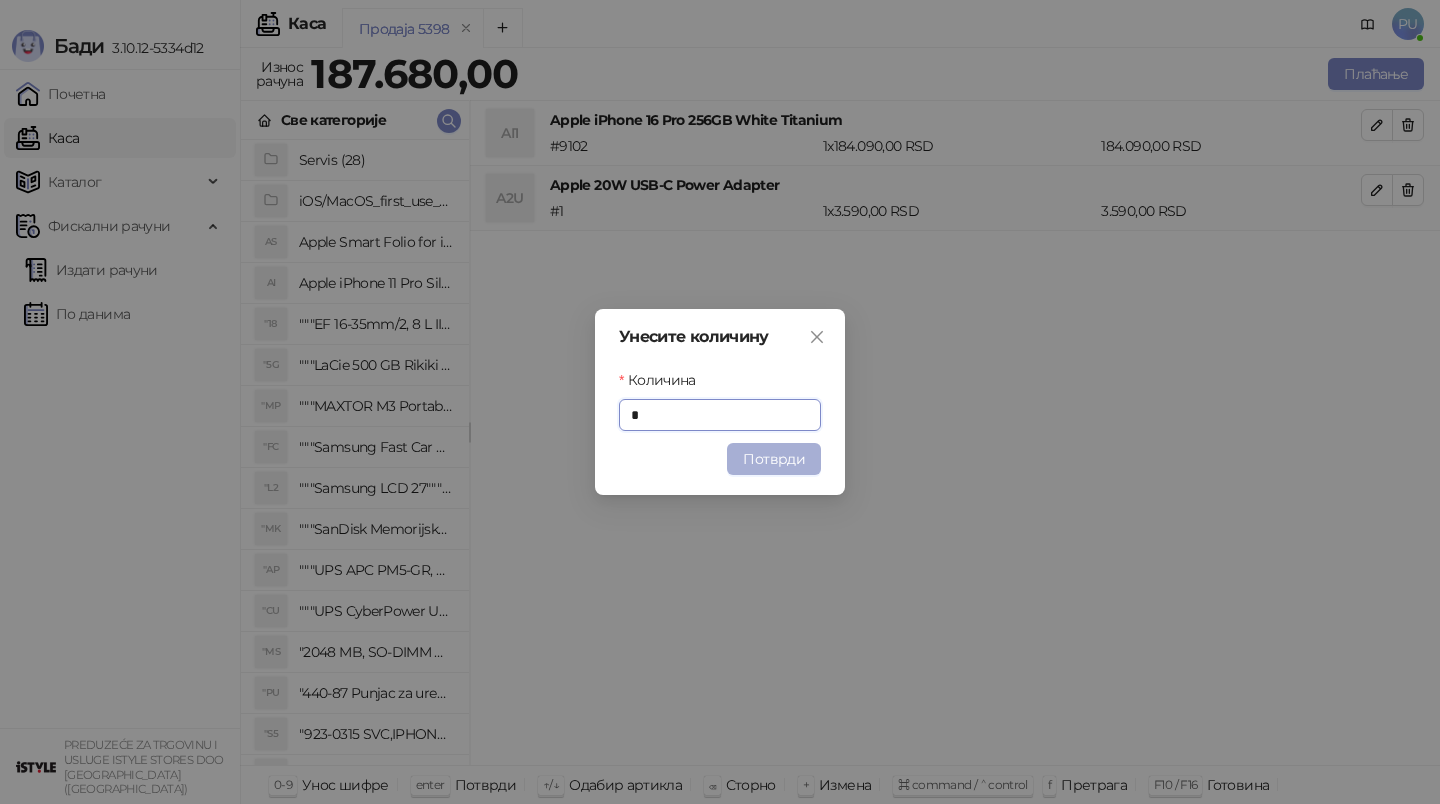 click on "Потврди" at bounding box center [774, 459] 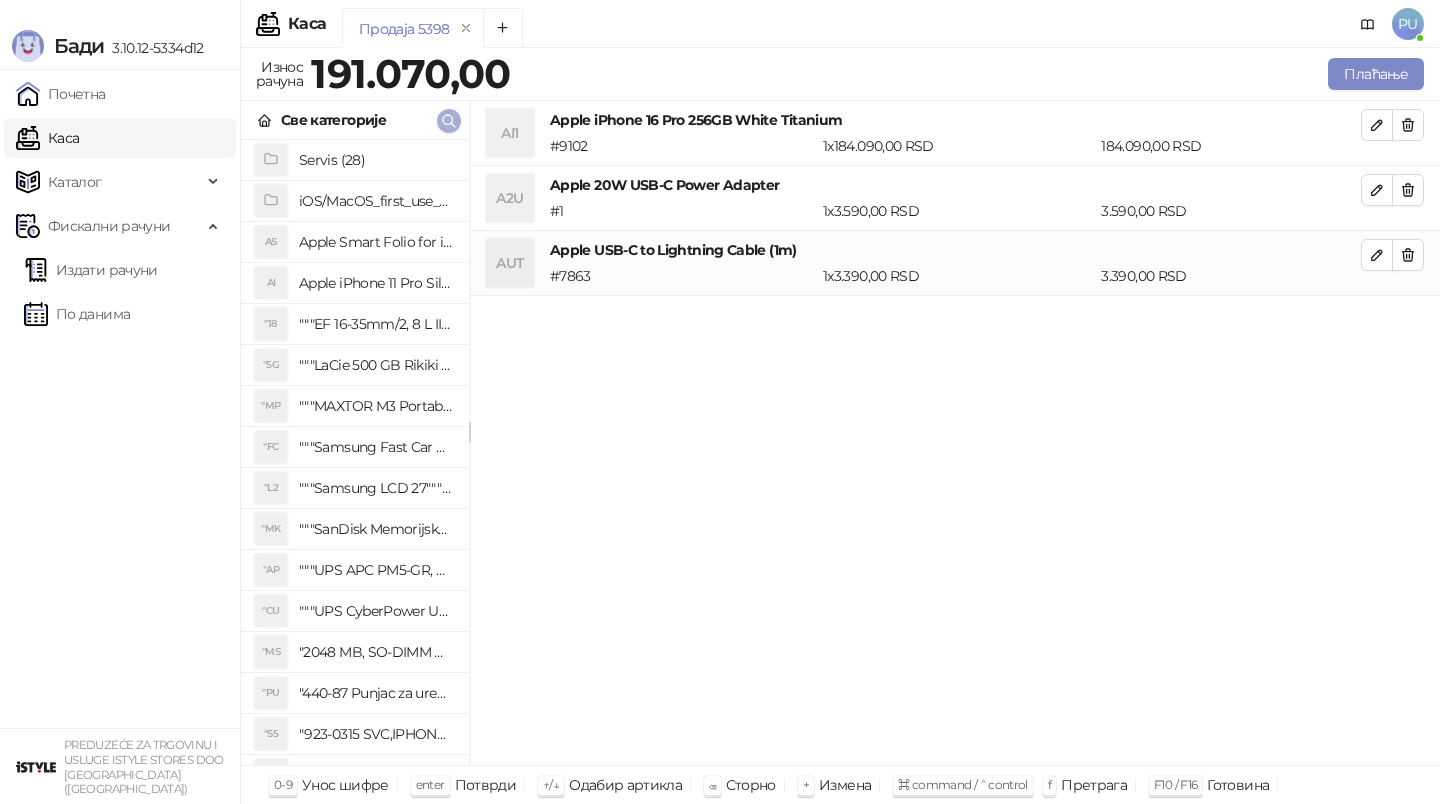 click at bounding box center [449, 121] 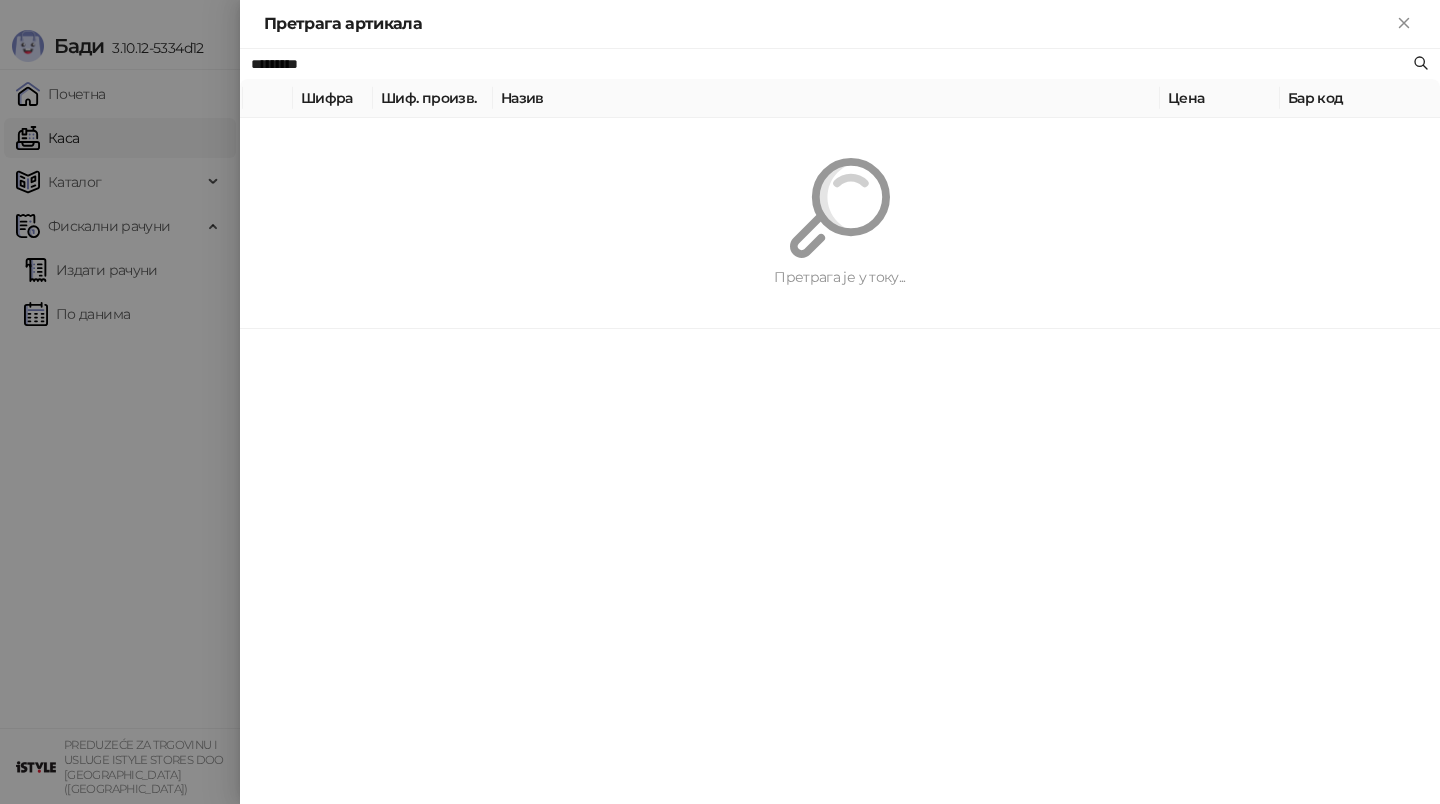 paste 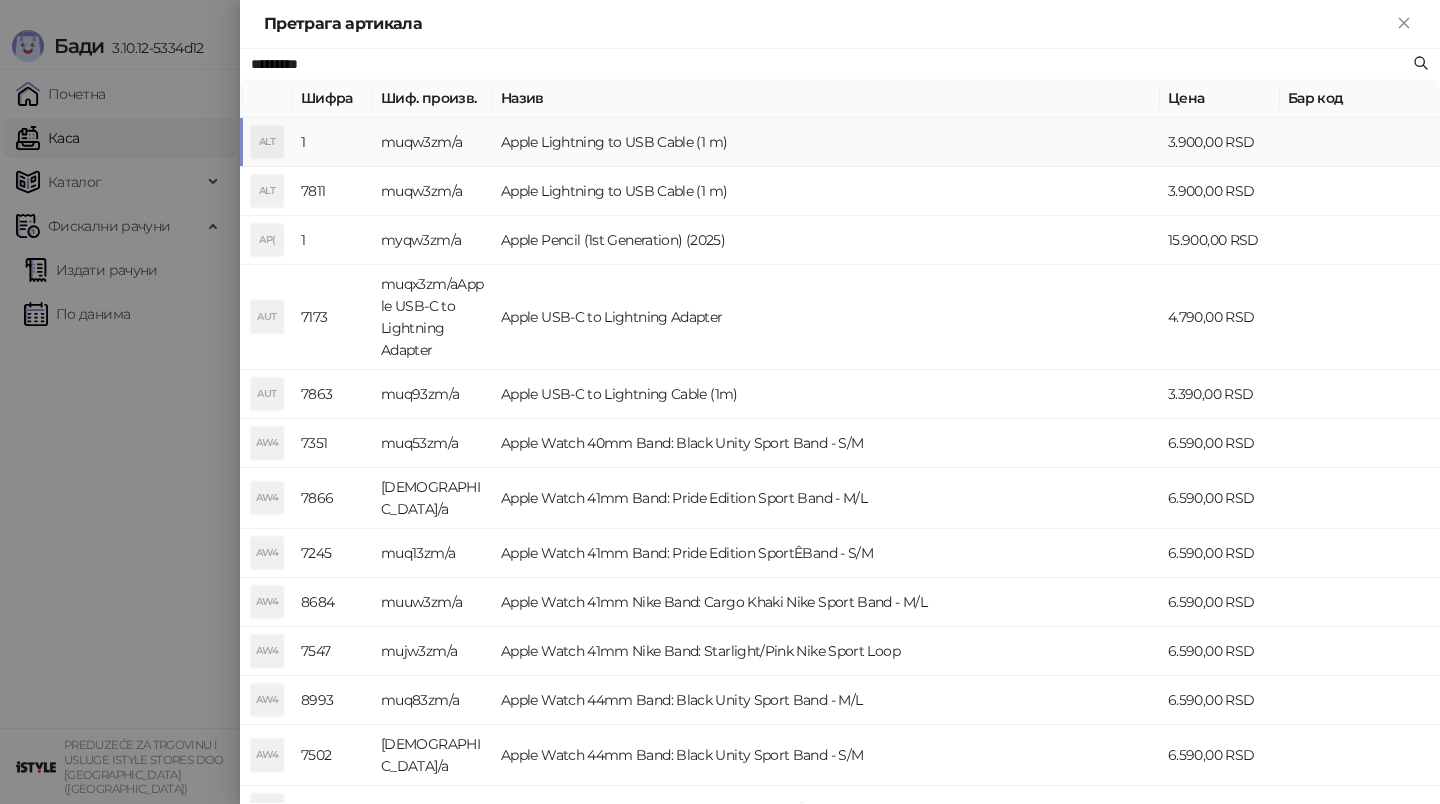 type on "*********" 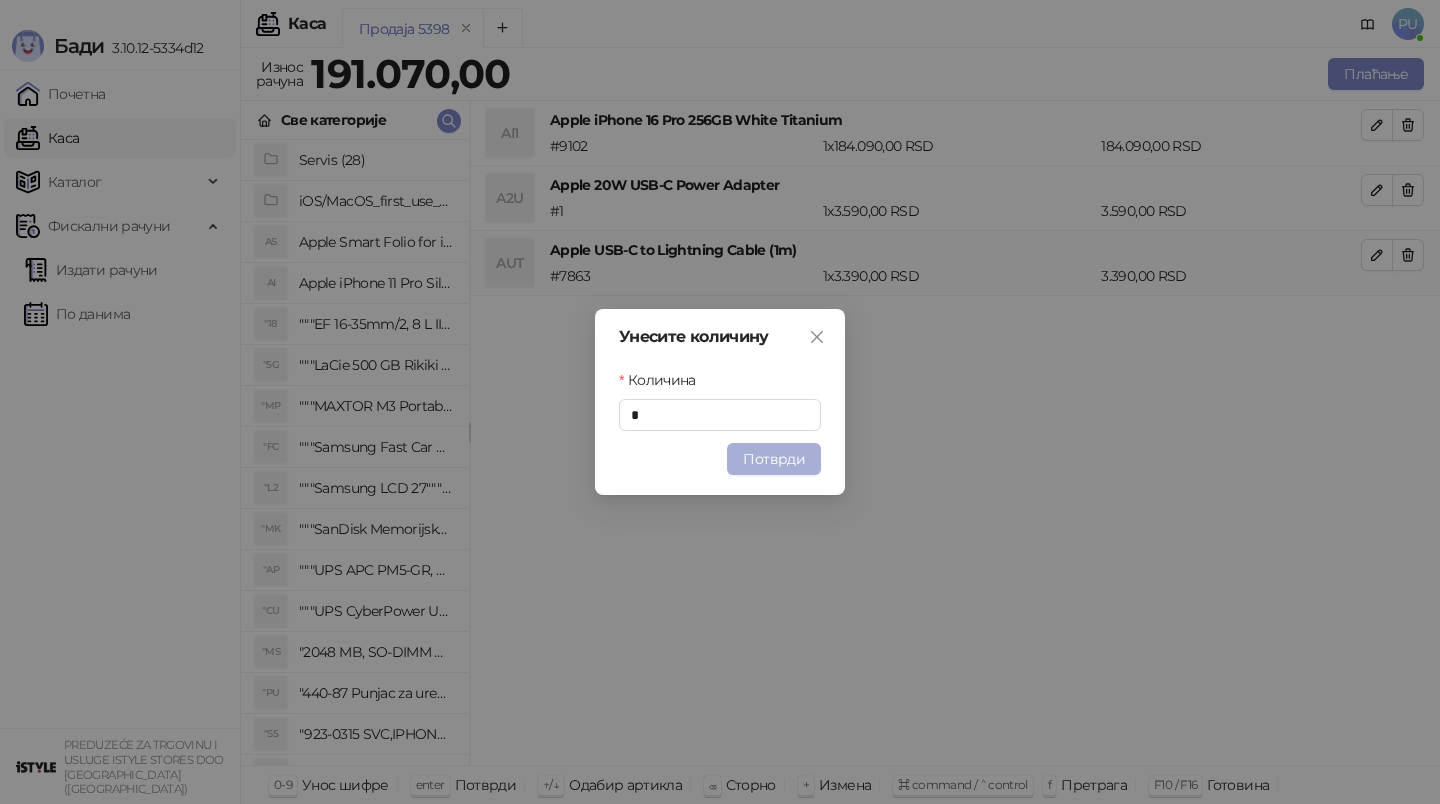 click on "Потврди" at bounding box center [774, 459] 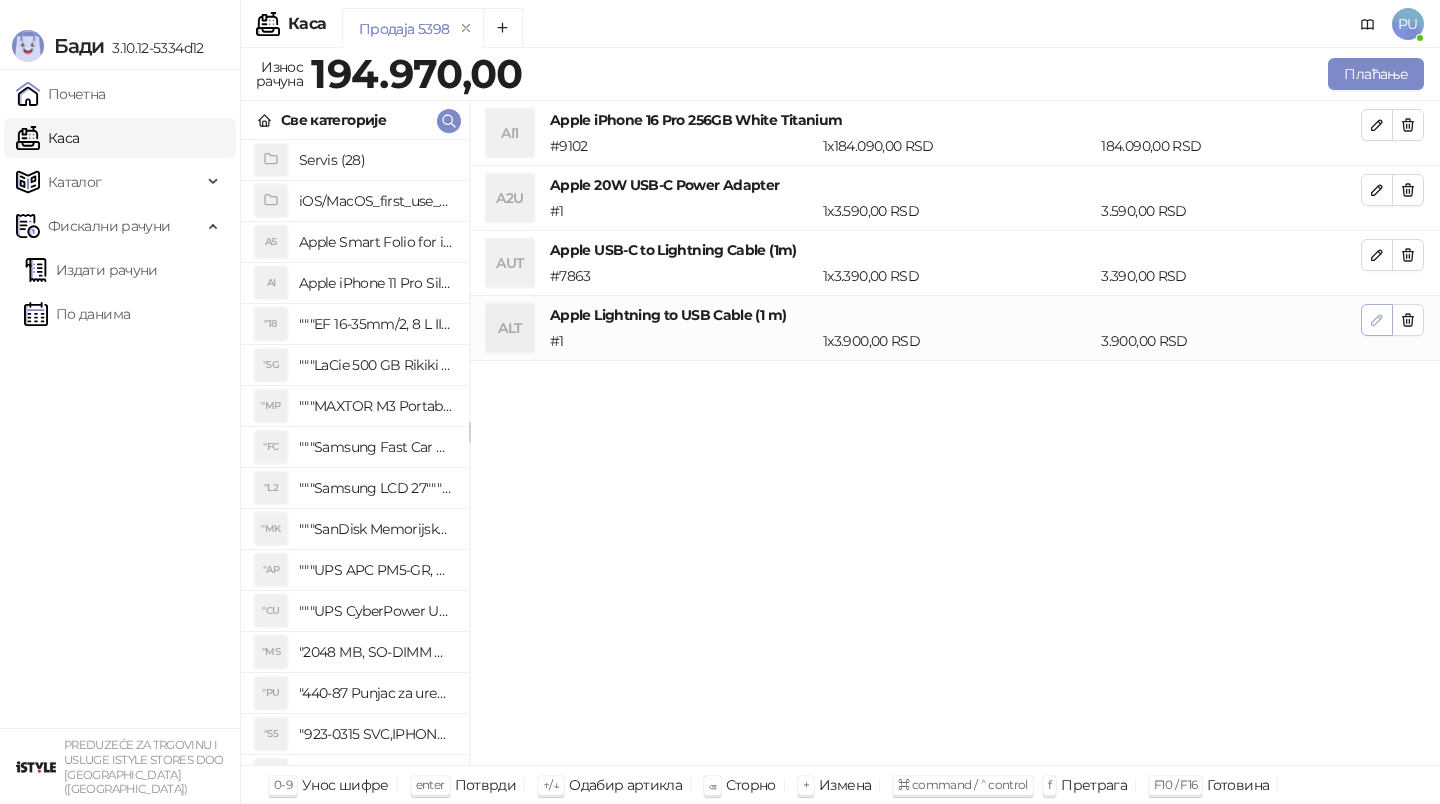 click at bounding box center [1377, 320] 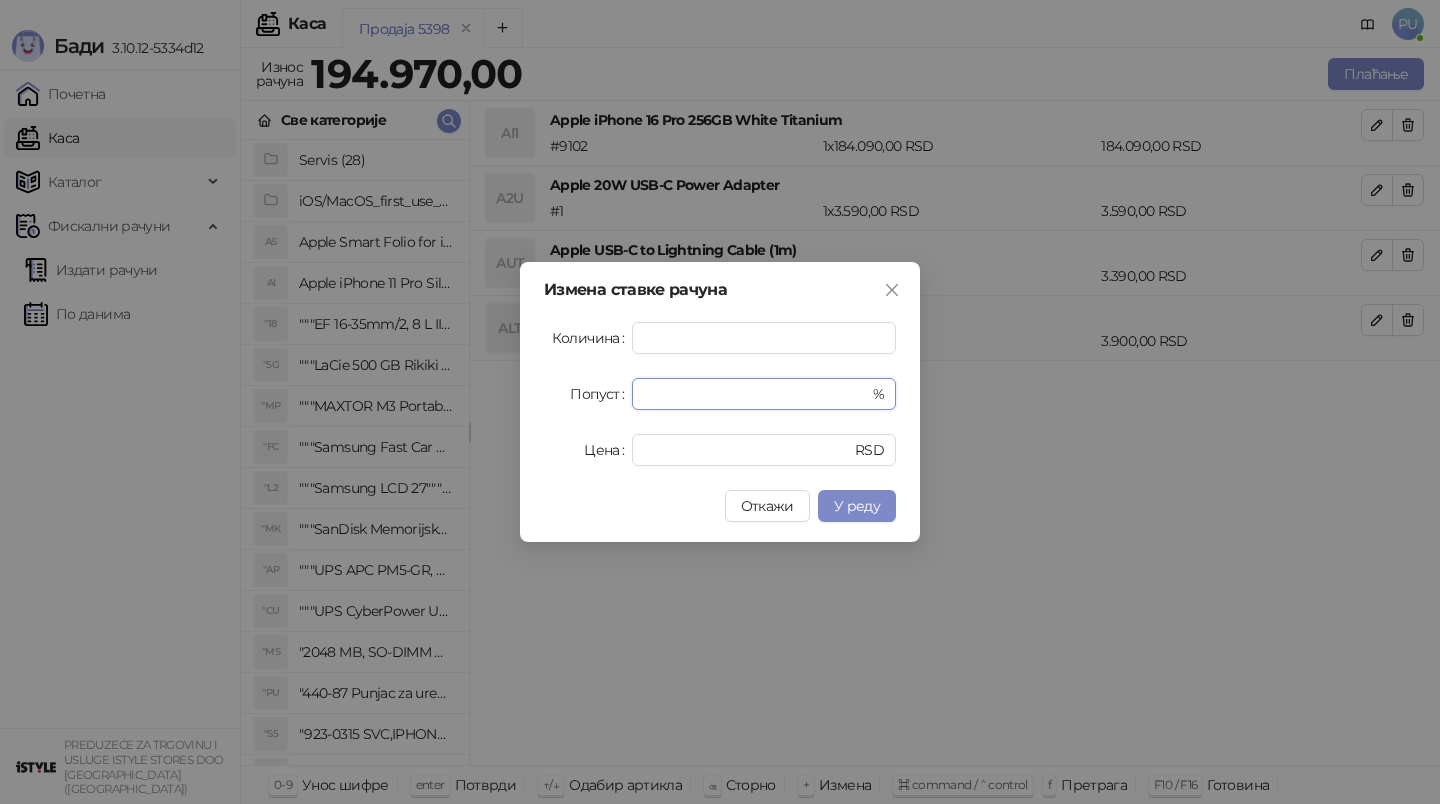 drag, startPoint x: 697, startPoint y: 398, endPoint x: 503, endPoint y: 398, distance: 194 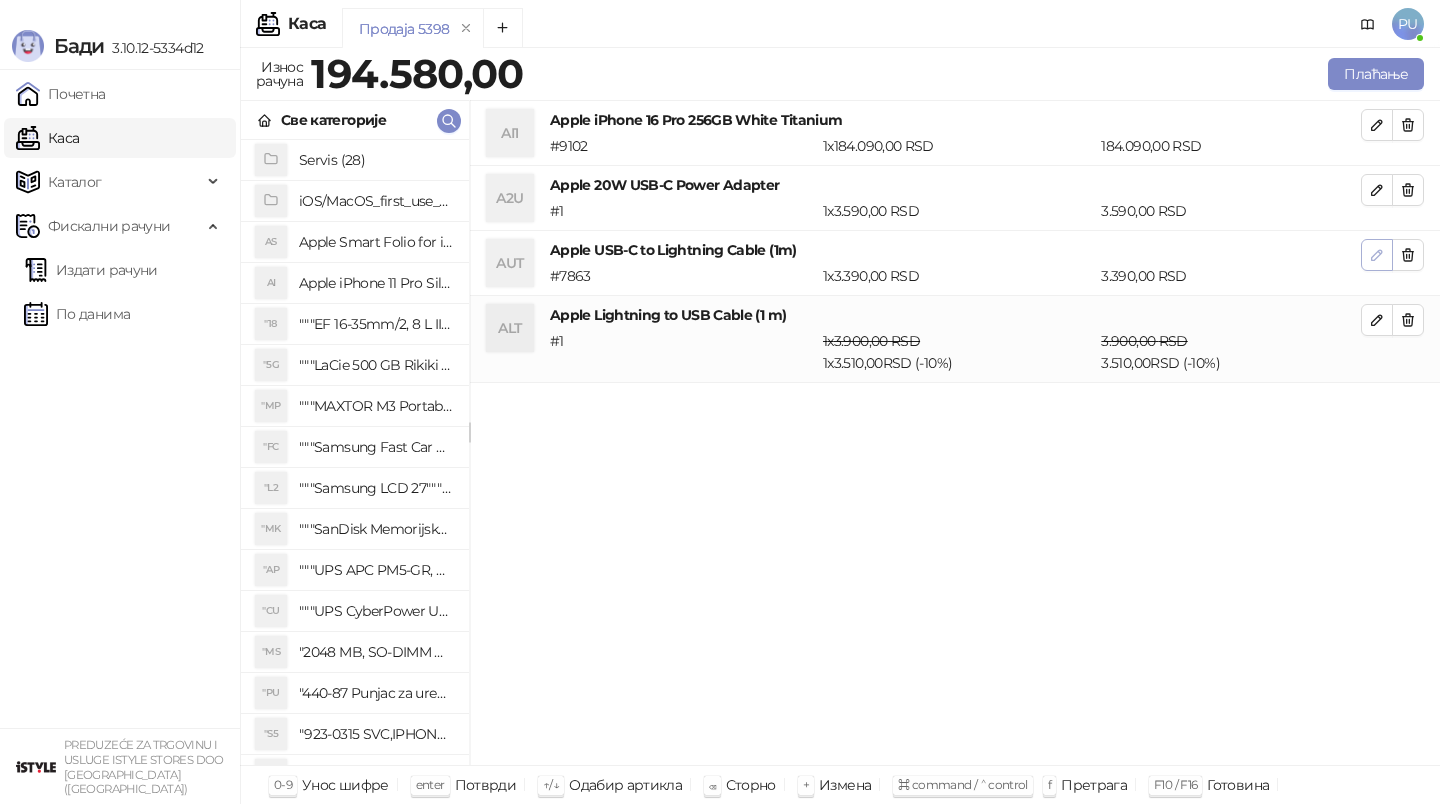 click 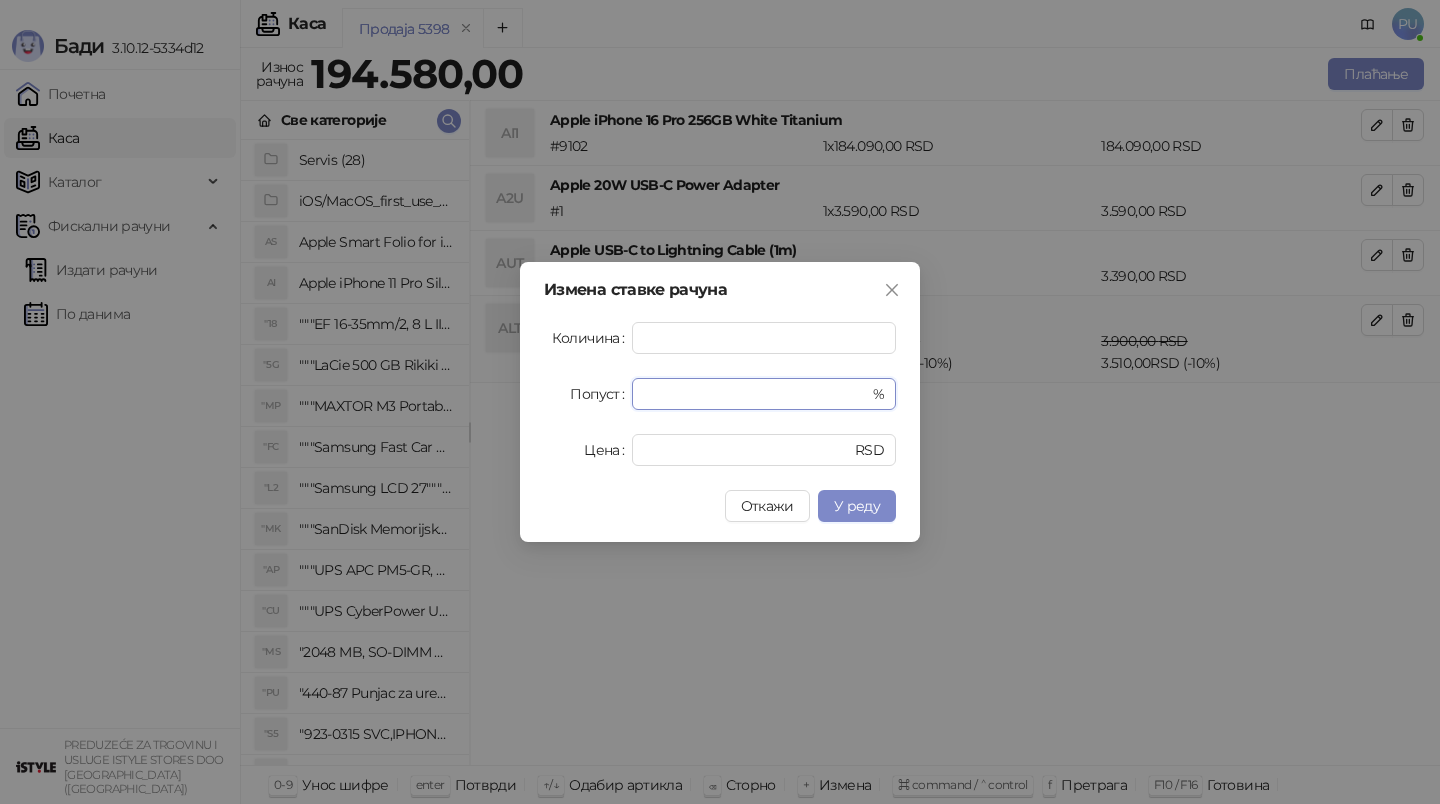 drag, startPoint x: 638, startPoint y: 394, endPoint x: 560, endPoint y: 394, distance: 78 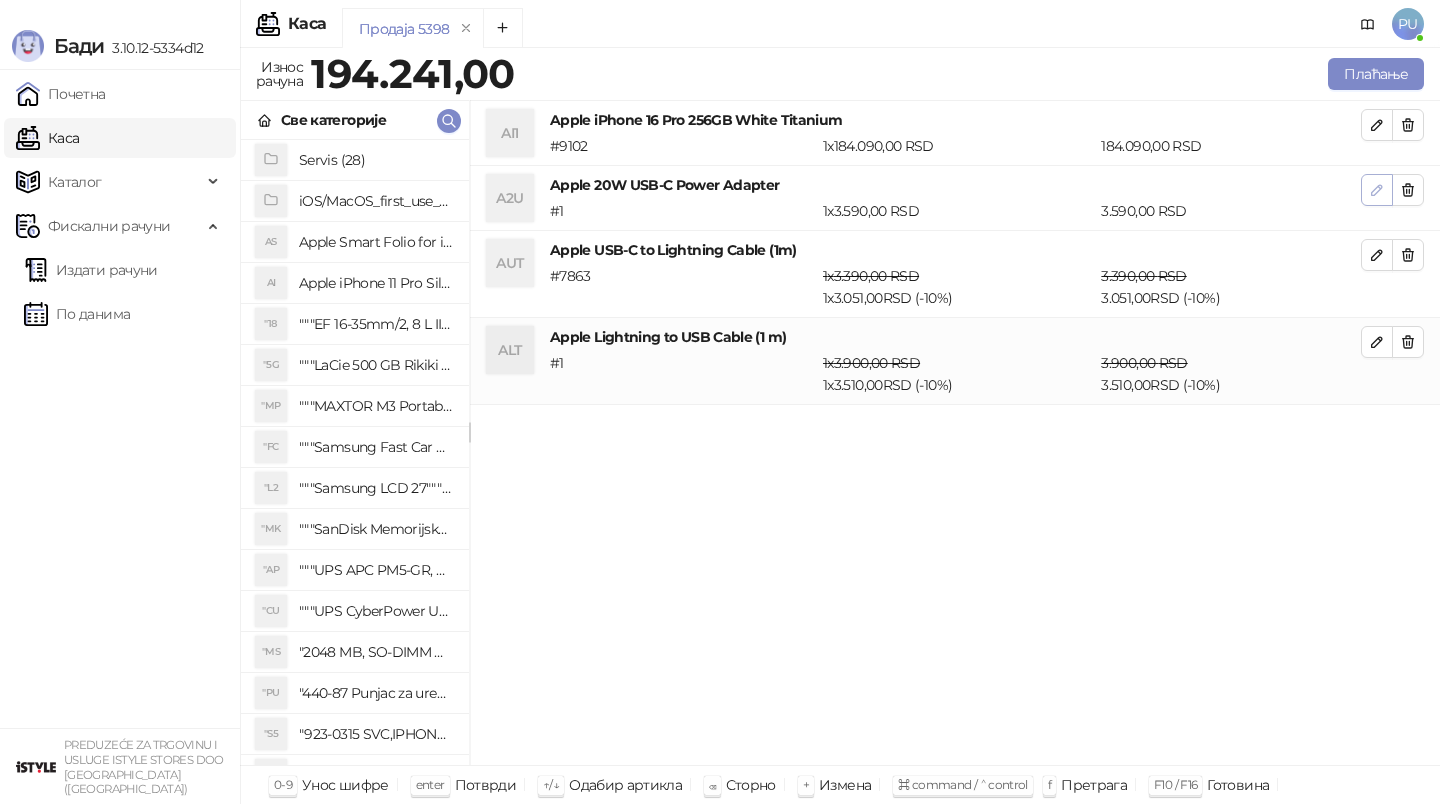 click 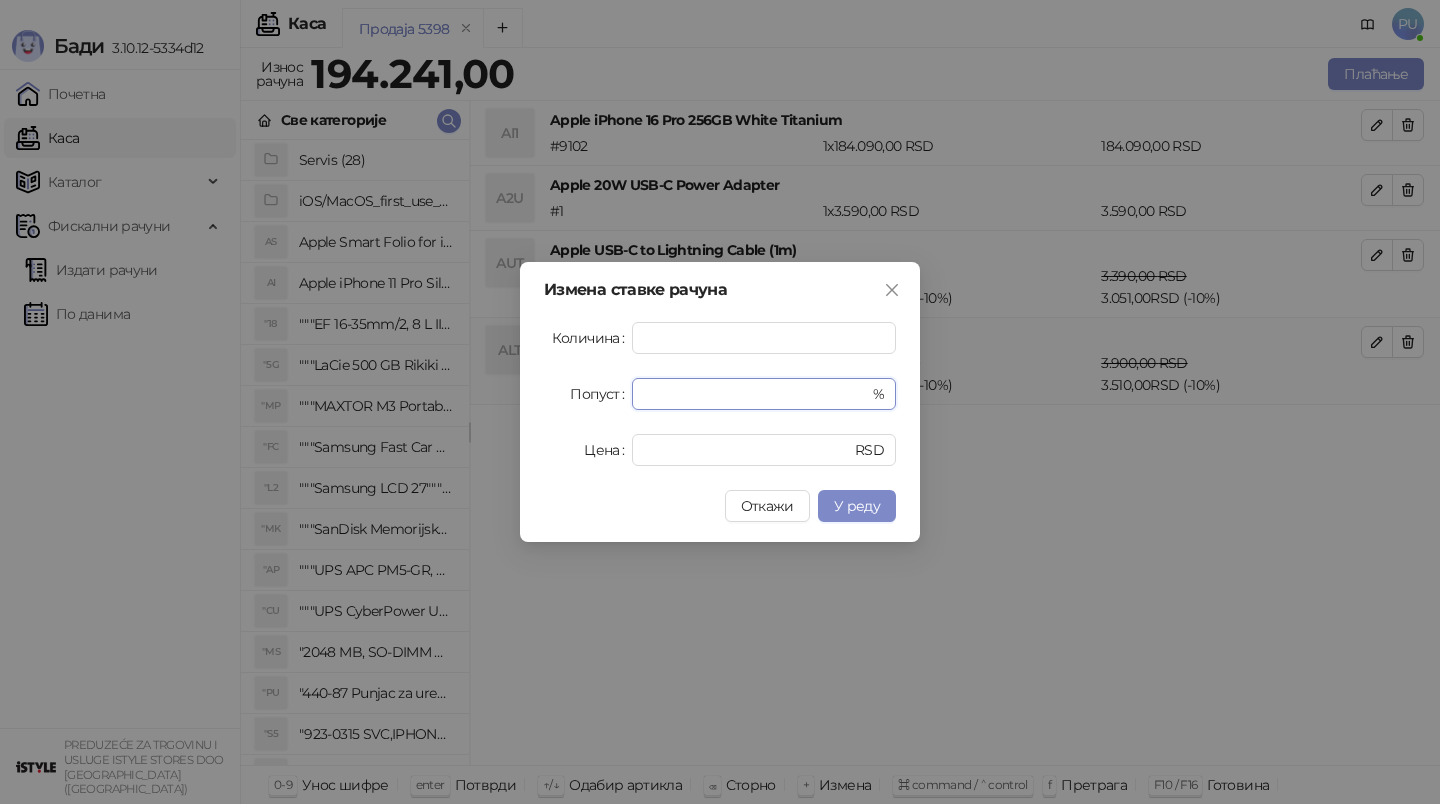 drag, startPoint x: 690, startPoint y: 397, endPoint x: 507, endPoint y: 397, distance: 183 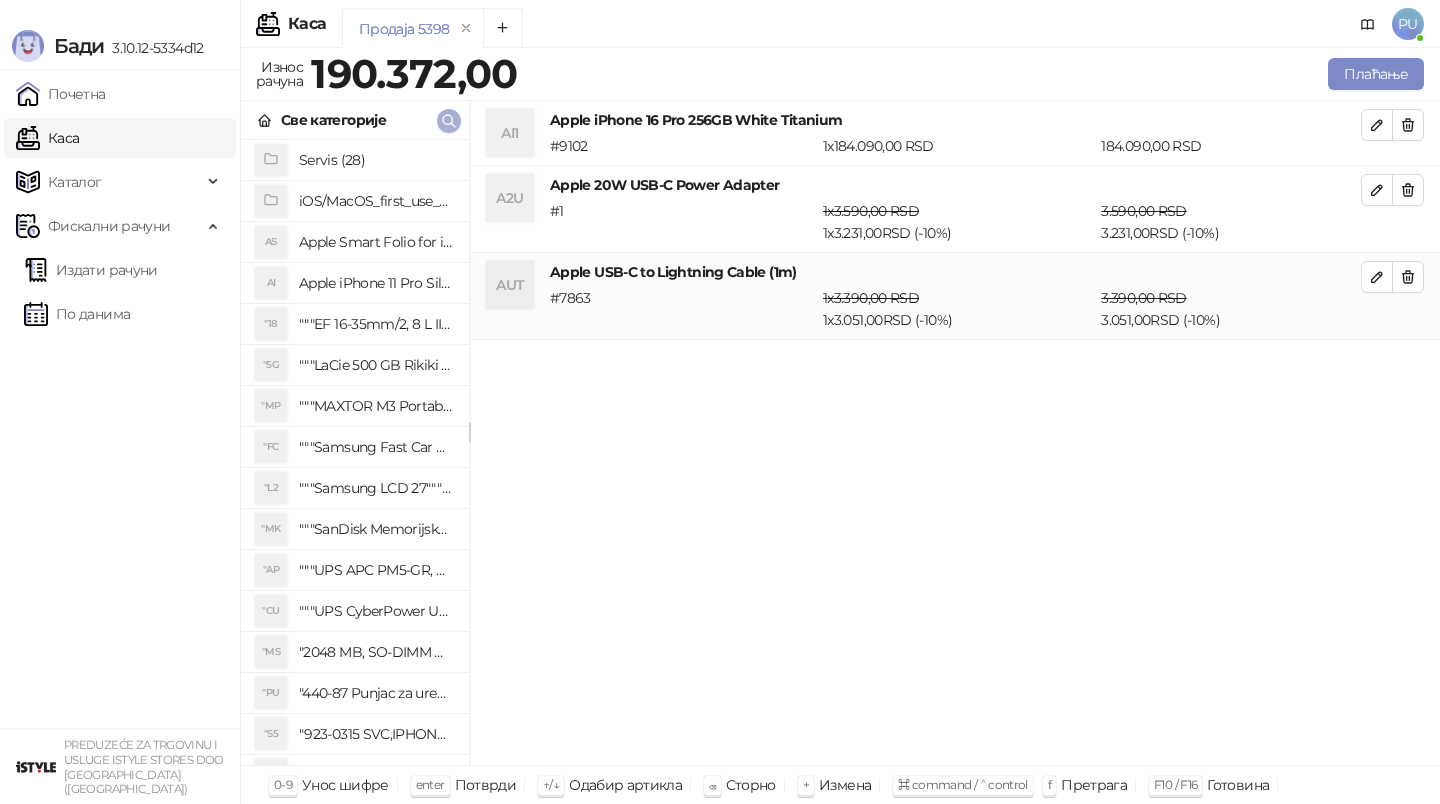 click 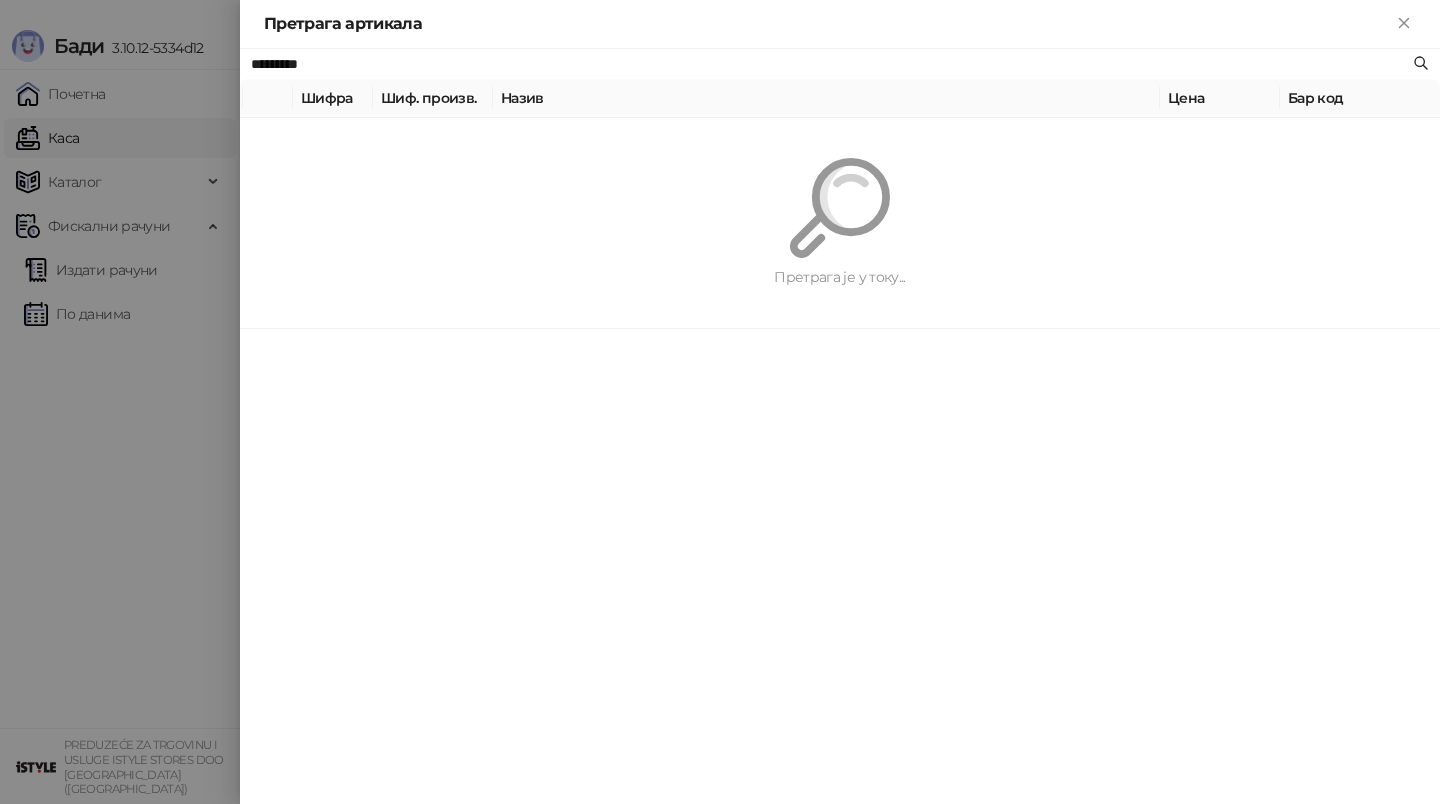 paste 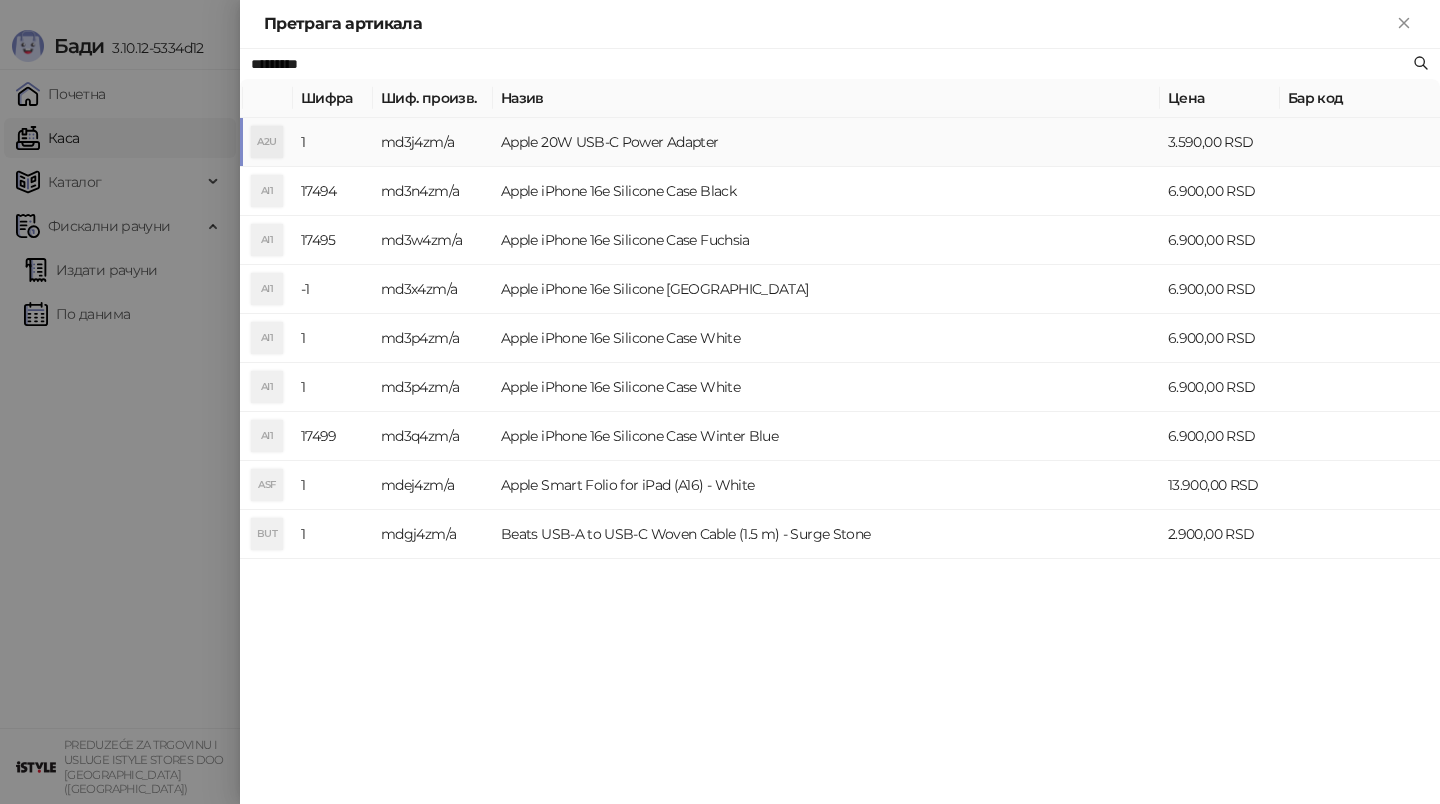 type on "*********" 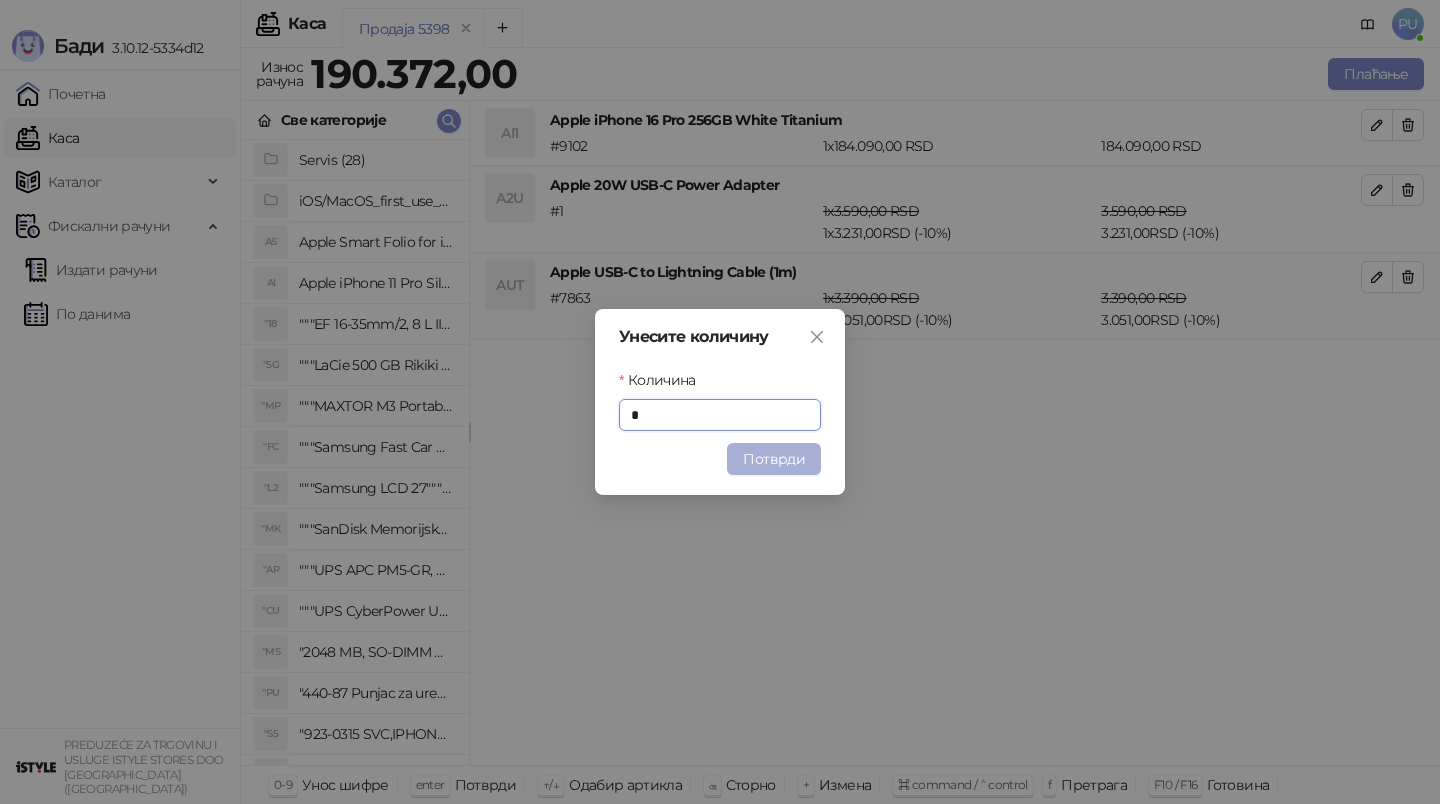 click on "Потврди" at bounding box center (774, 459) 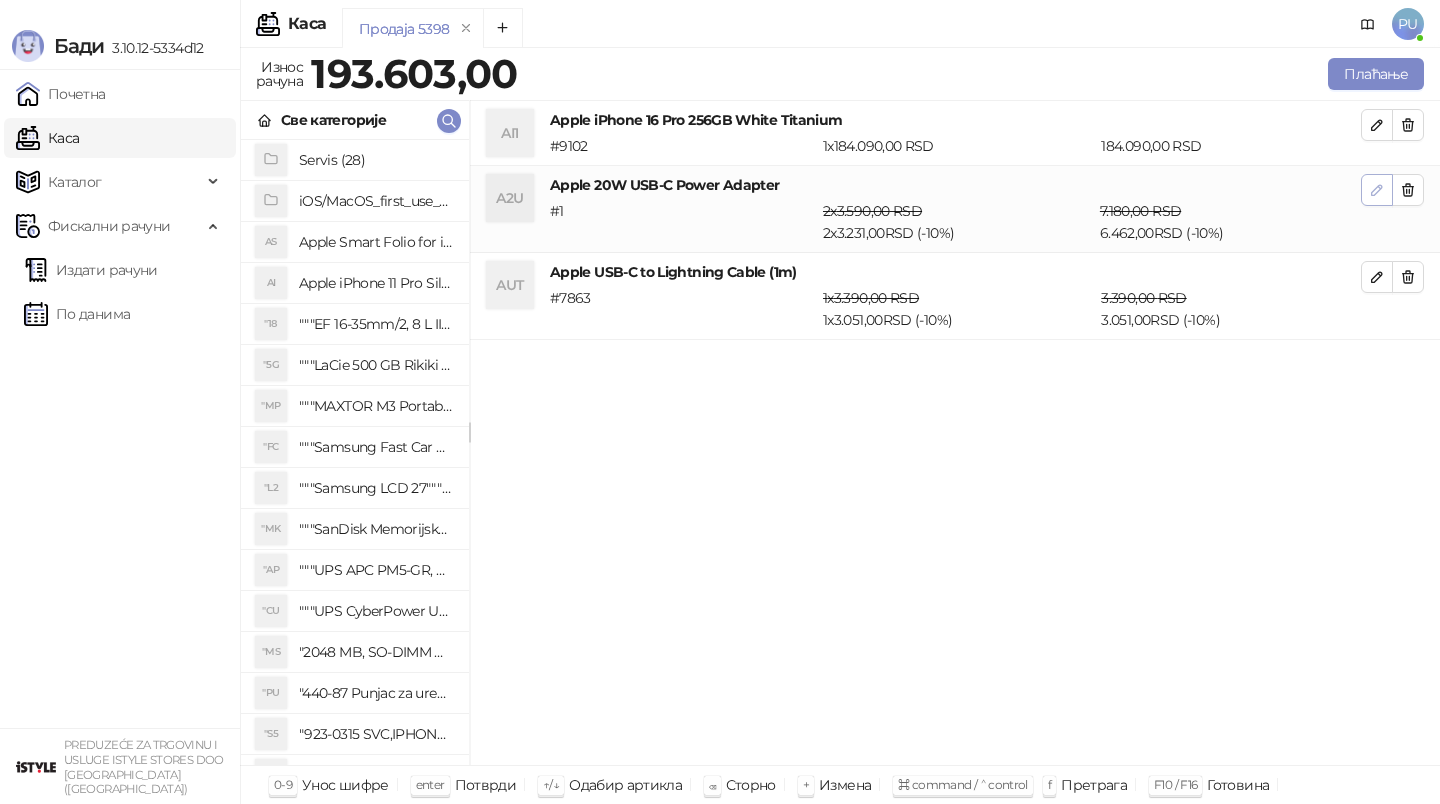 click 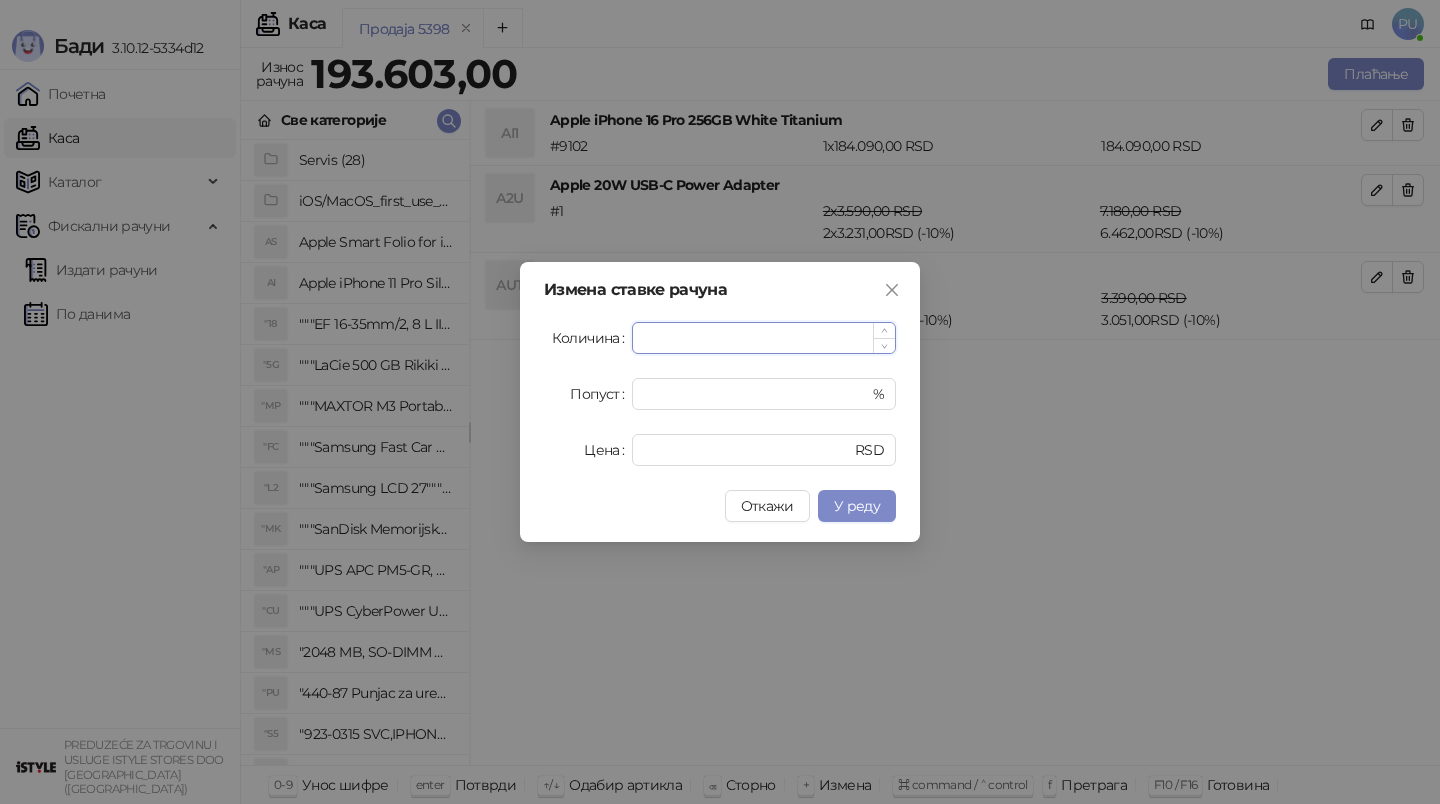 type on "*" 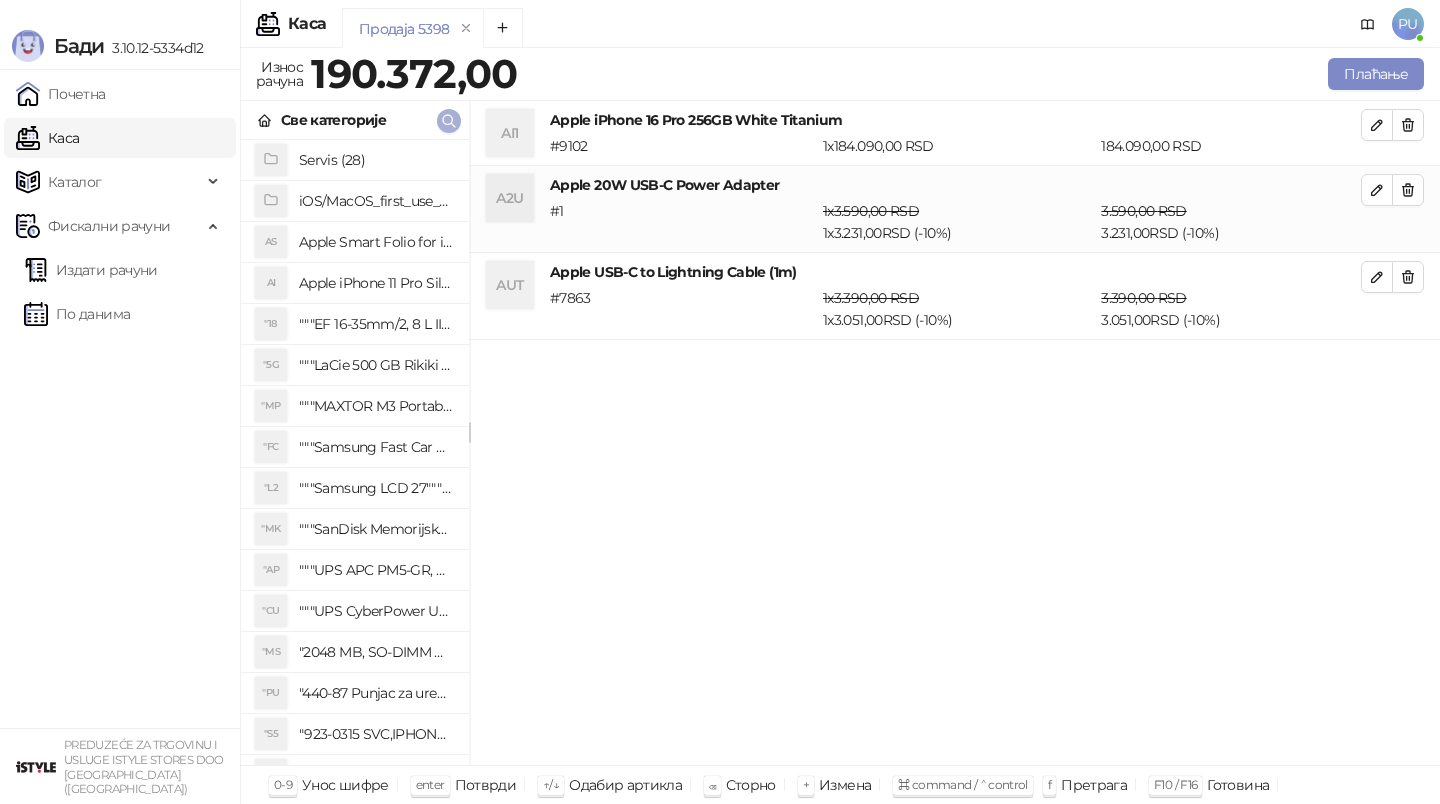 click 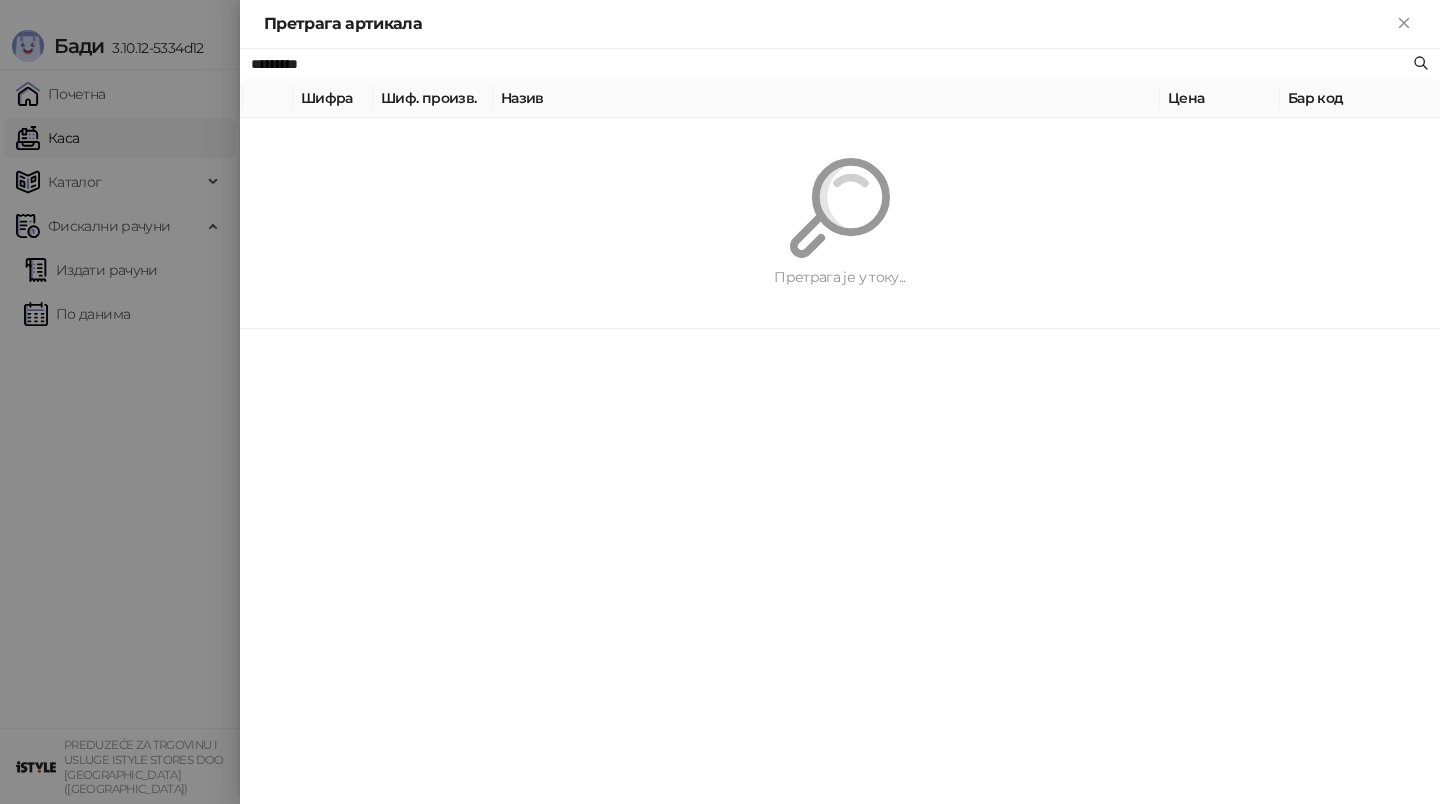 paste 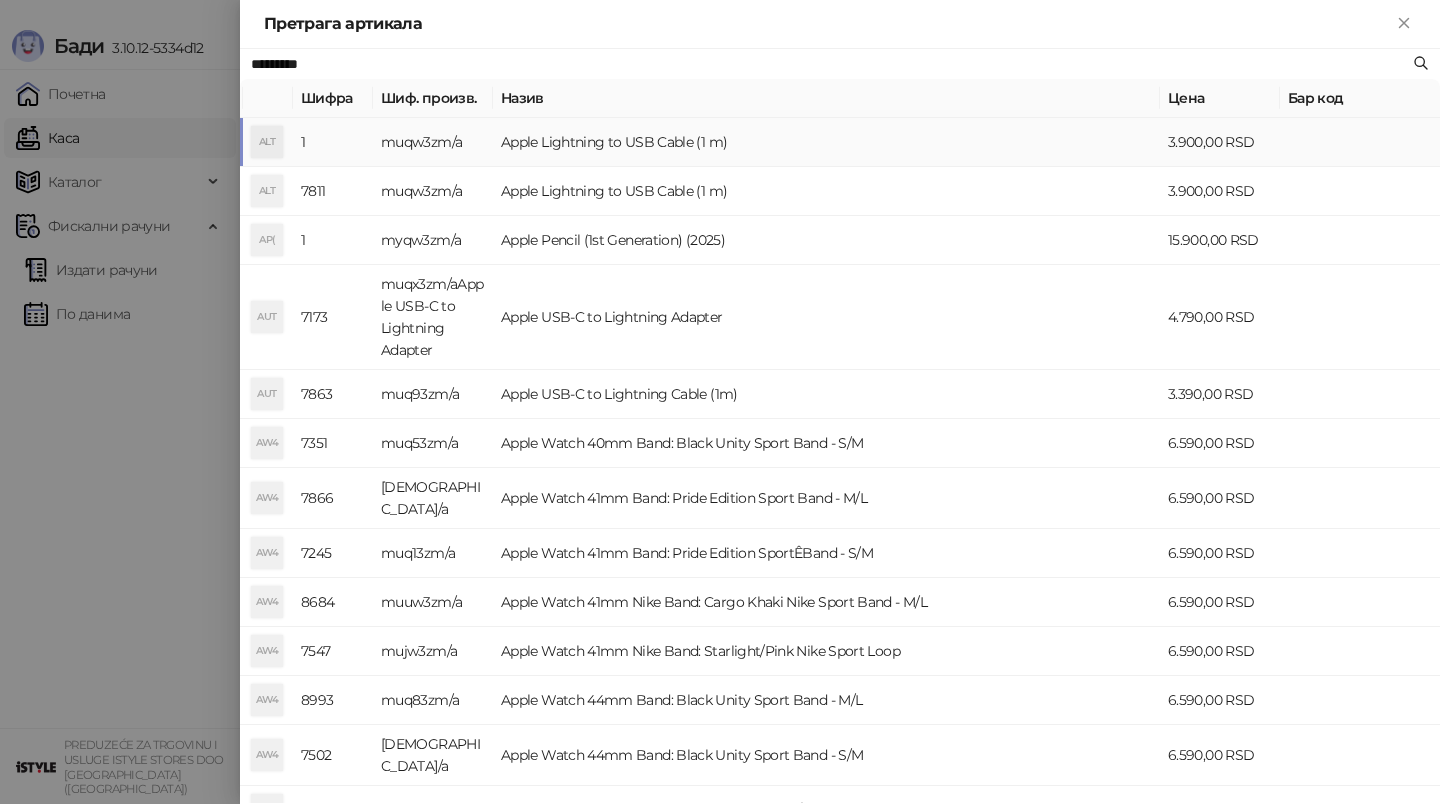 type on "*********" 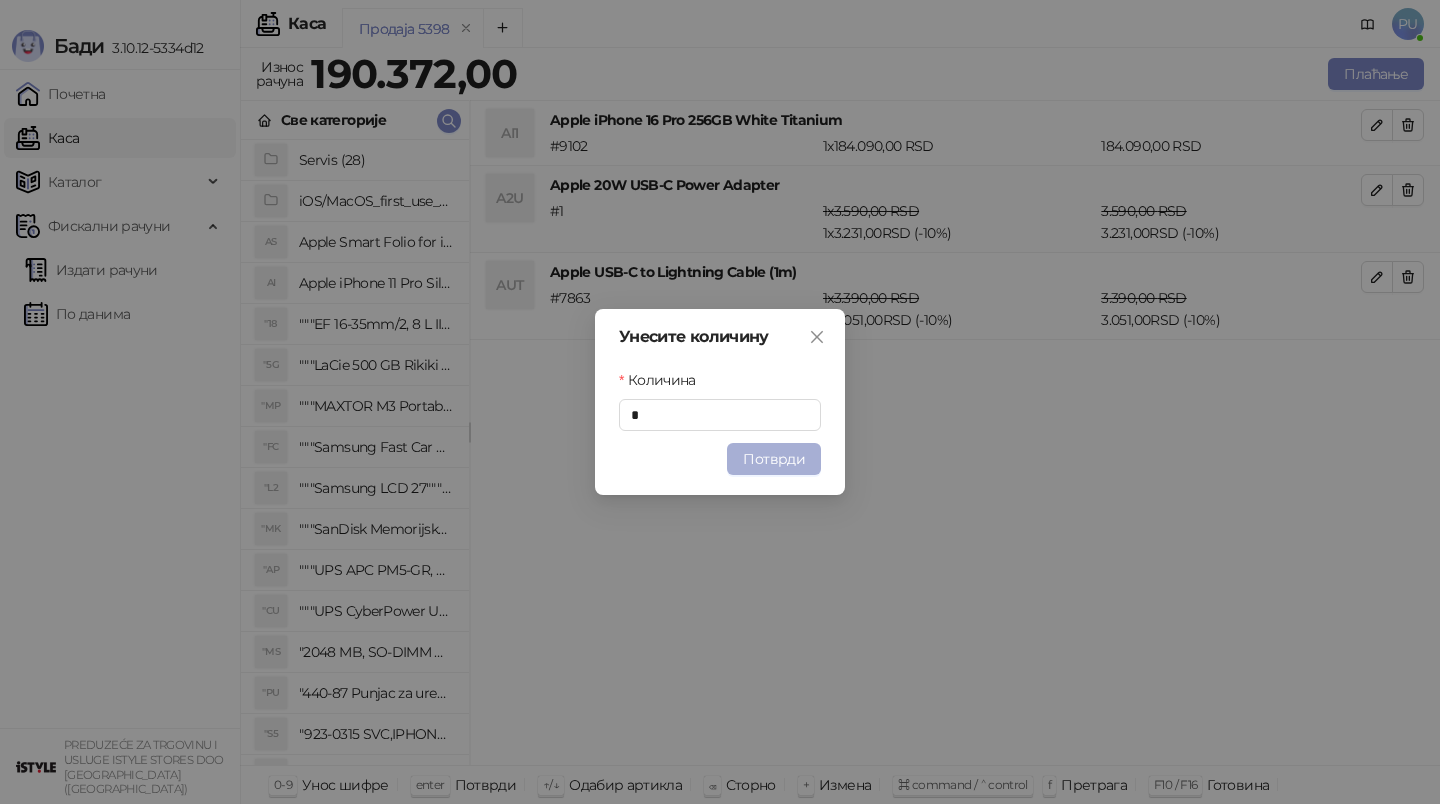 click on "Потврди" at bounding box center (774, 459) 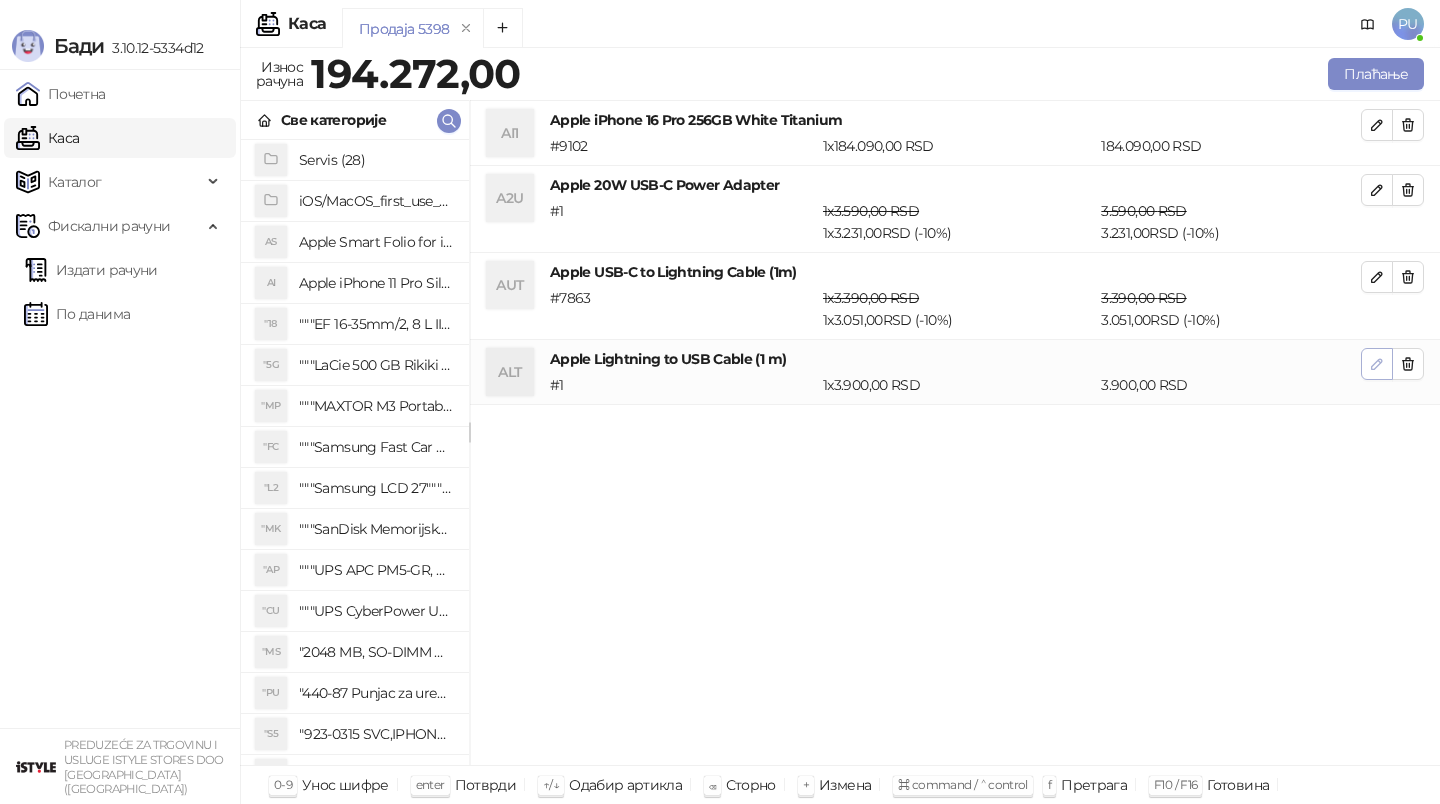 click 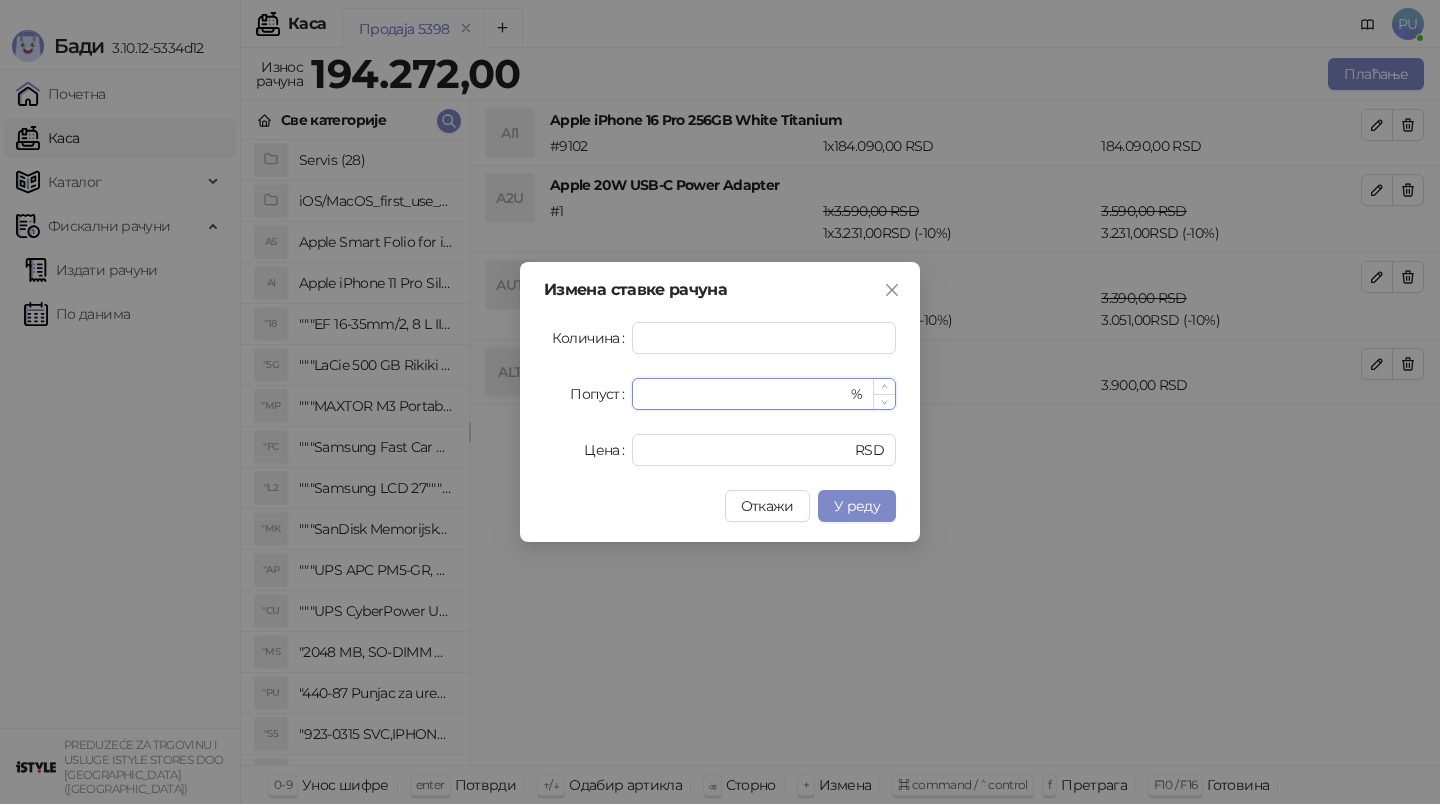 drag, startPoint x: 743, startPoint y: 387, endPoint x: 649, endPoint y: 390, distance: 94.04786 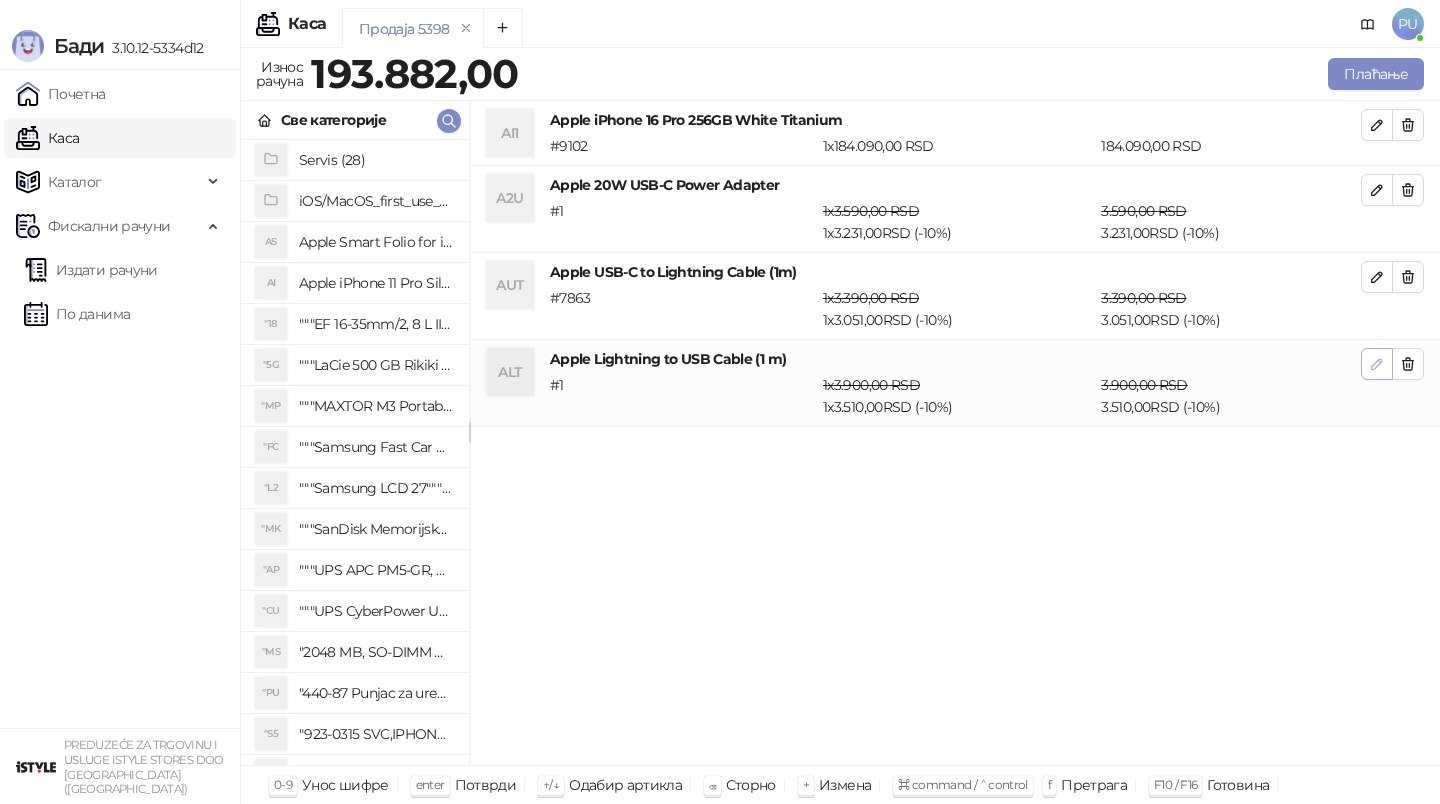 click 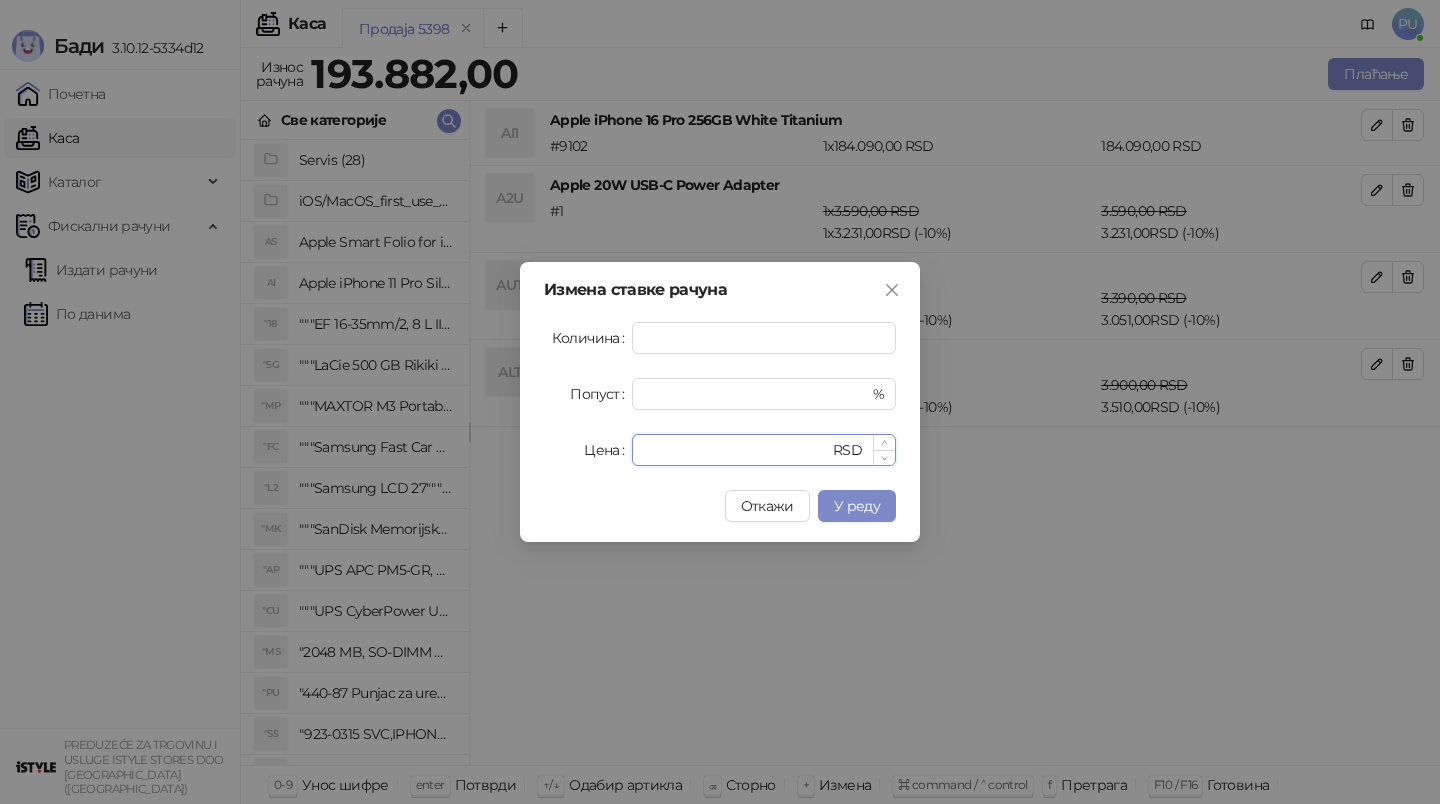 click on "****" at bounding box center [736, 450] 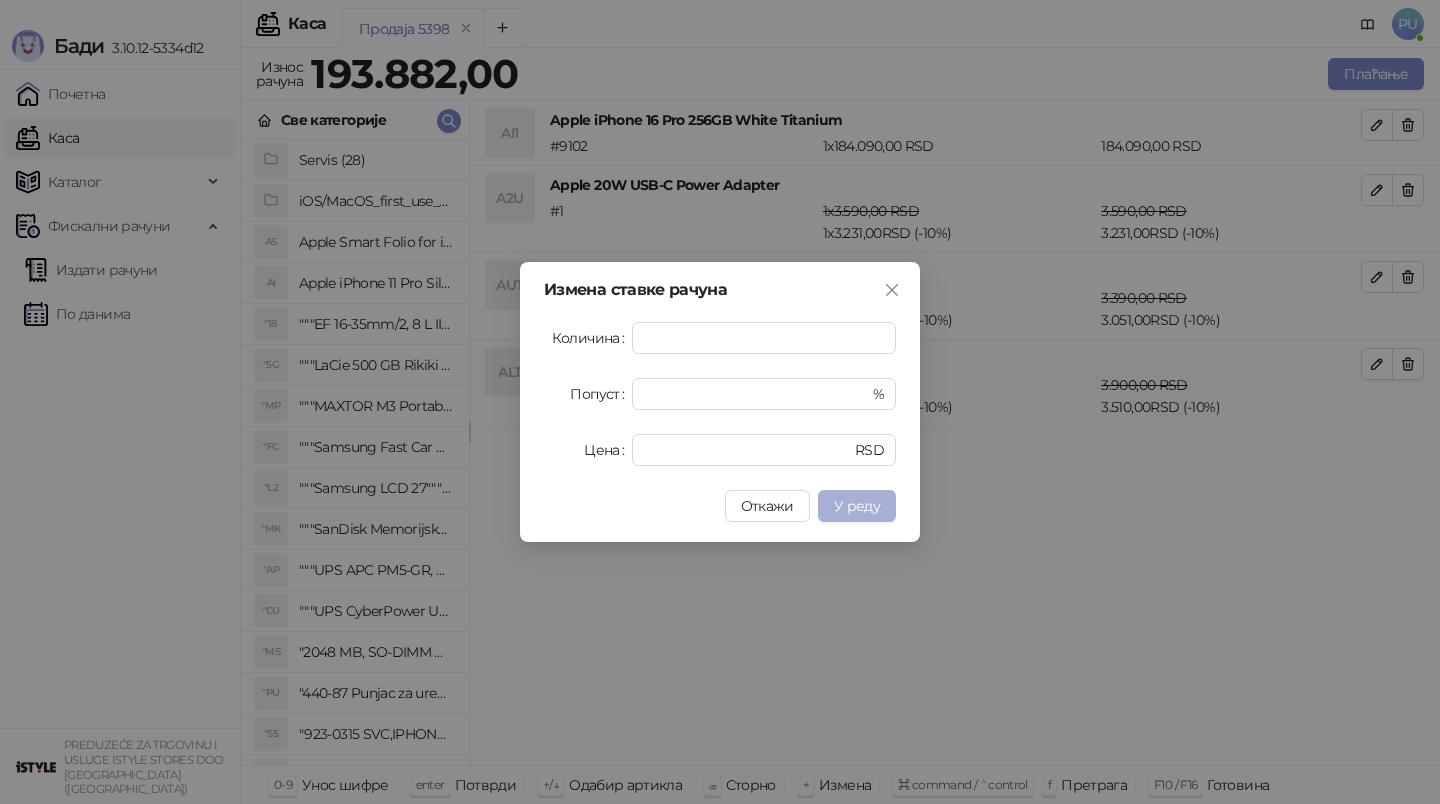 click on "У реду" at bounding box center (857, 506) 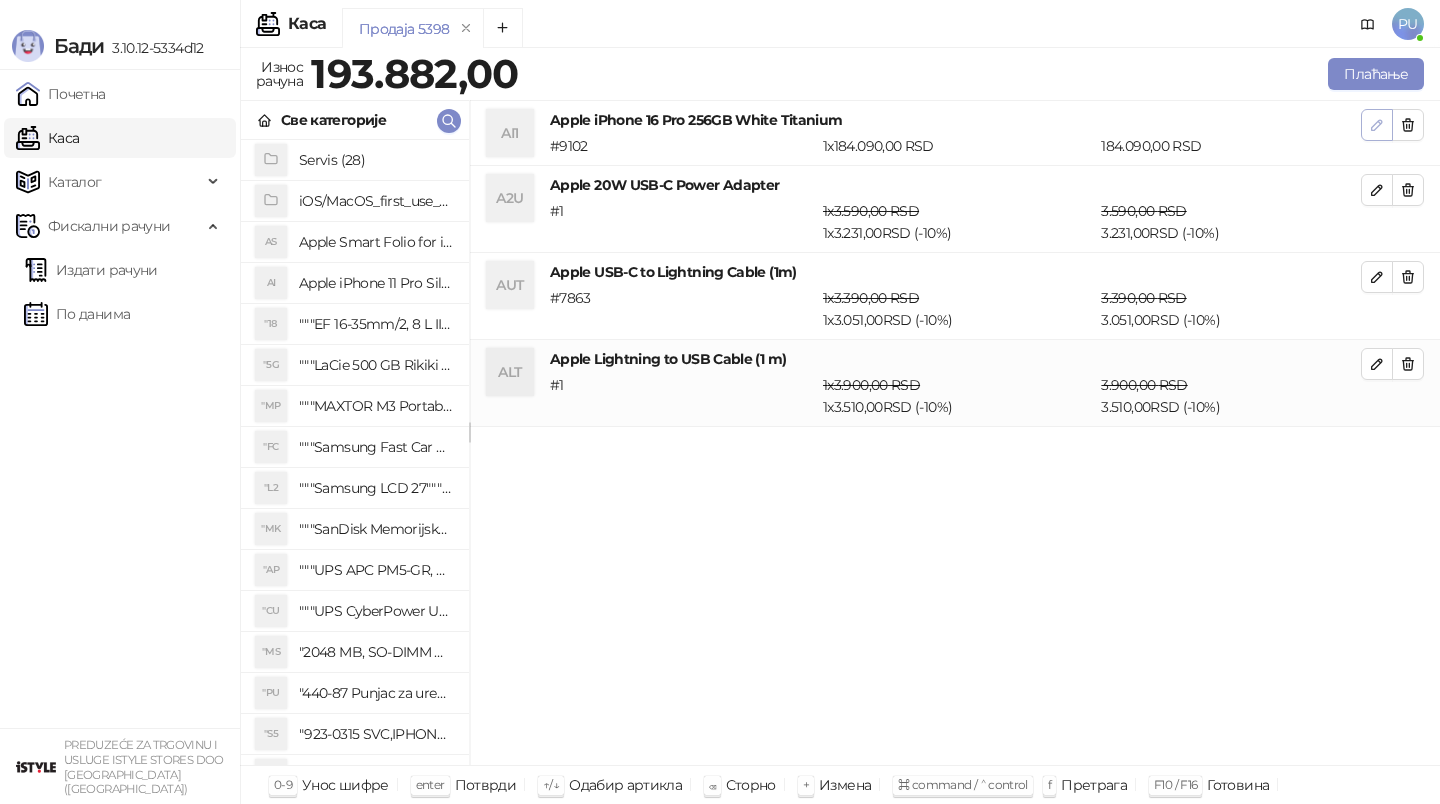 click 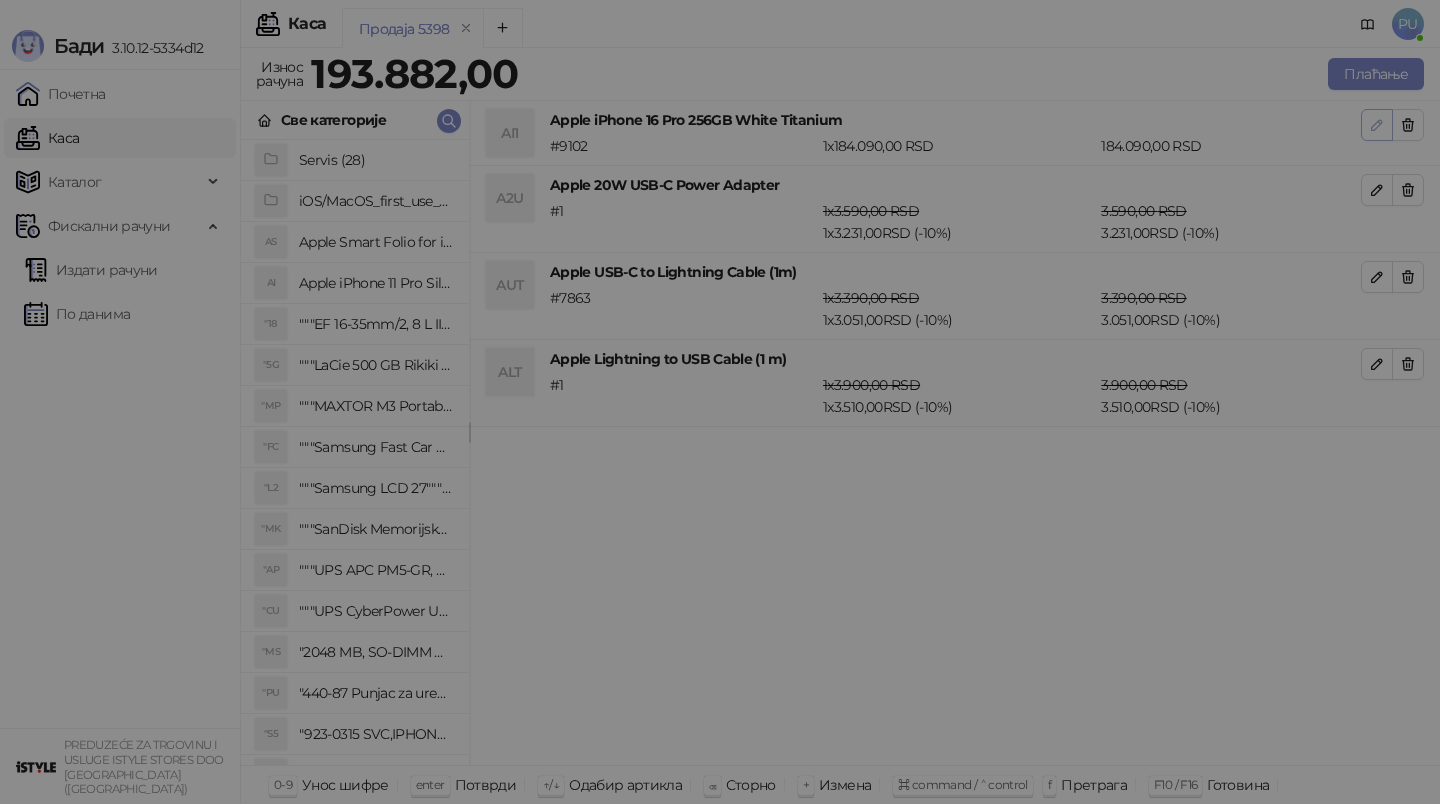type on "*" 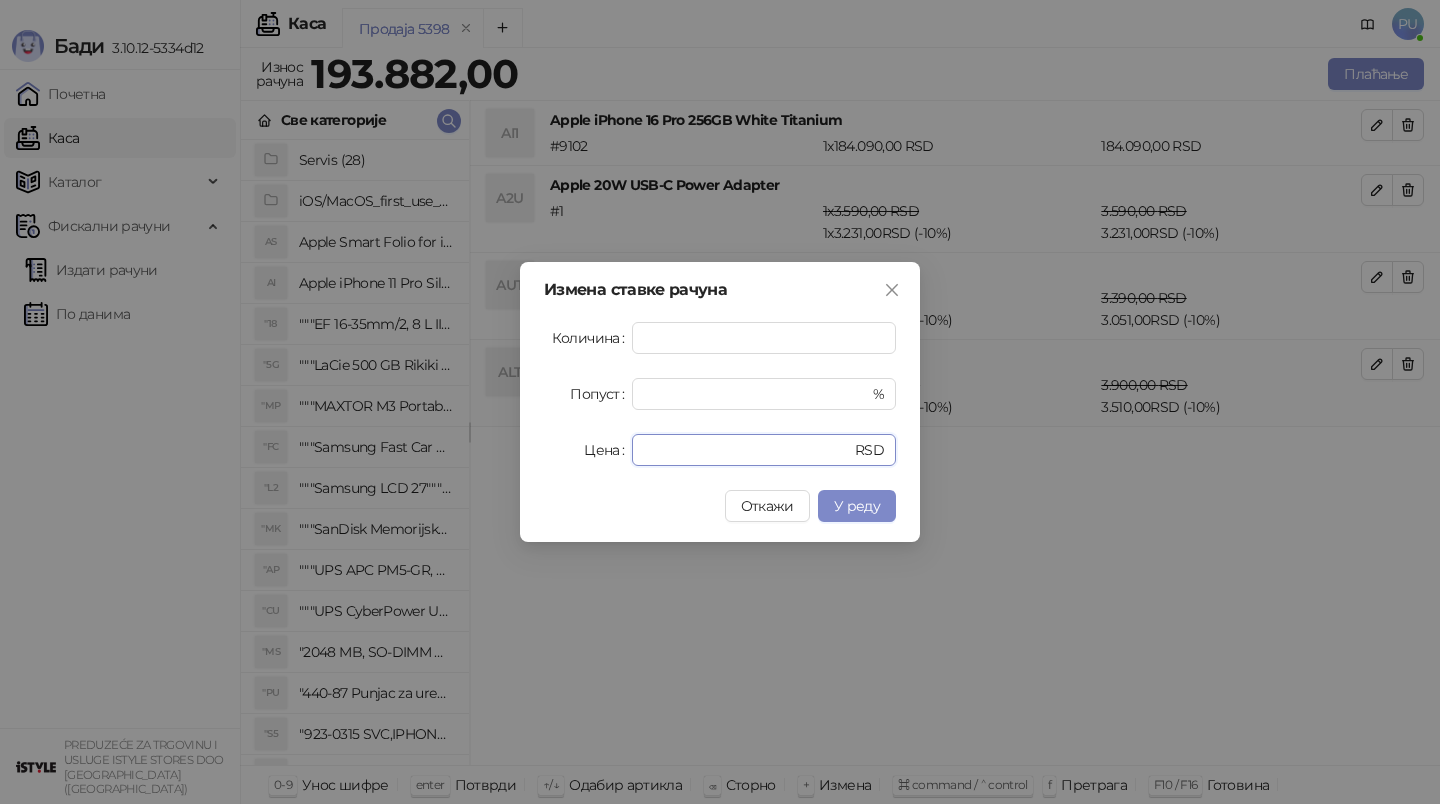 drag, startPoint x: 714, startPoint y: 444, endPoint x: 607, endPoint y: 444, distance: 107 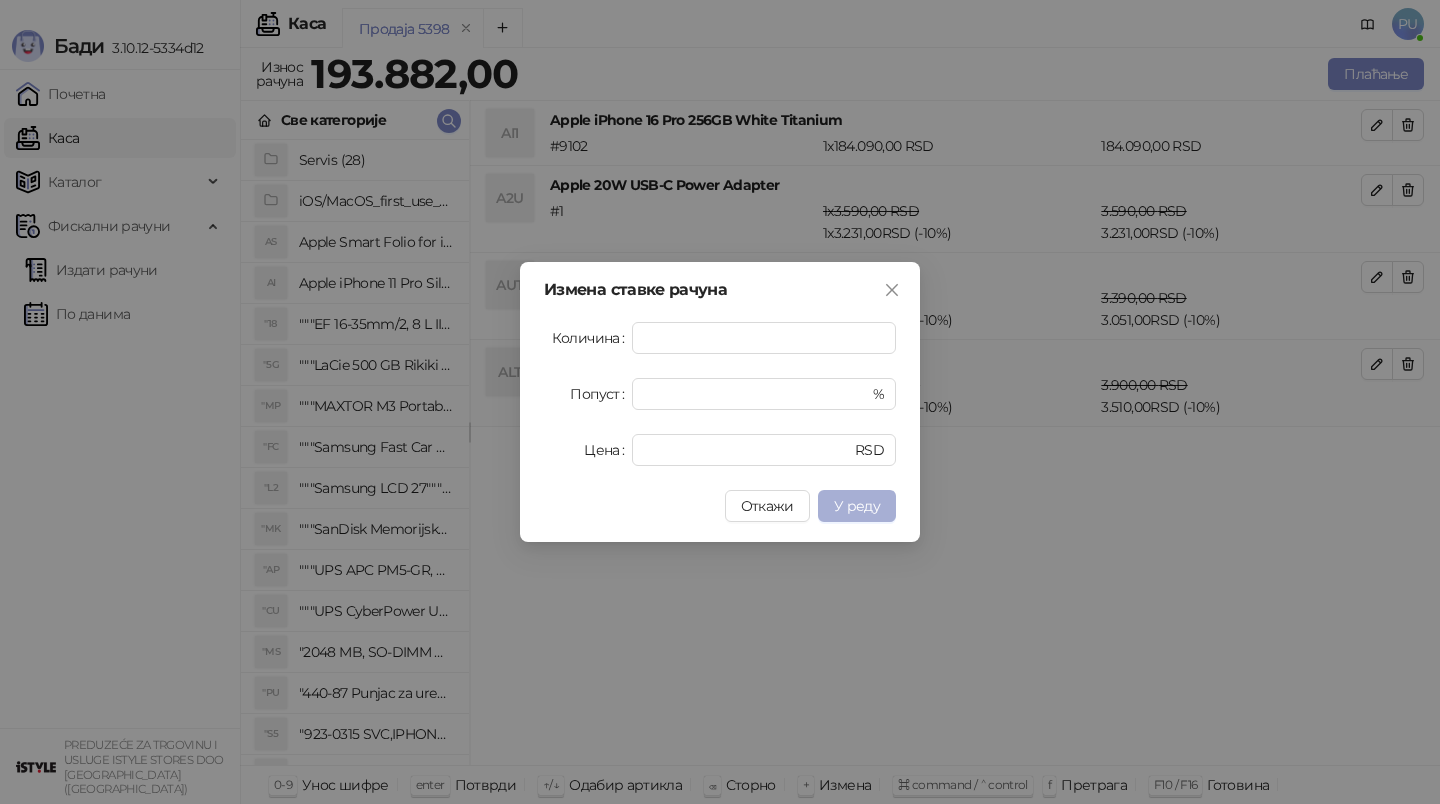 type on "******" 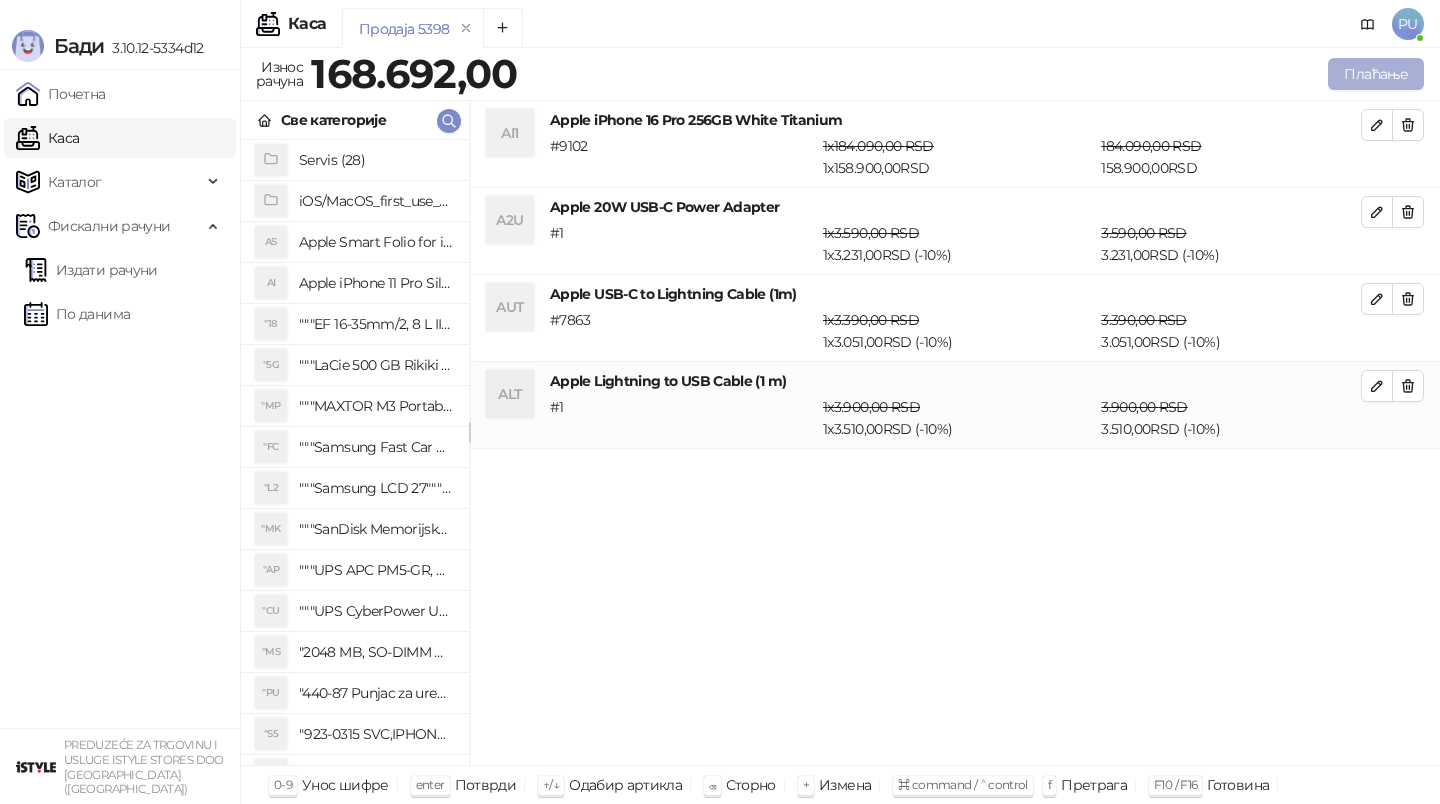click on "Плаћање" at bounding box center (1376, 74) 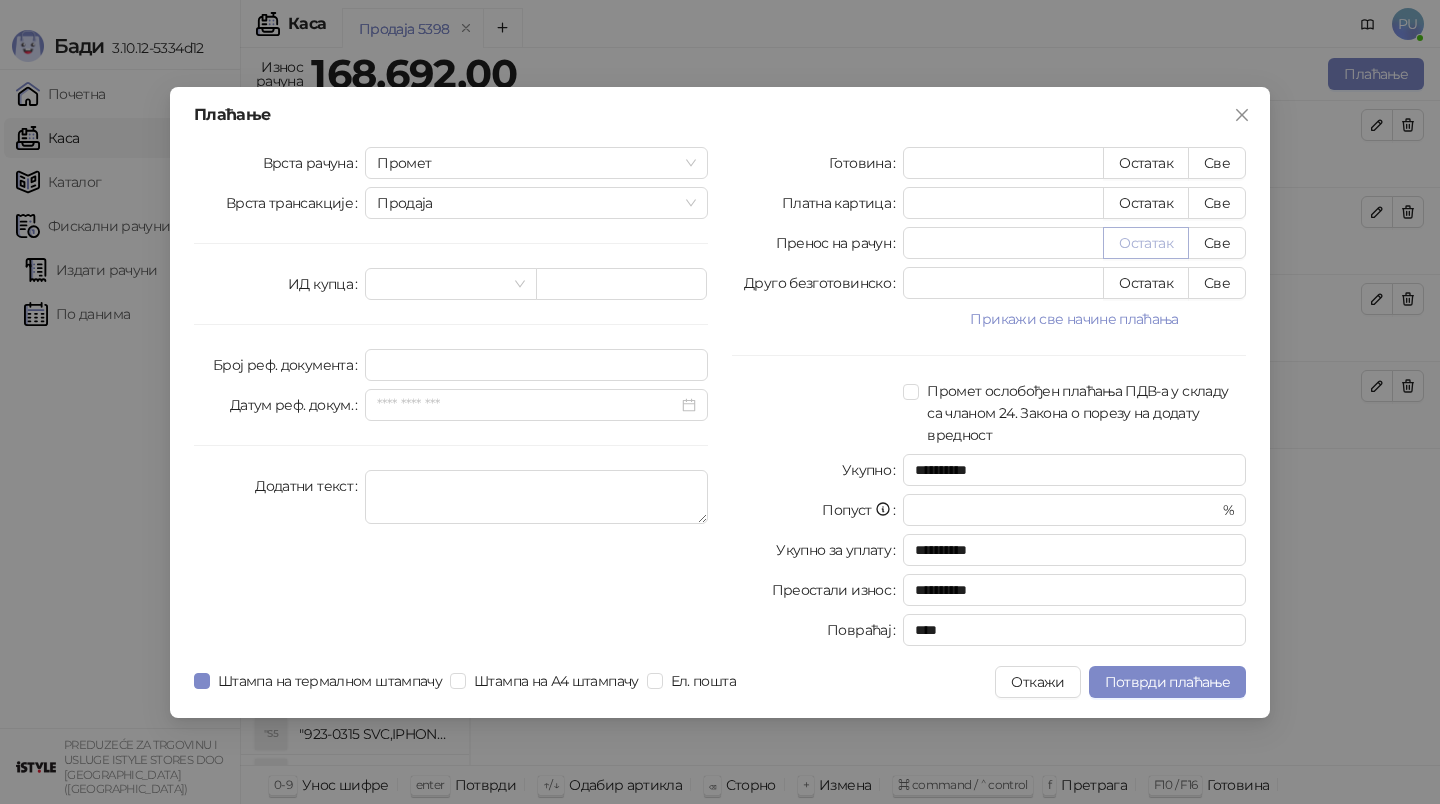 click on "Остатак" at bounding box center (1146, 243) 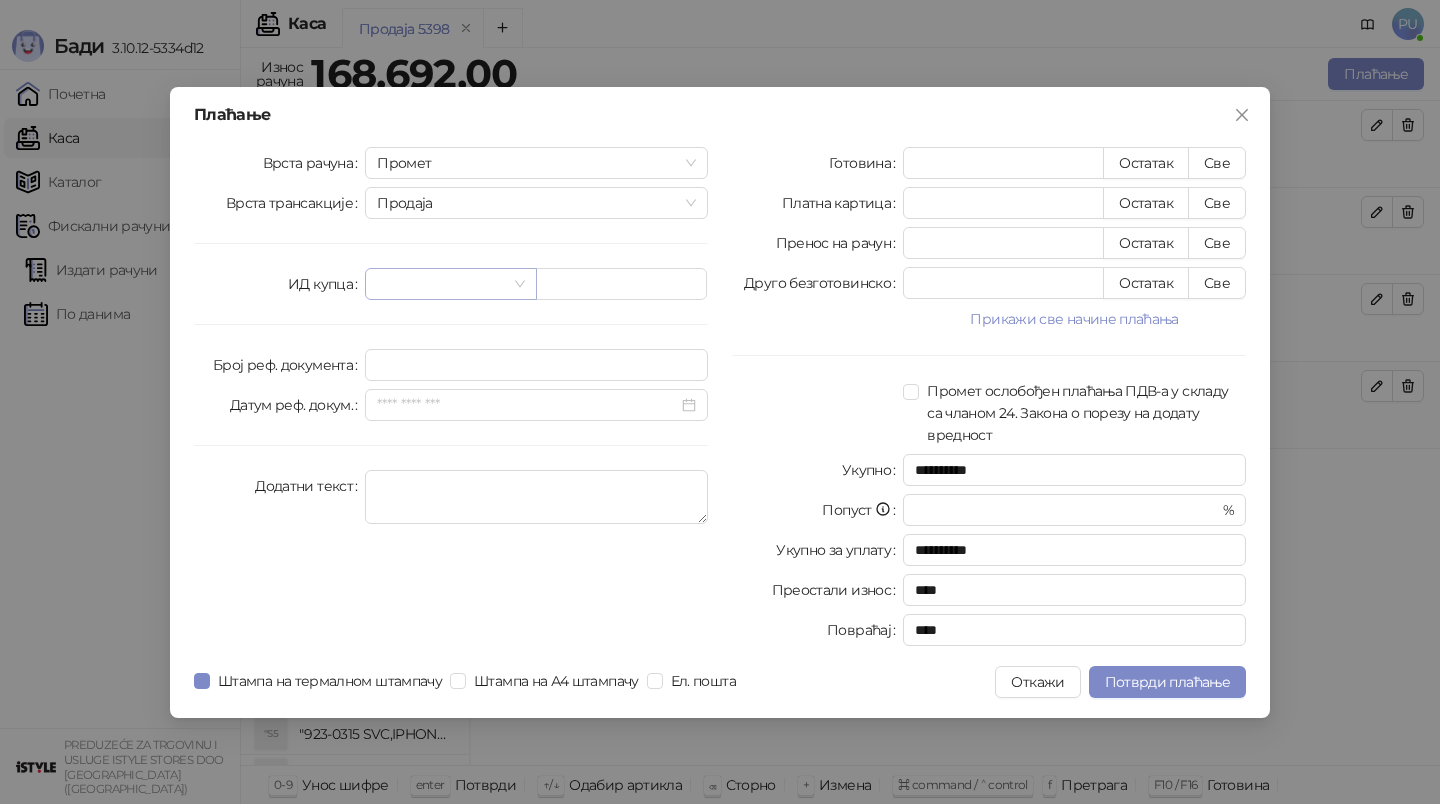 click at bounding box center [441, 284] 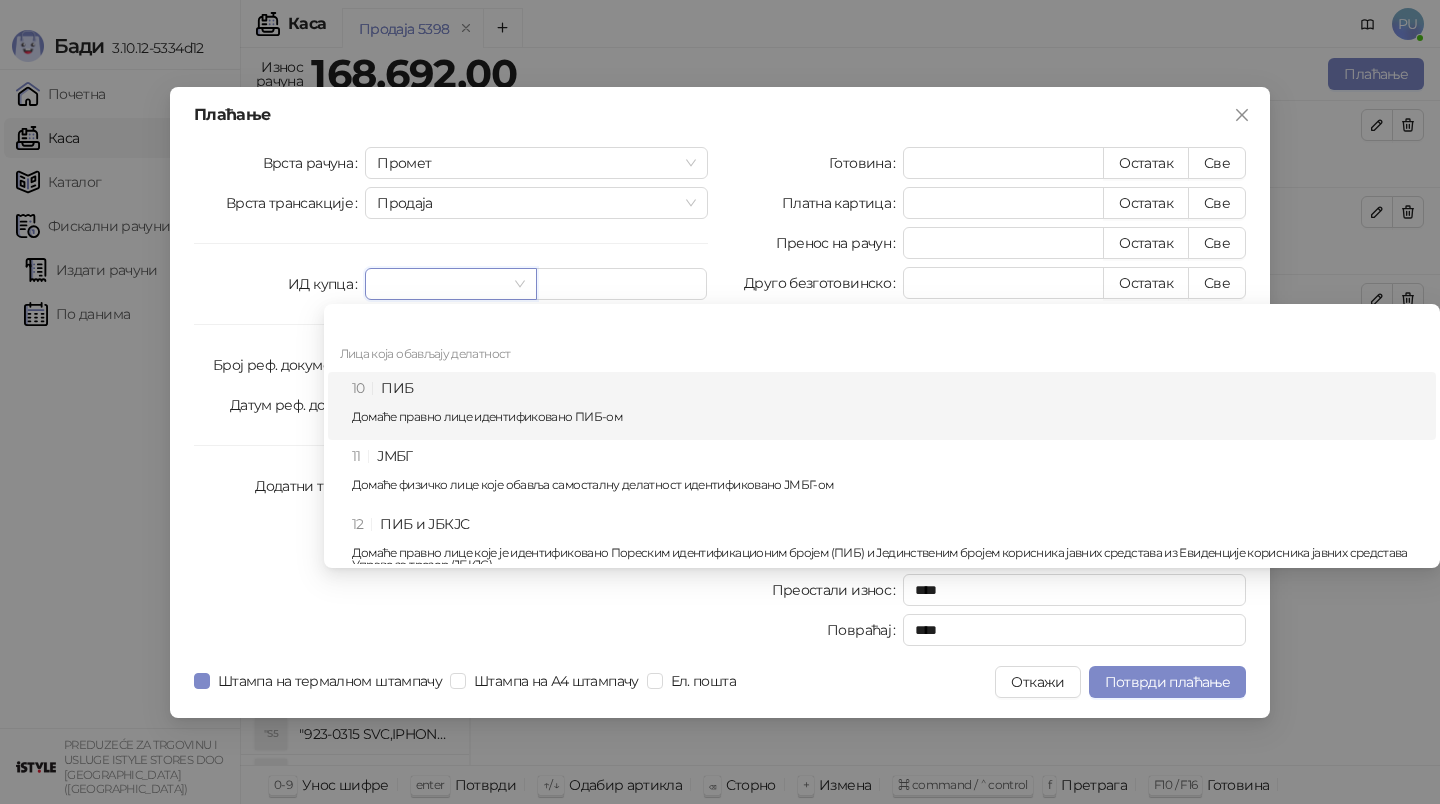 click on "10 ПИБ Домаће правно лице идентификовано ПИБ-ом" at bounding box center [888, 406] 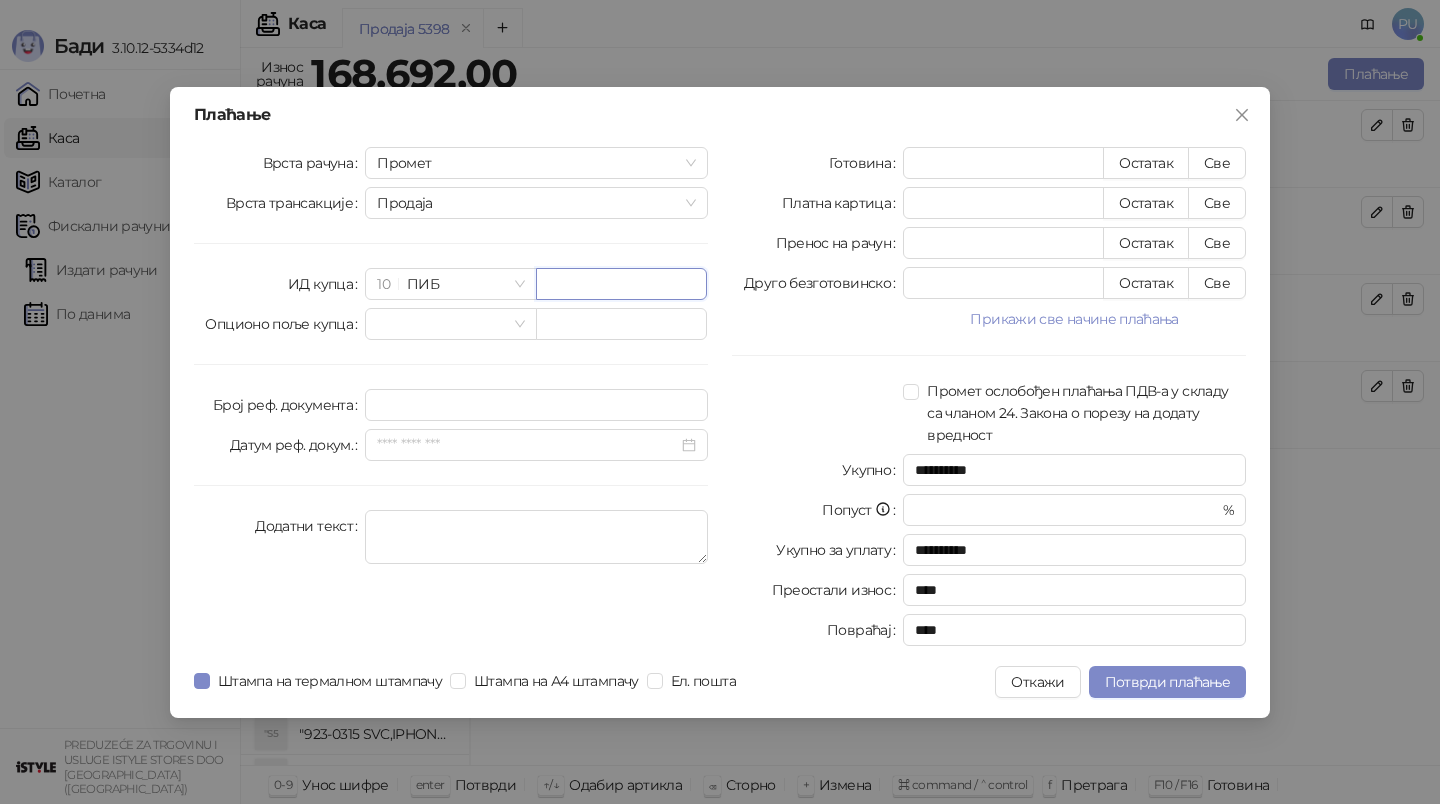 paste on "*********" 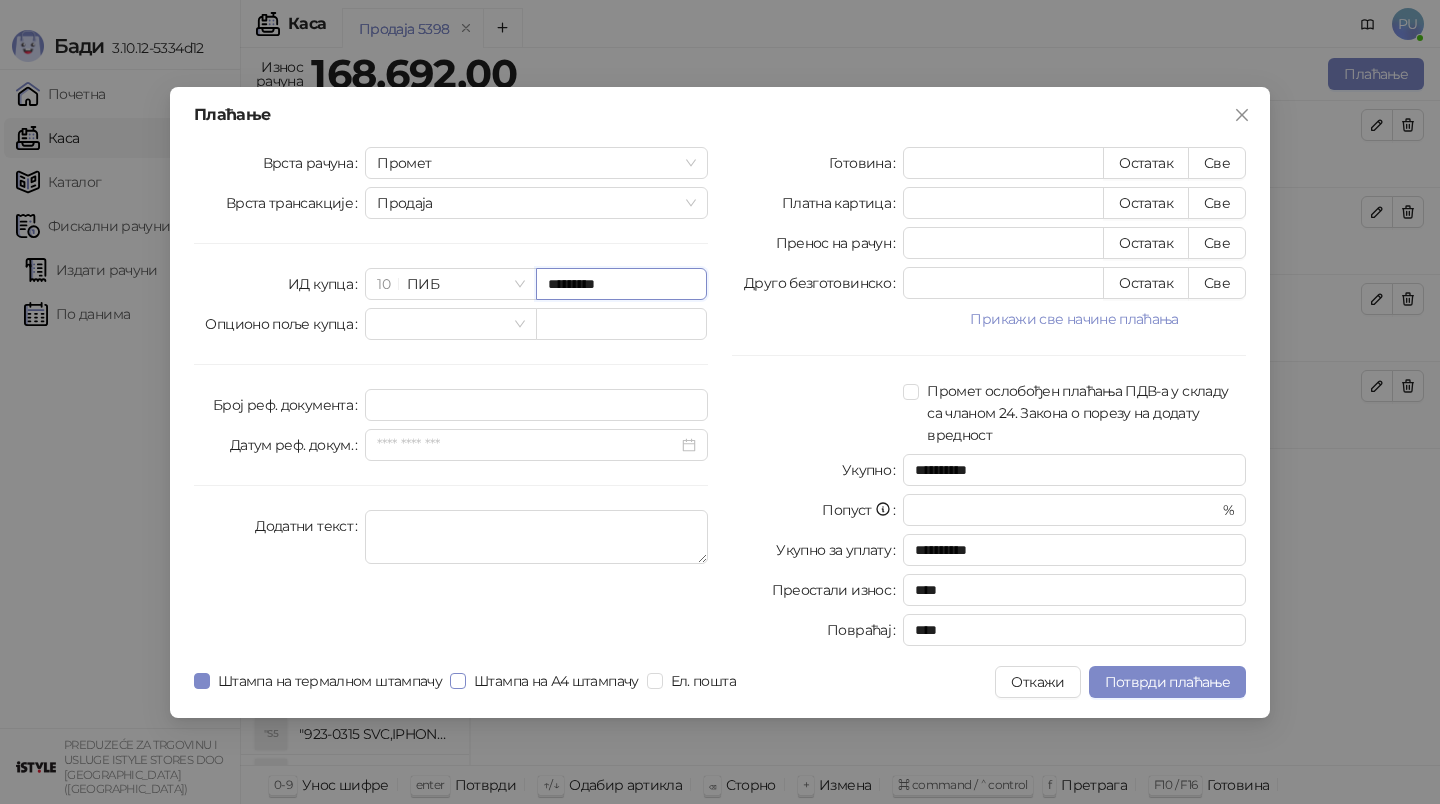 type on "*********" 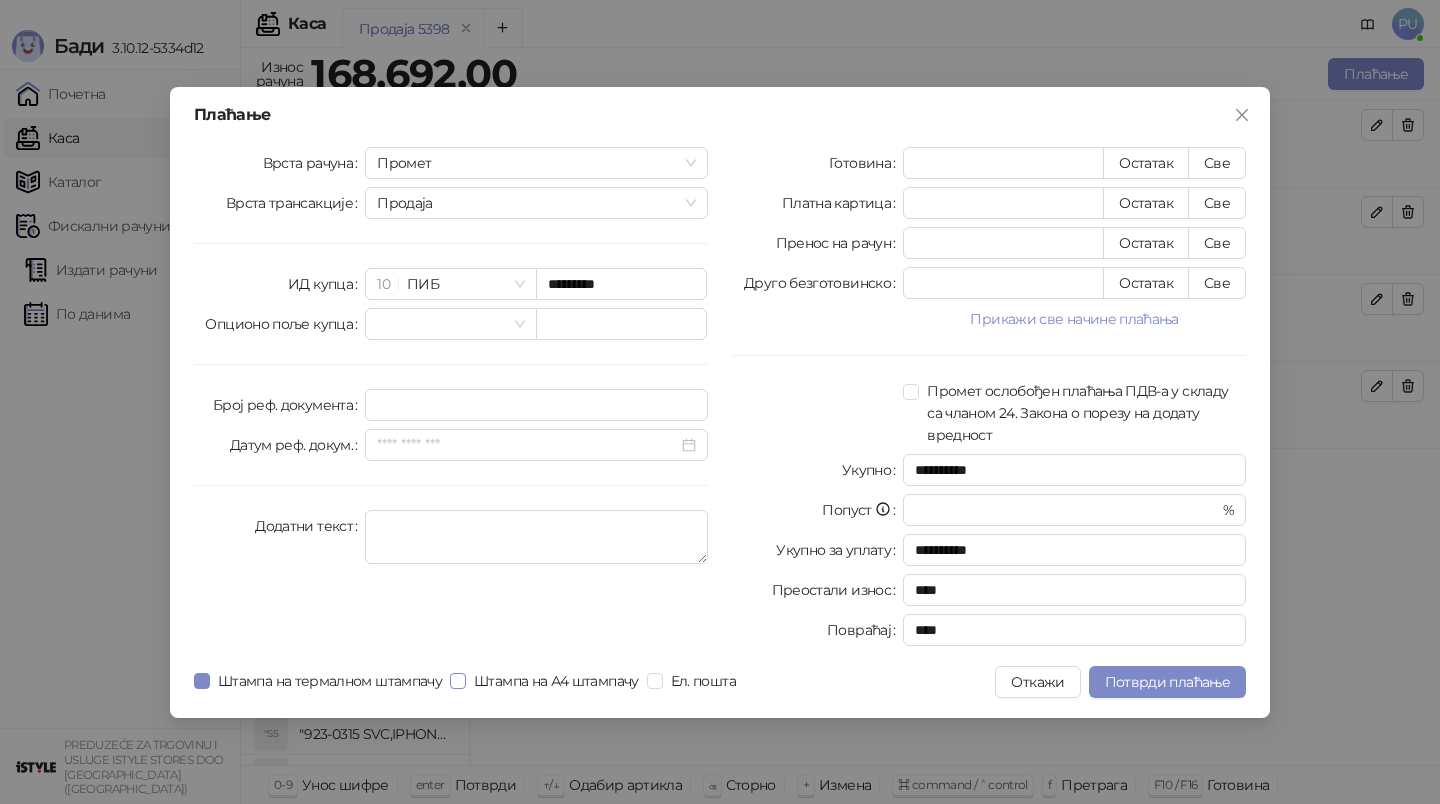 click on "Штампа на А4 штампачу" at bounding box center [556, 681] 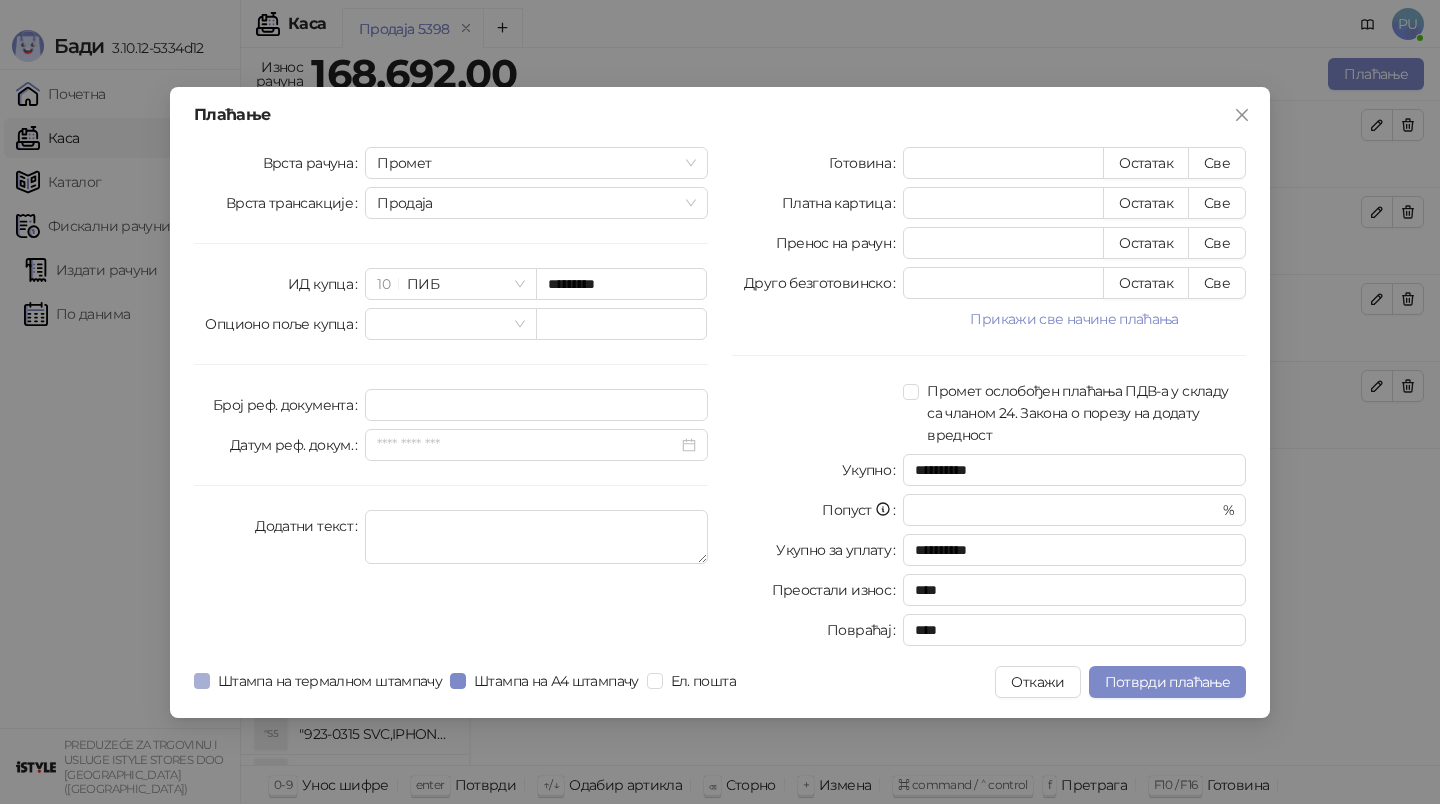 click on "Штампа на термалном штампачу" at bounding box center [330, 681] 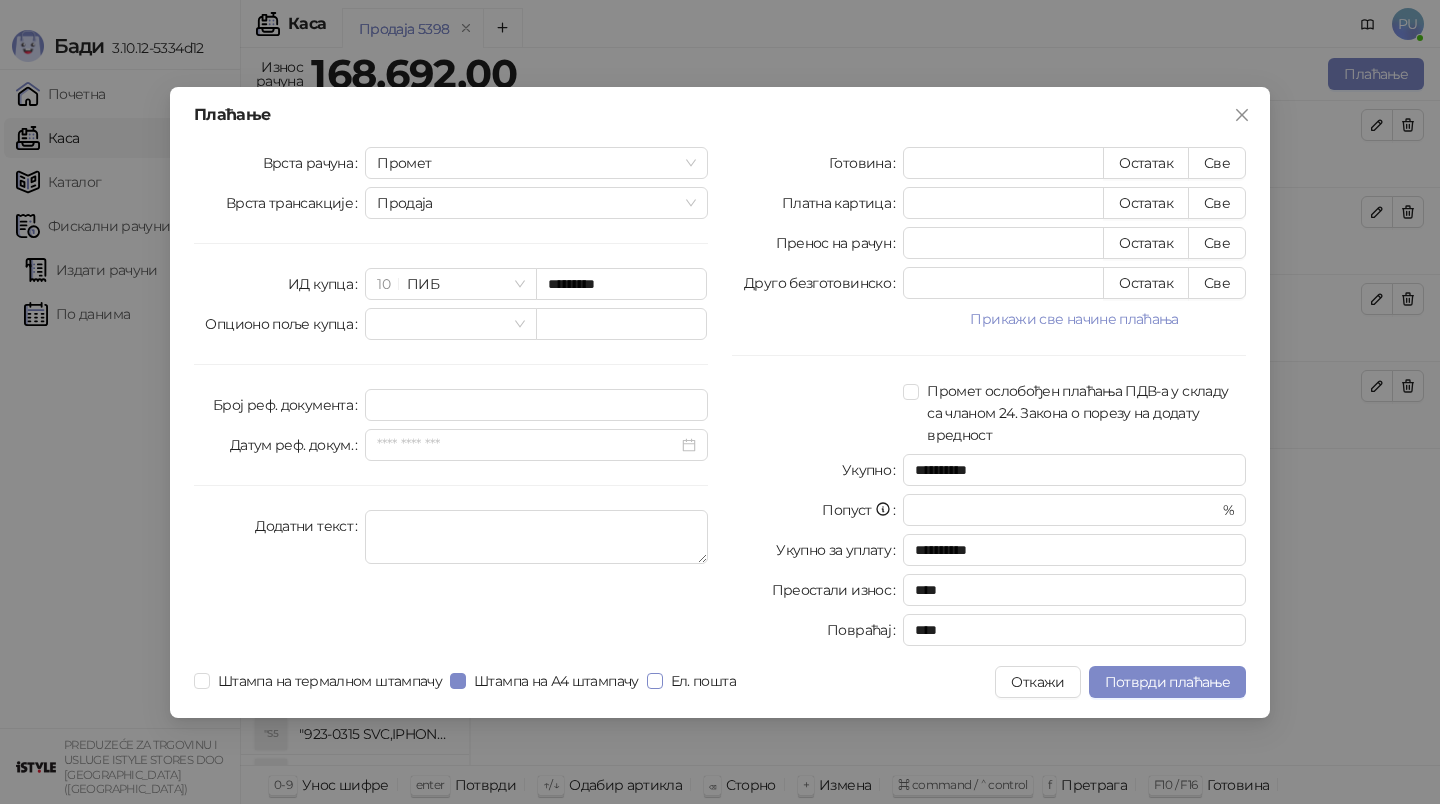 click on "Ел. пошта" at bounding box center [703, 681] 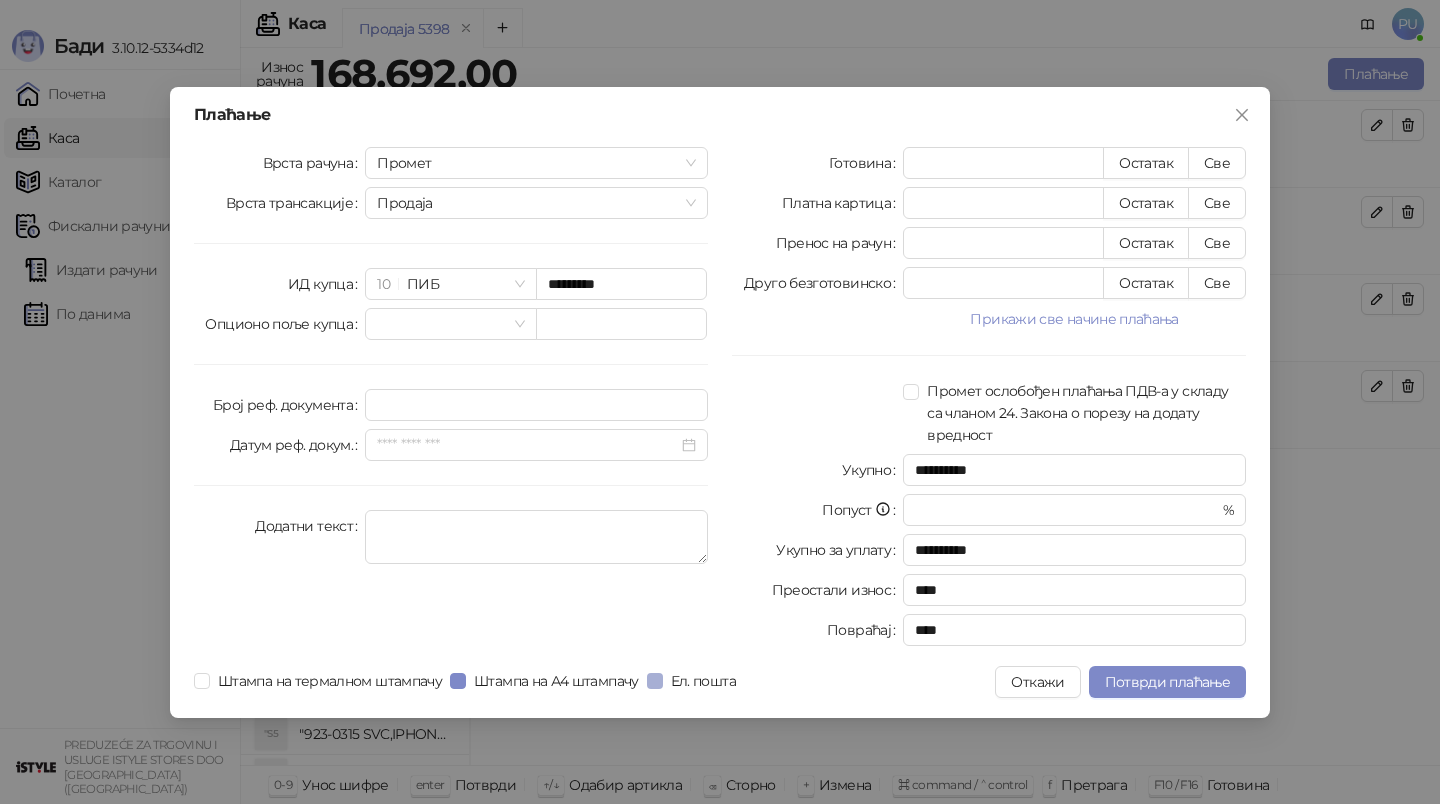 click on "Ел. пошта" at bounding box center (703, 681) 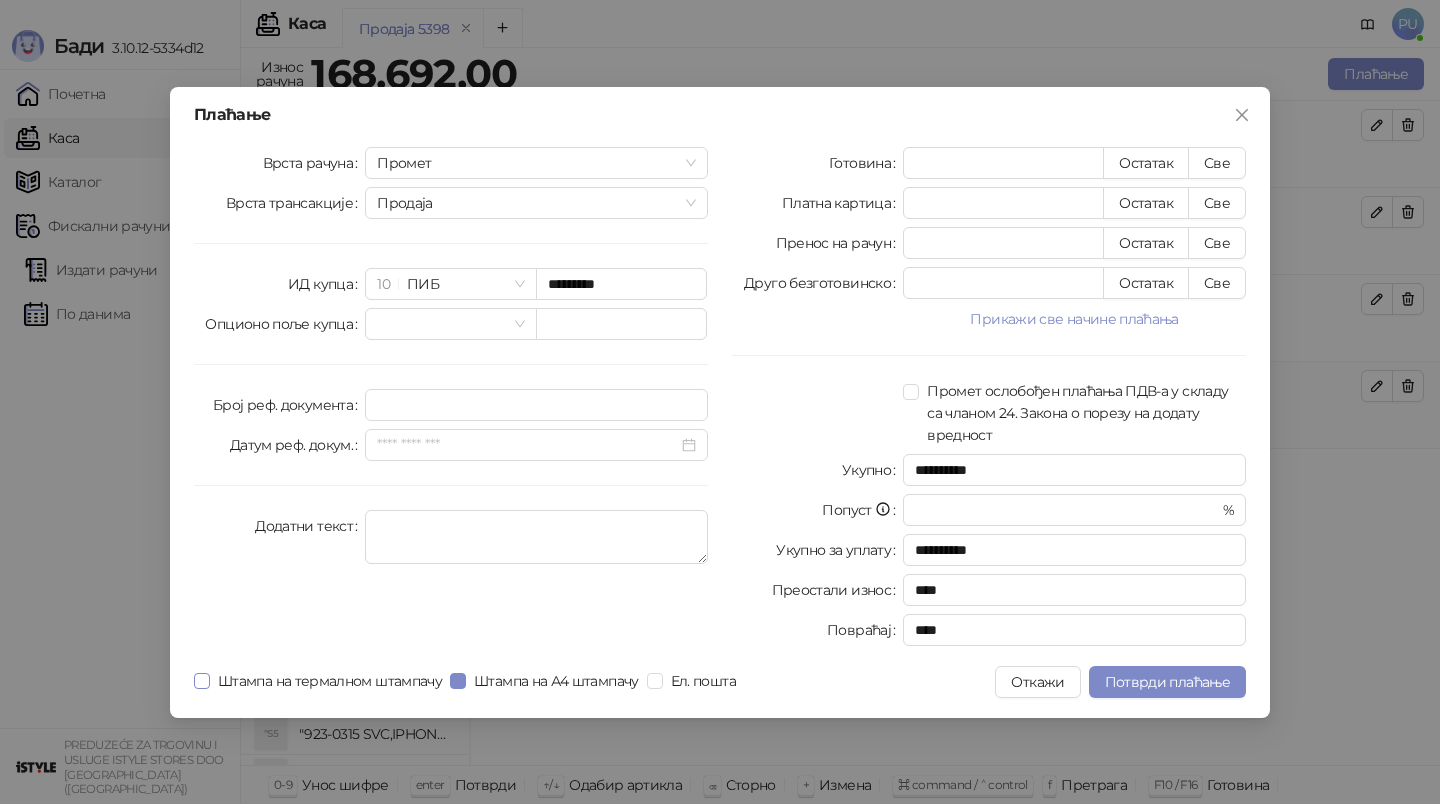click on "Штампа на термалном штампачу" at bounding box center [330, 681] 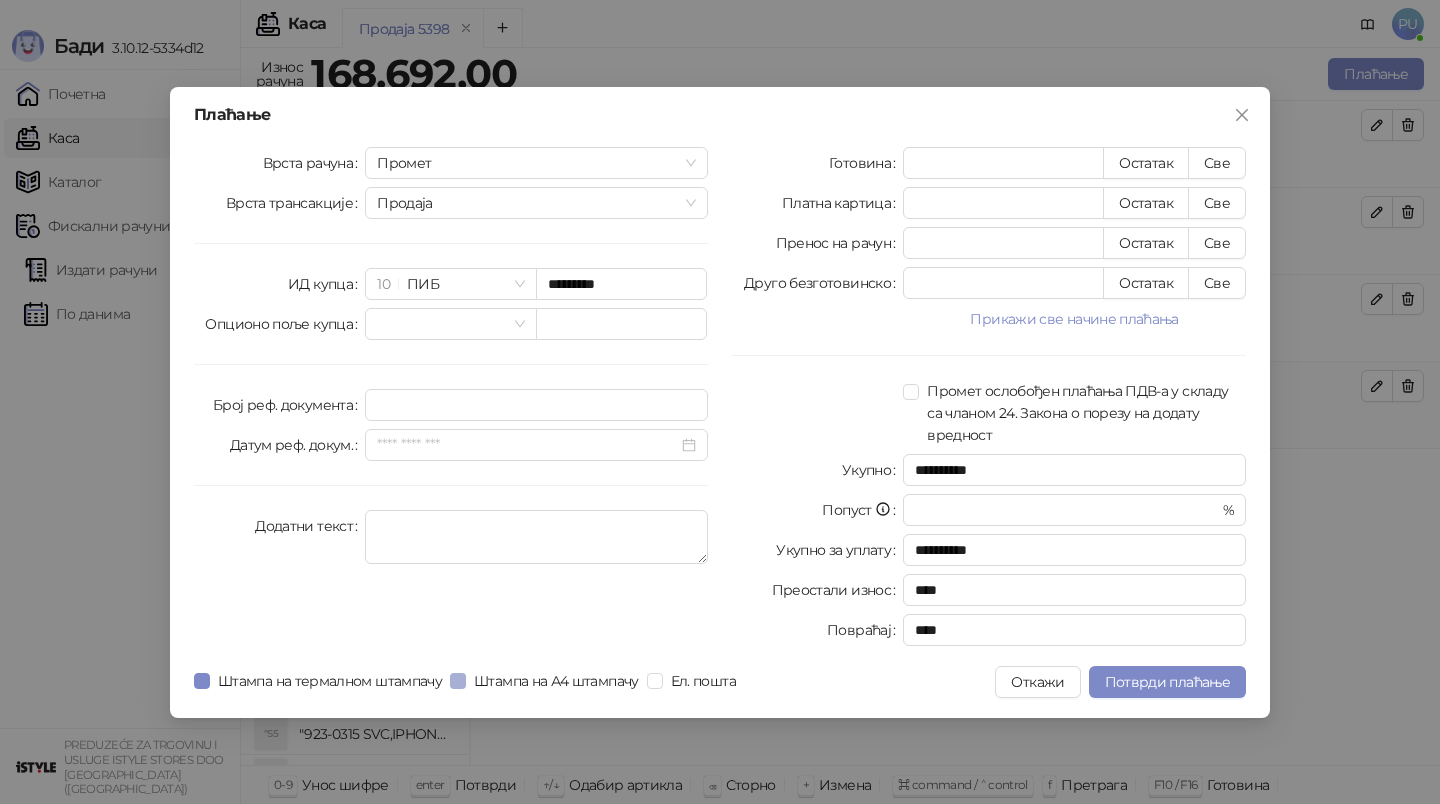 click on "Штампа на А4 штампачу" at bounding box center [556, 681] 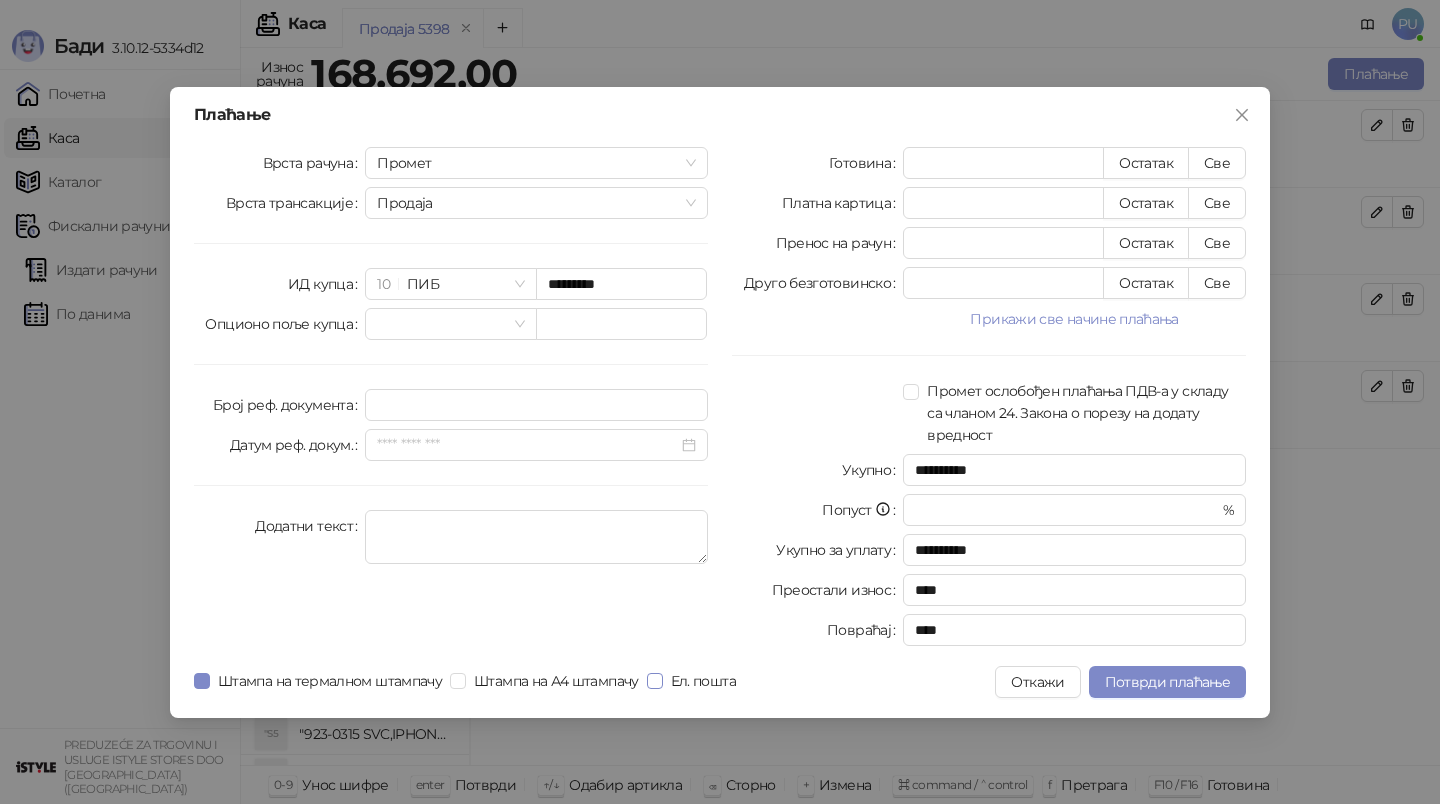 click on "Ел. пошта" at bounding box center [703, 681] 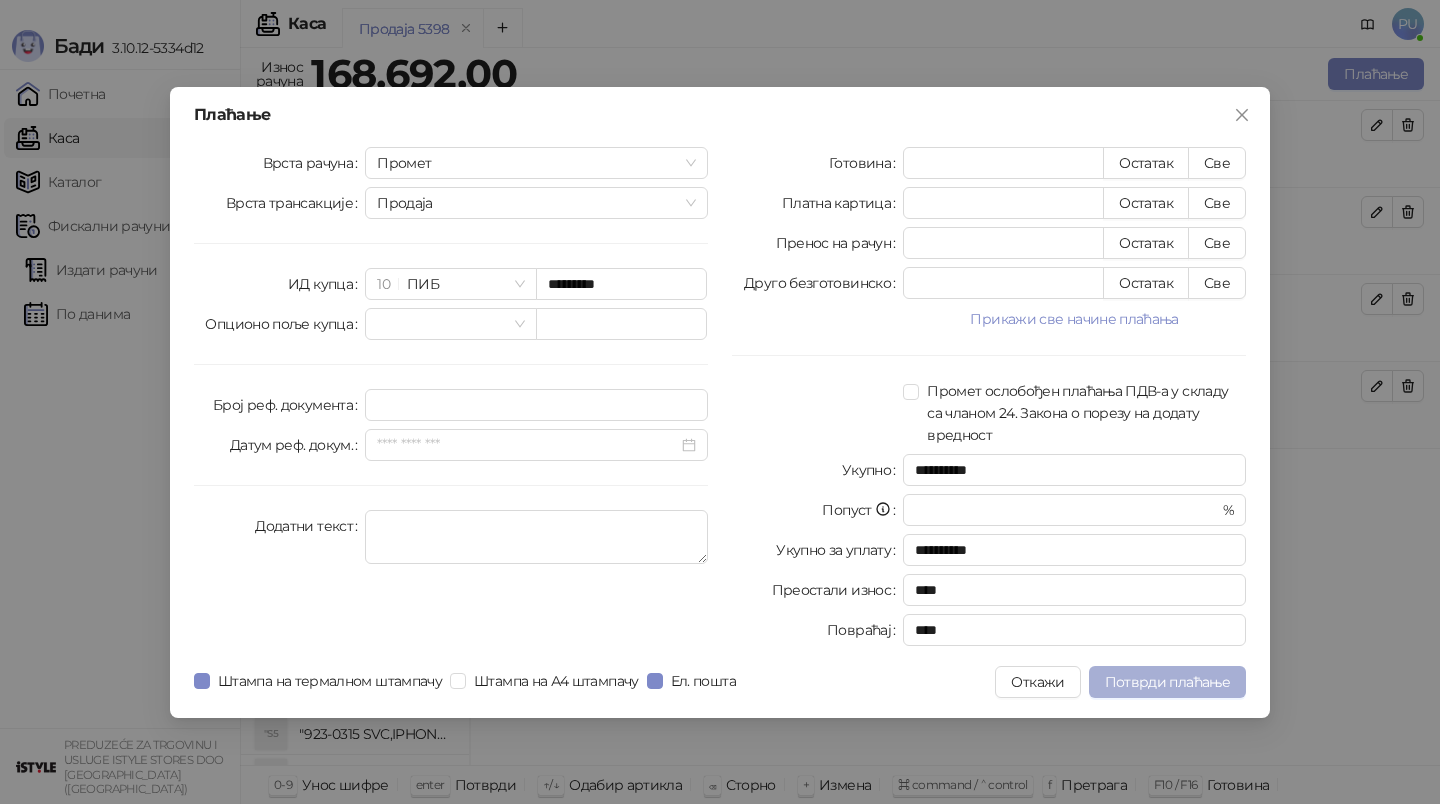 click on "Потврди плаћање" at bounding box center (1167, 682) 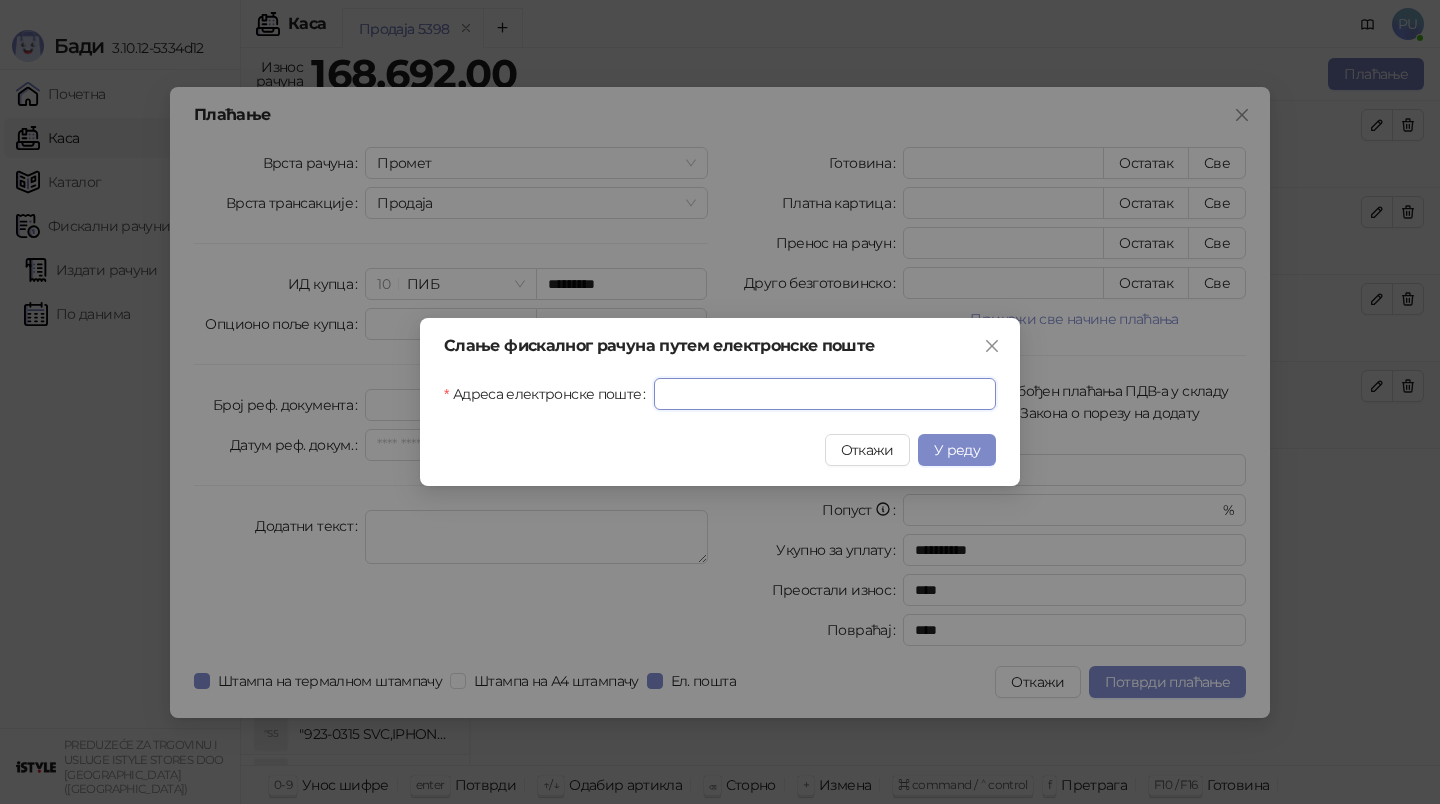click on "Адреса електронске поште" at bounding box center (825, 394) 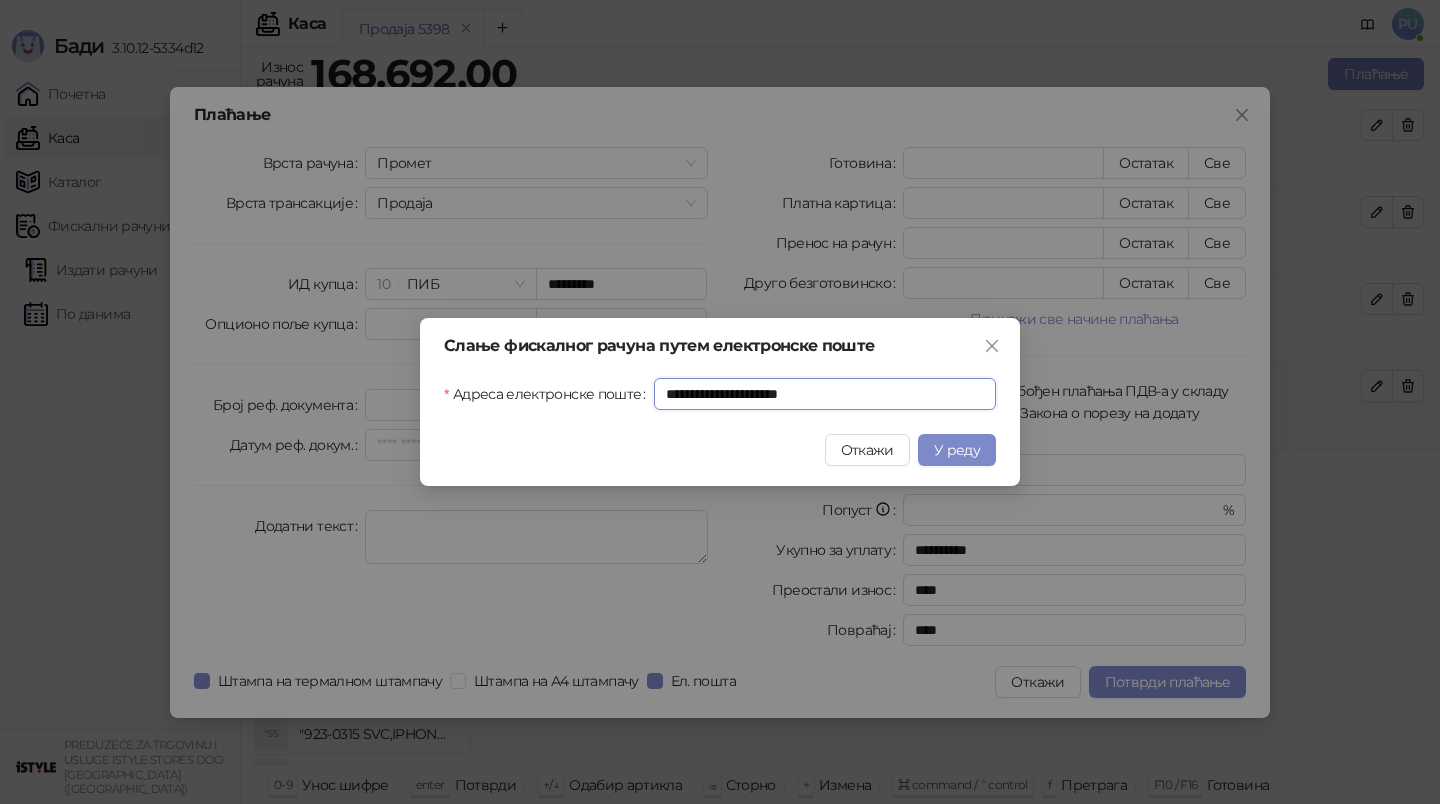 type on "**********" 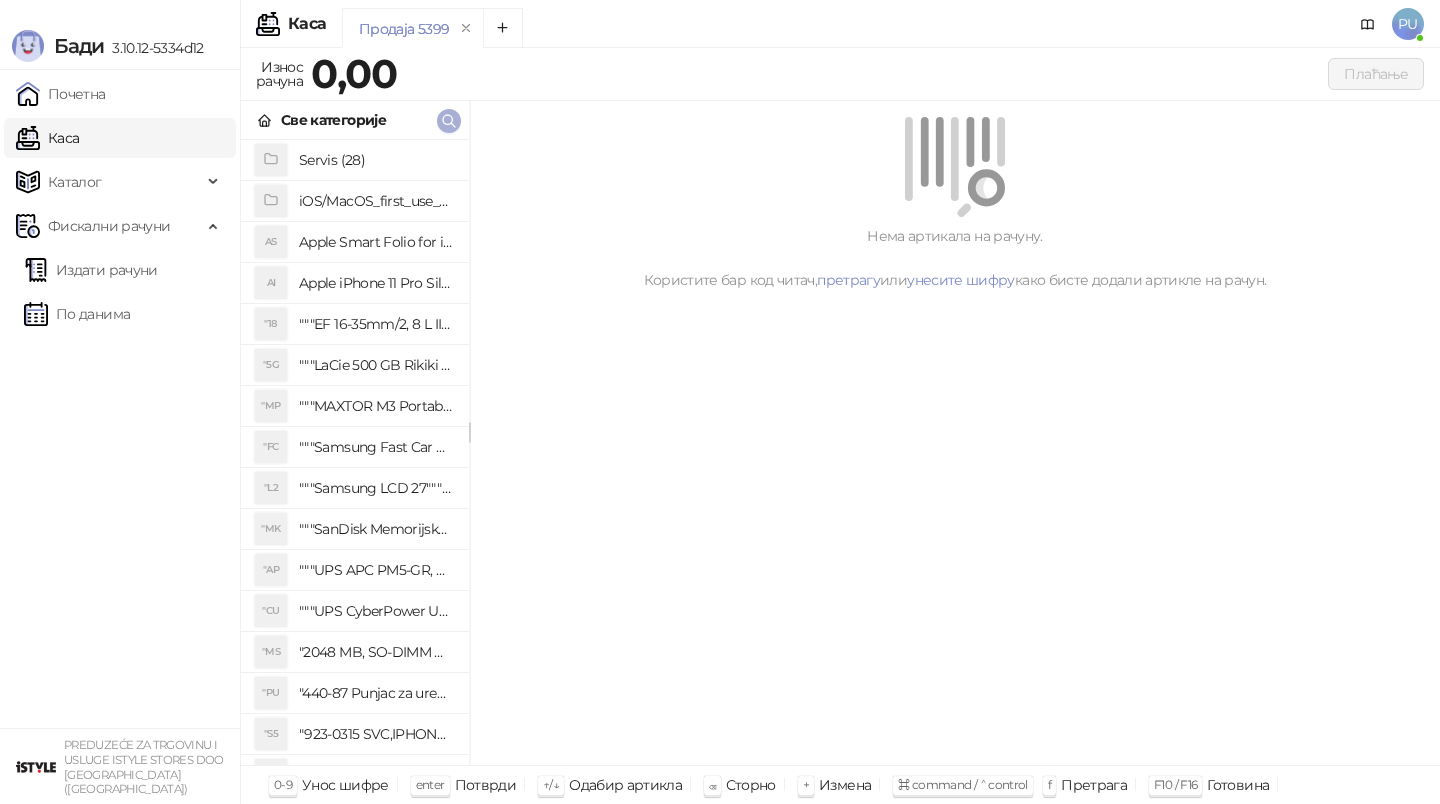 click 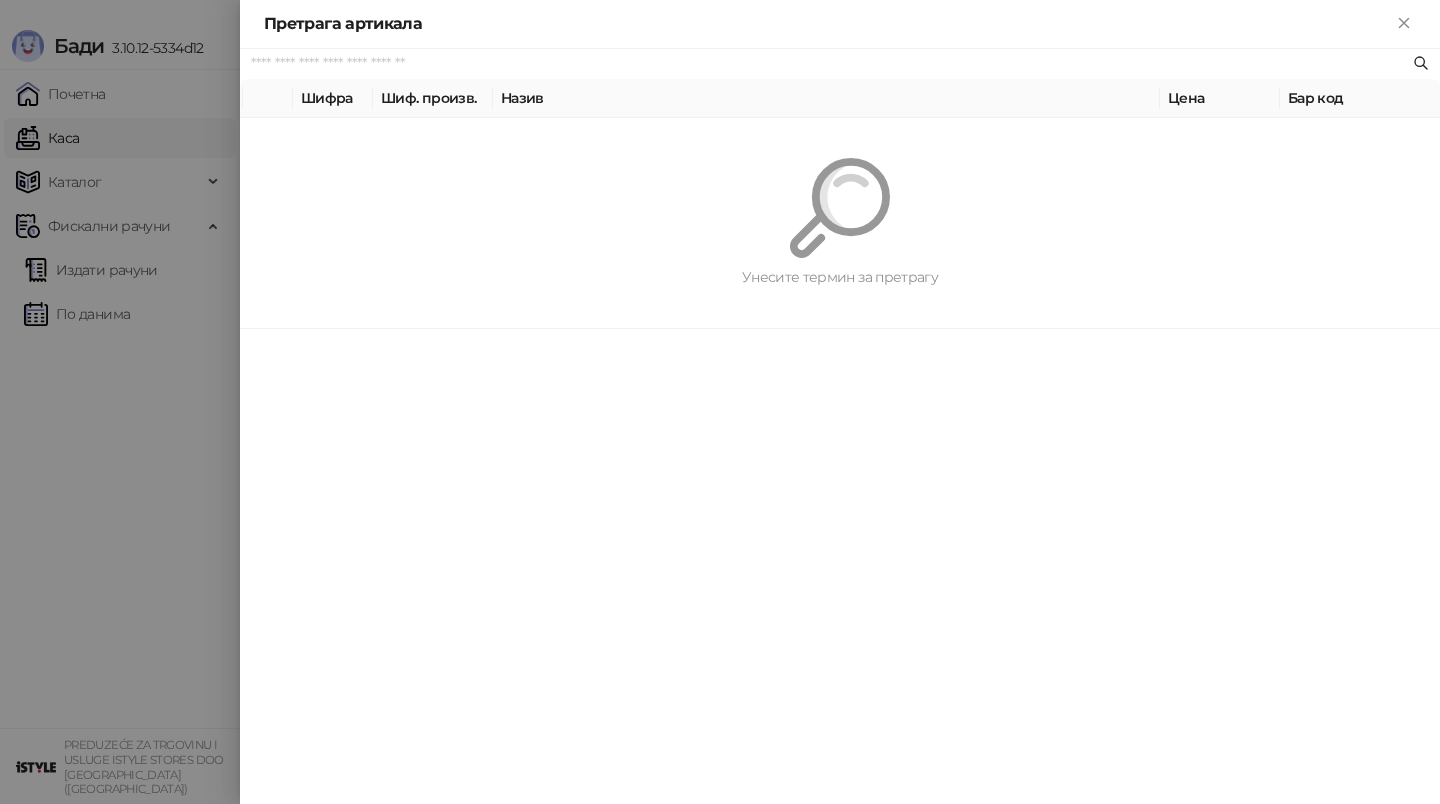 paste on "*********" 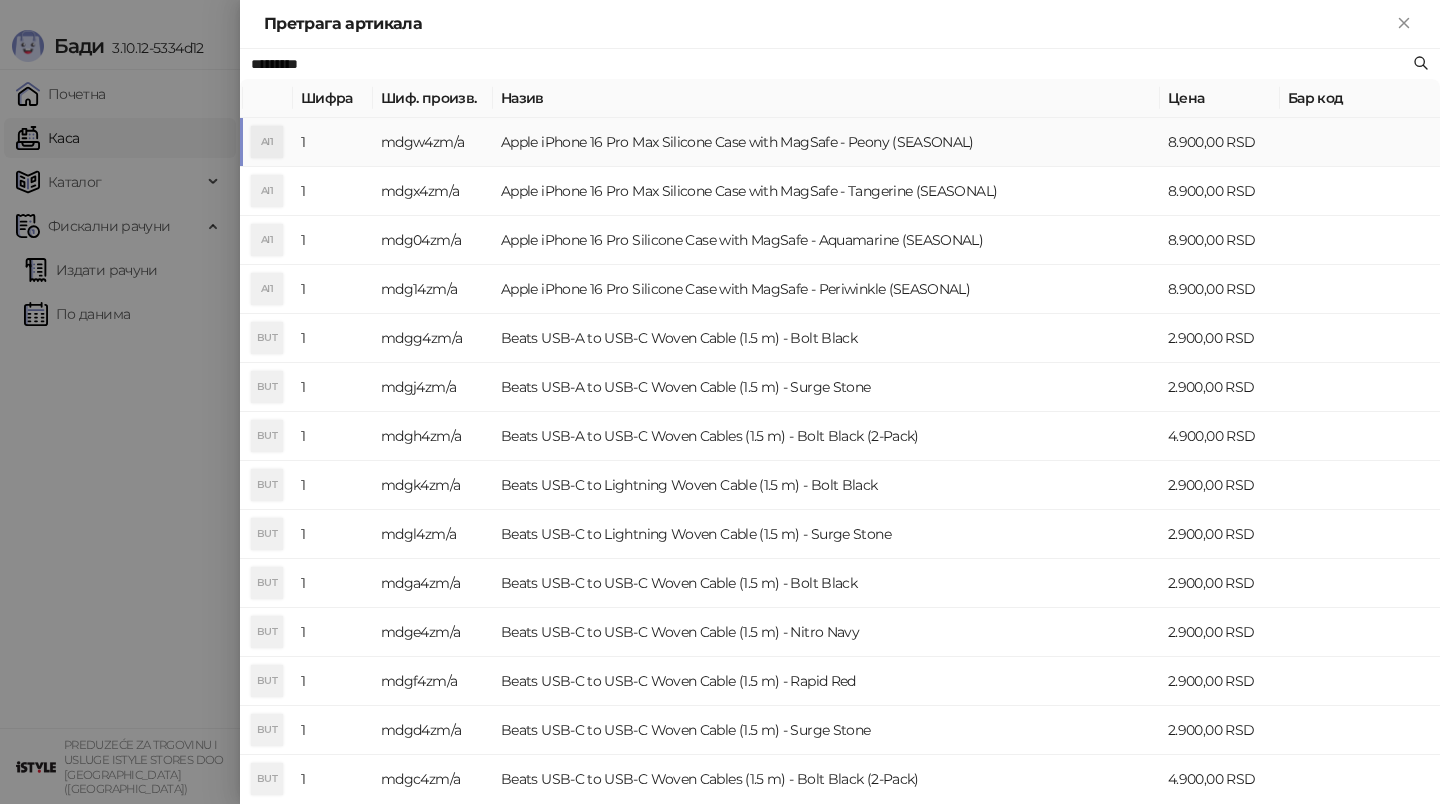 click on "Apple iPhone 16 Pro Max Silicone Case with MagSafe - Peony (SEASONAL)" at bounding box center (826, 142) 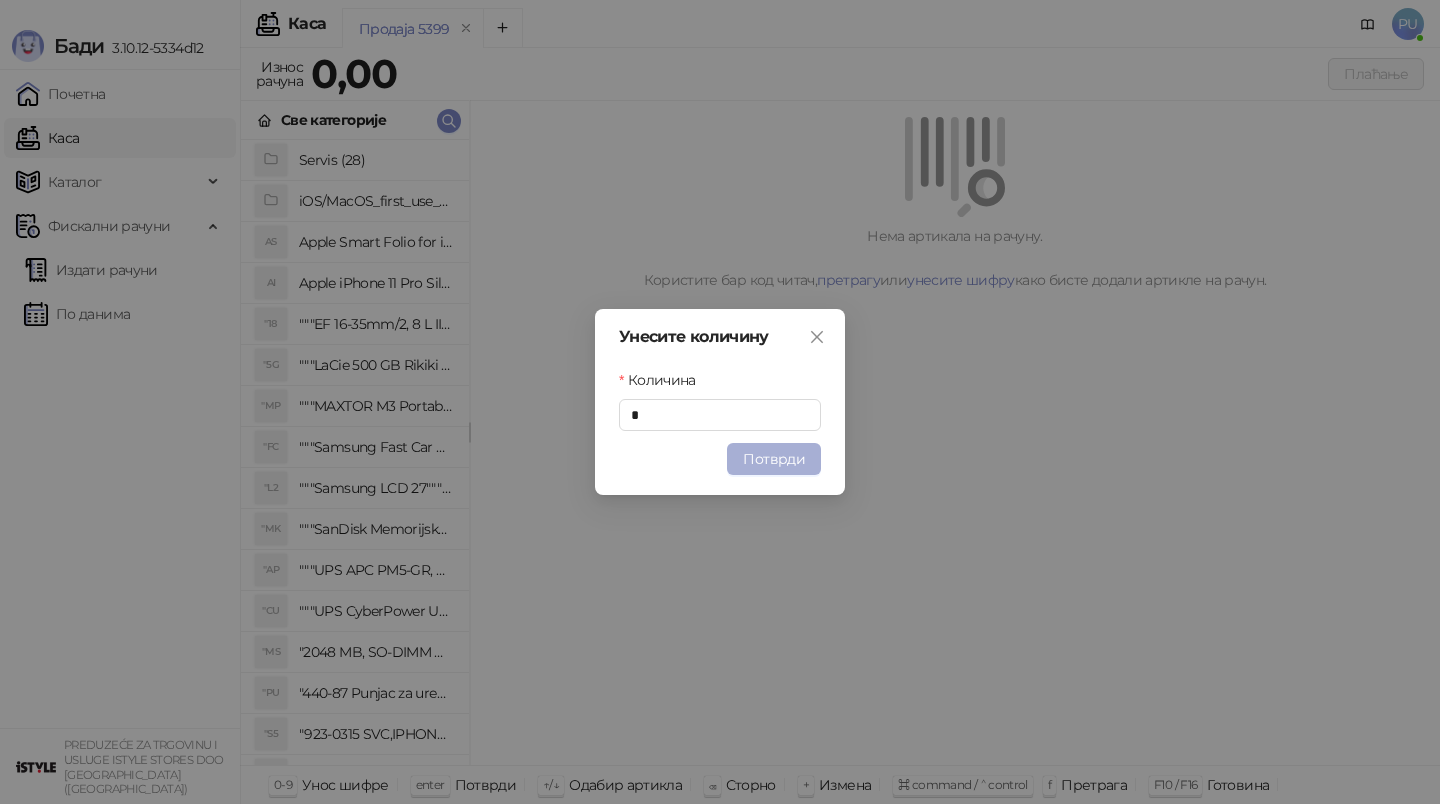 click on "Потврди" at bounding box center (774, 459) 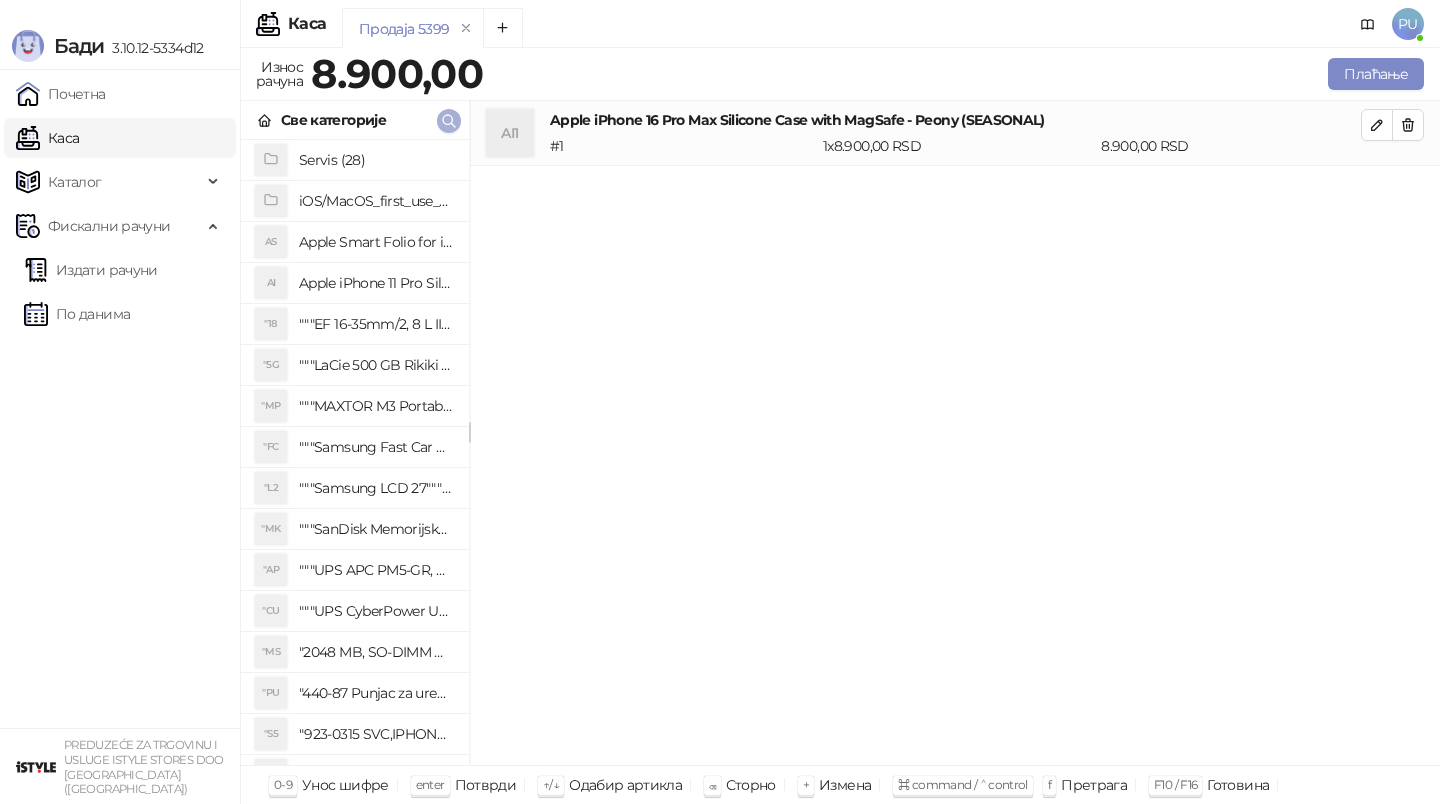 click 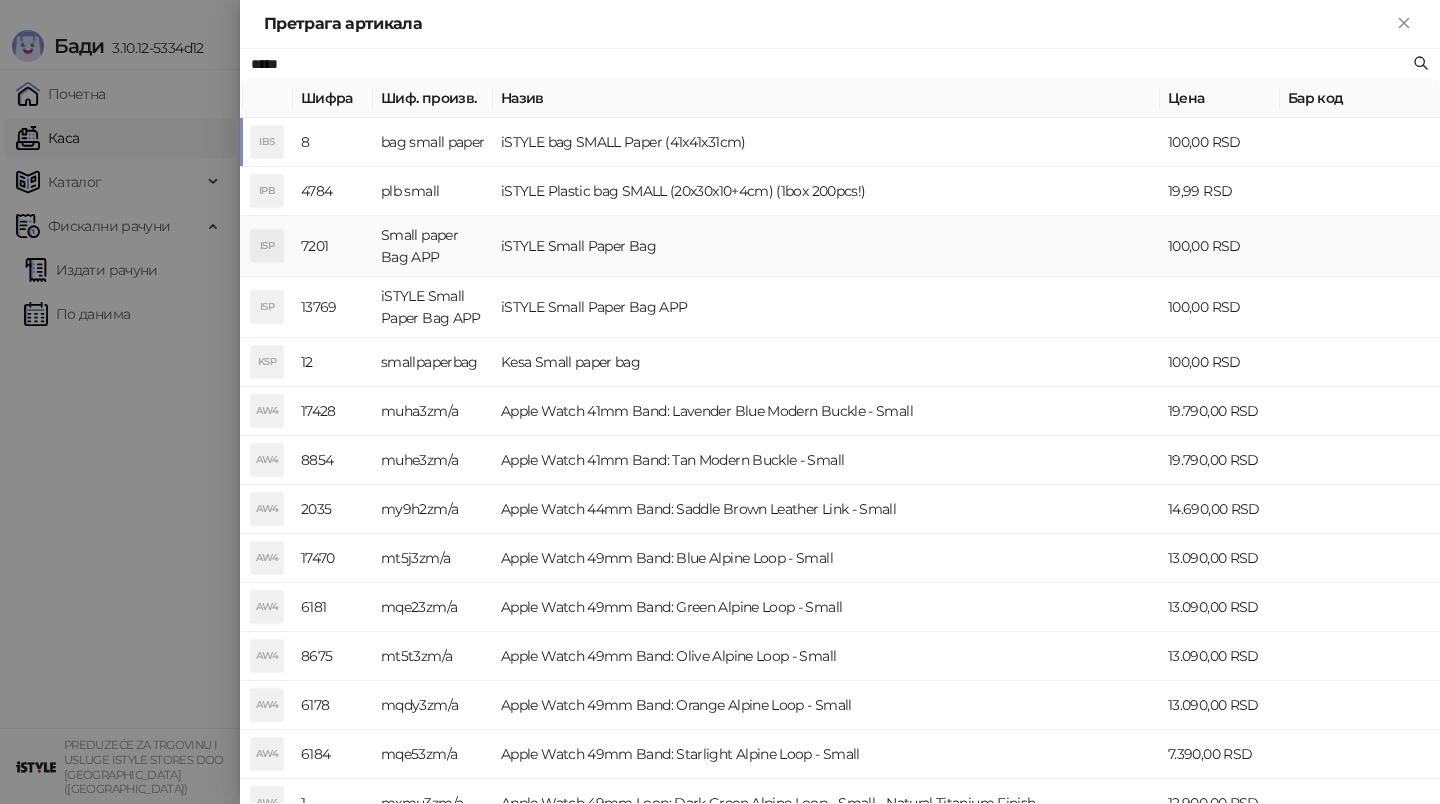 type on "*****" 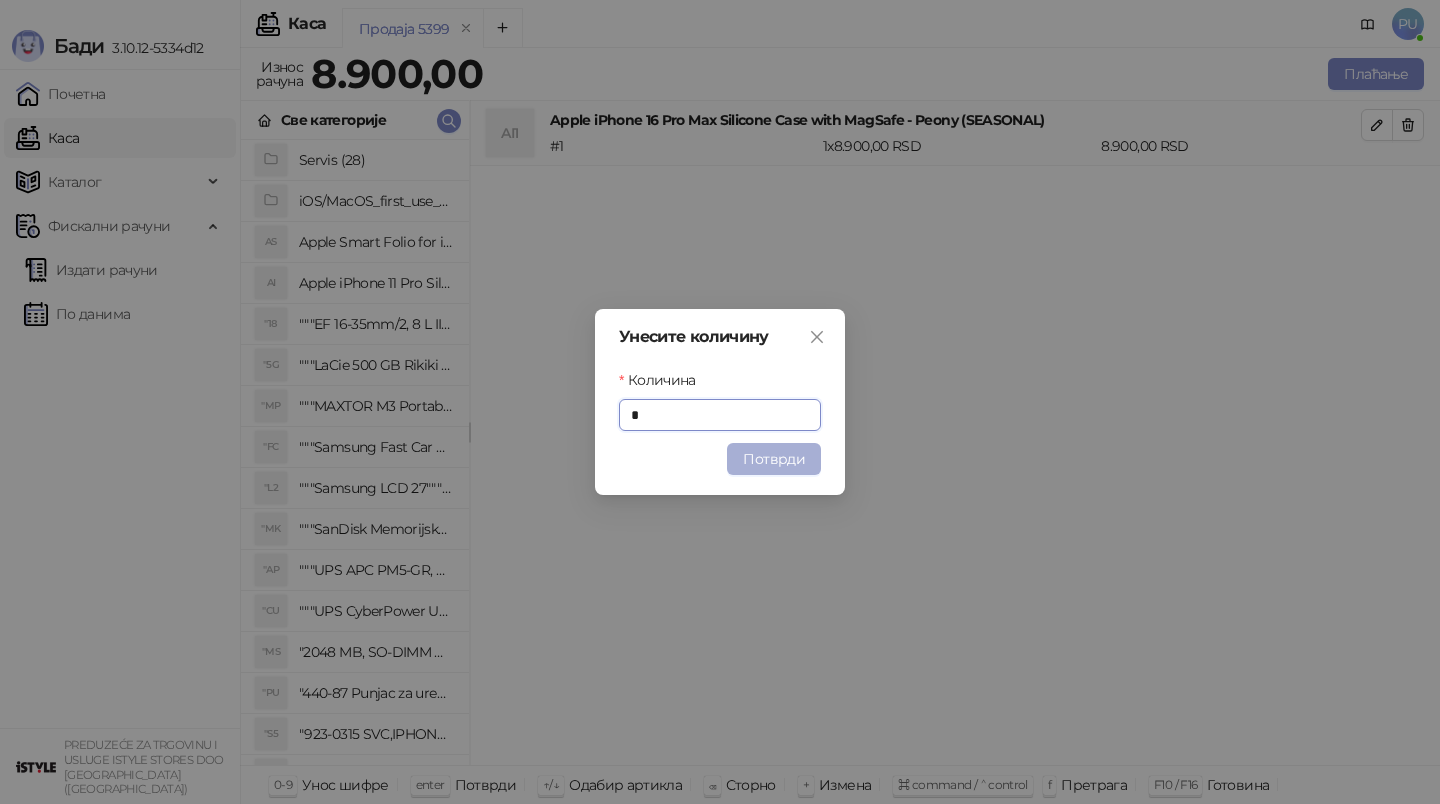 click on "Потврди" at bounding box center (774, 459) 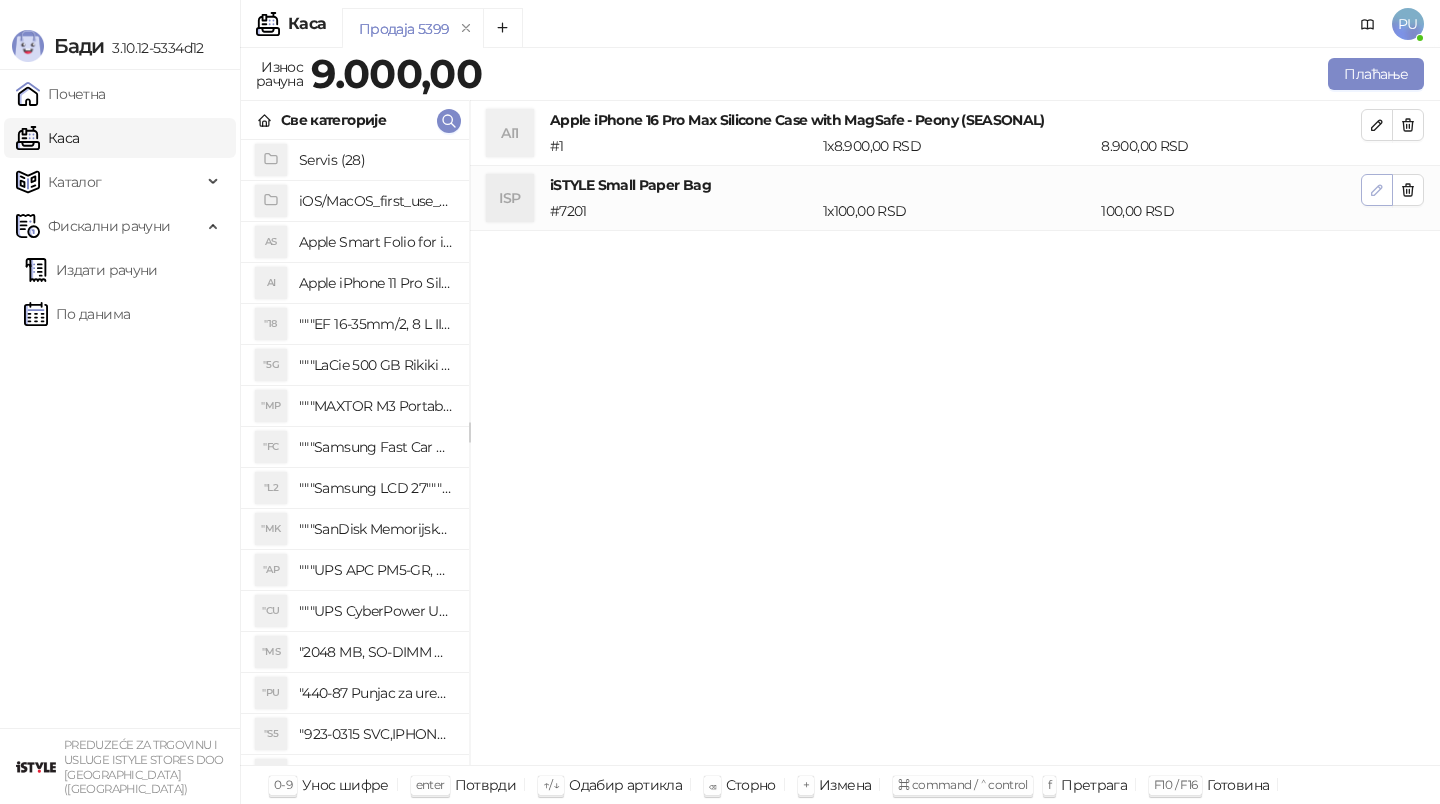 click 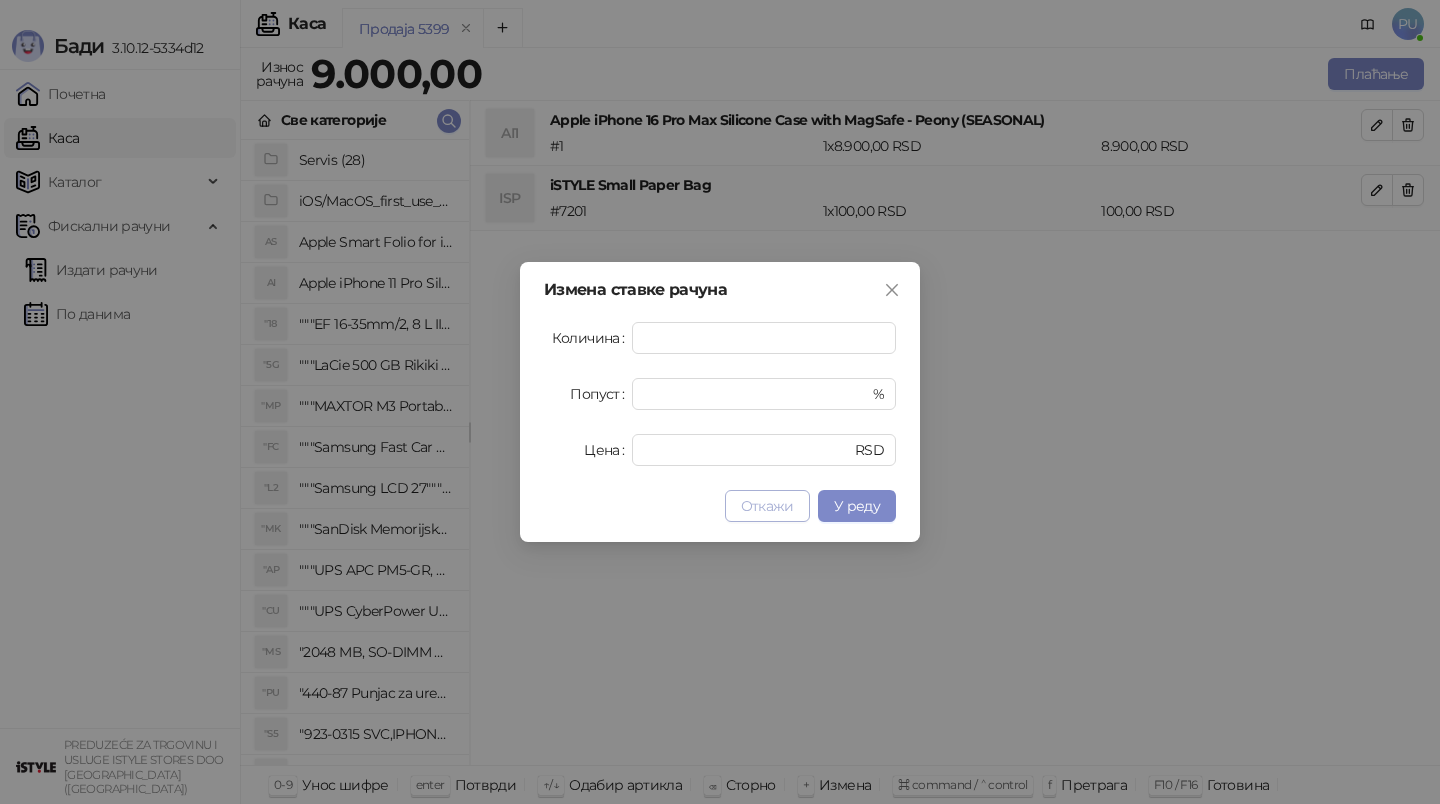 click on "Откажи" at bounding box center (767, 506) 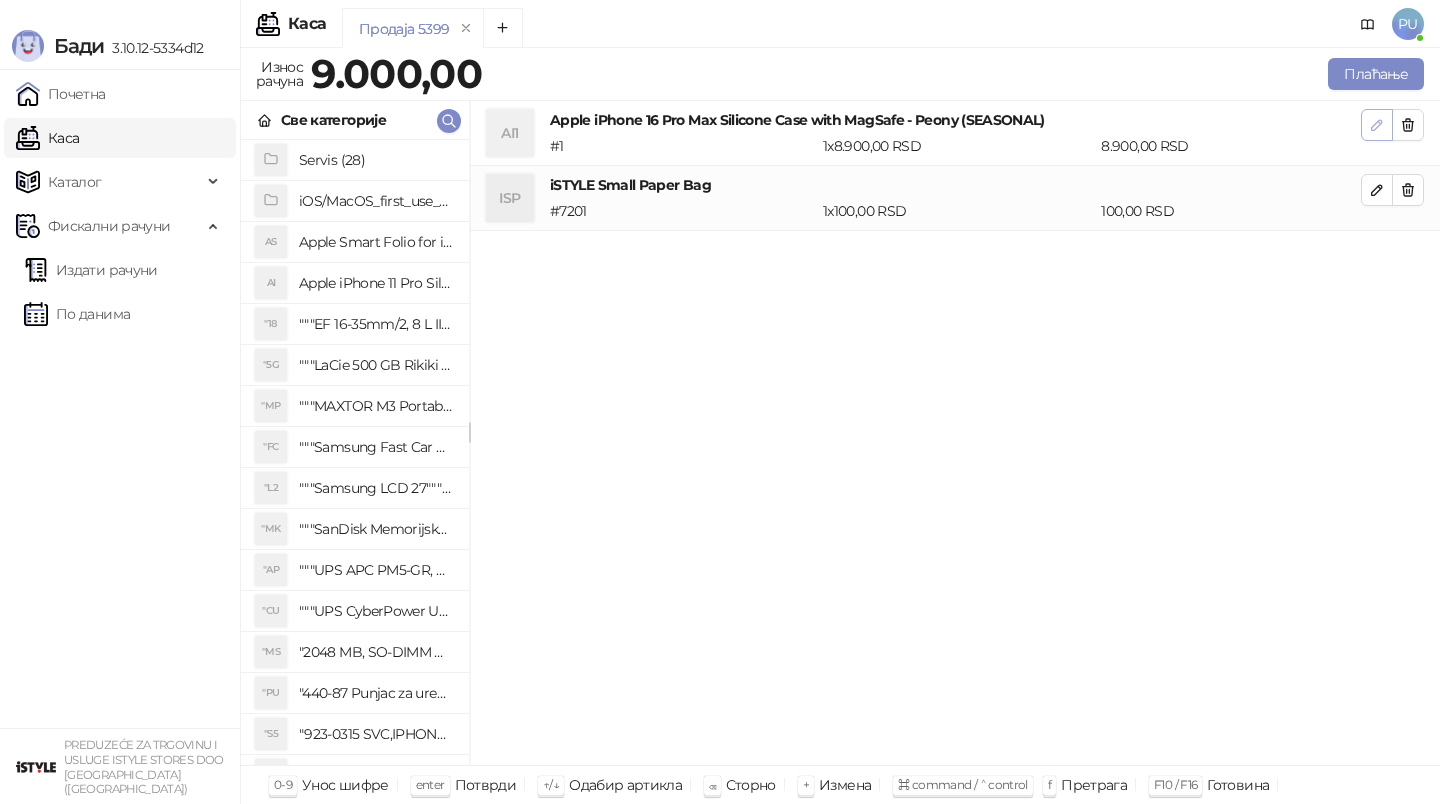click 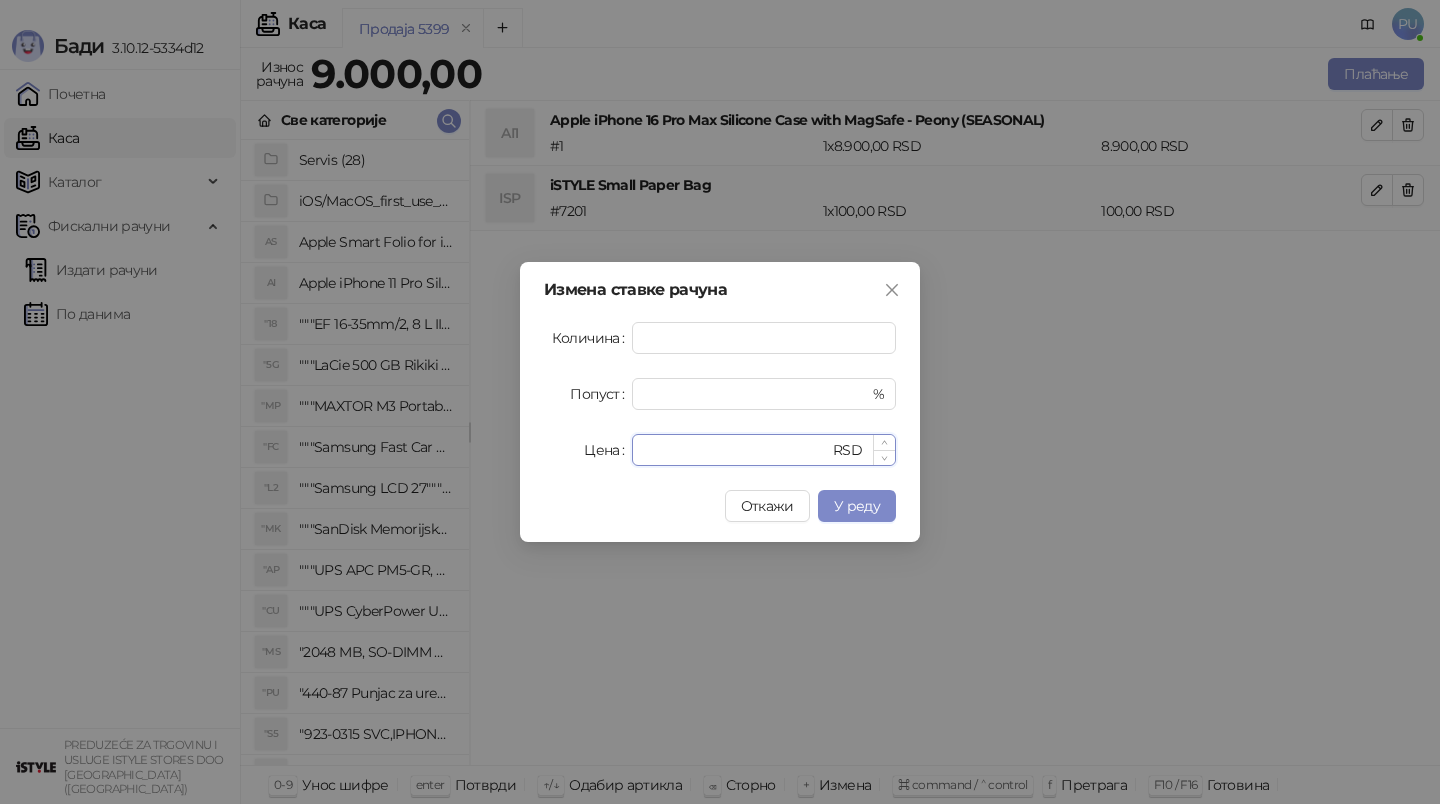 click on "****" at bounding box center (736, 450) 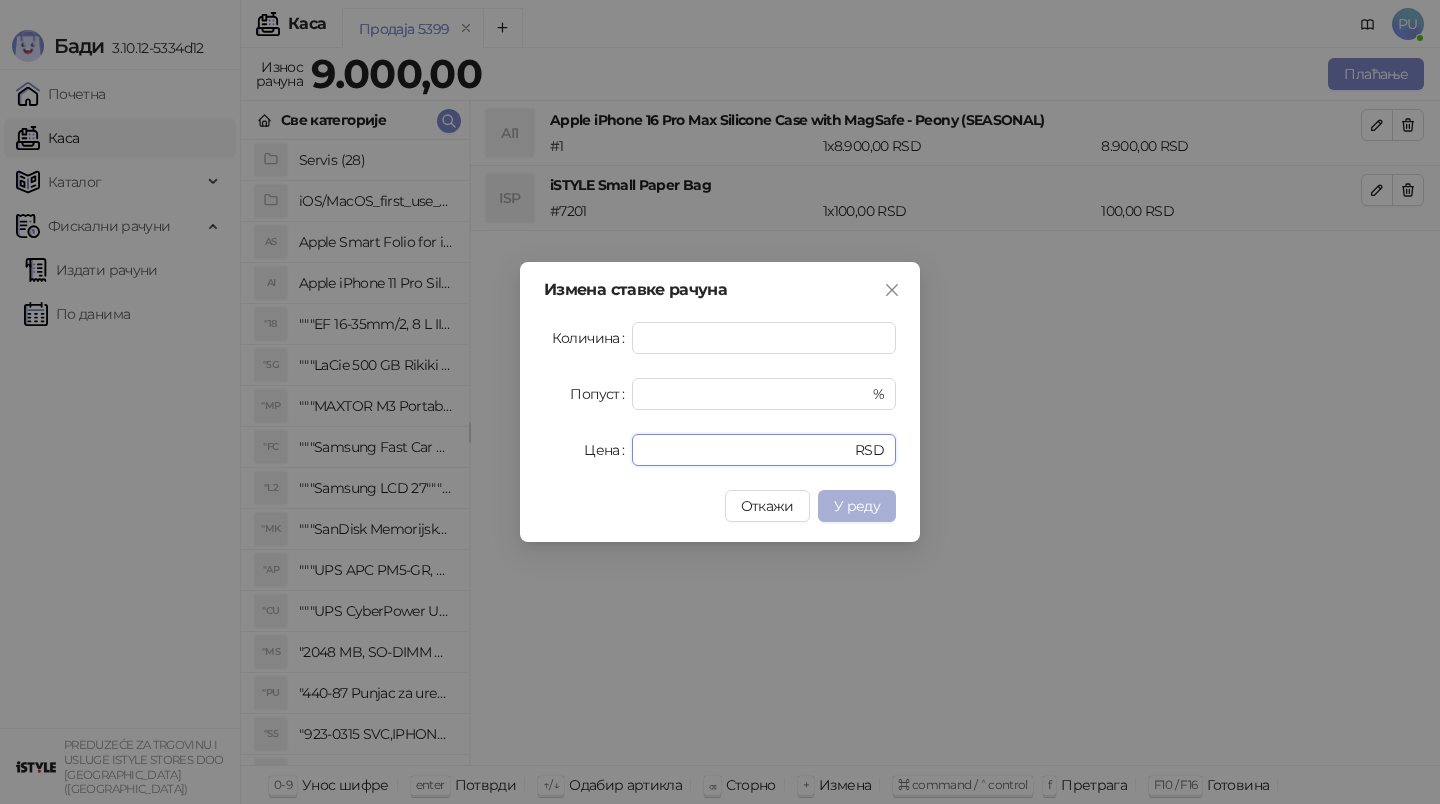 type on "****" 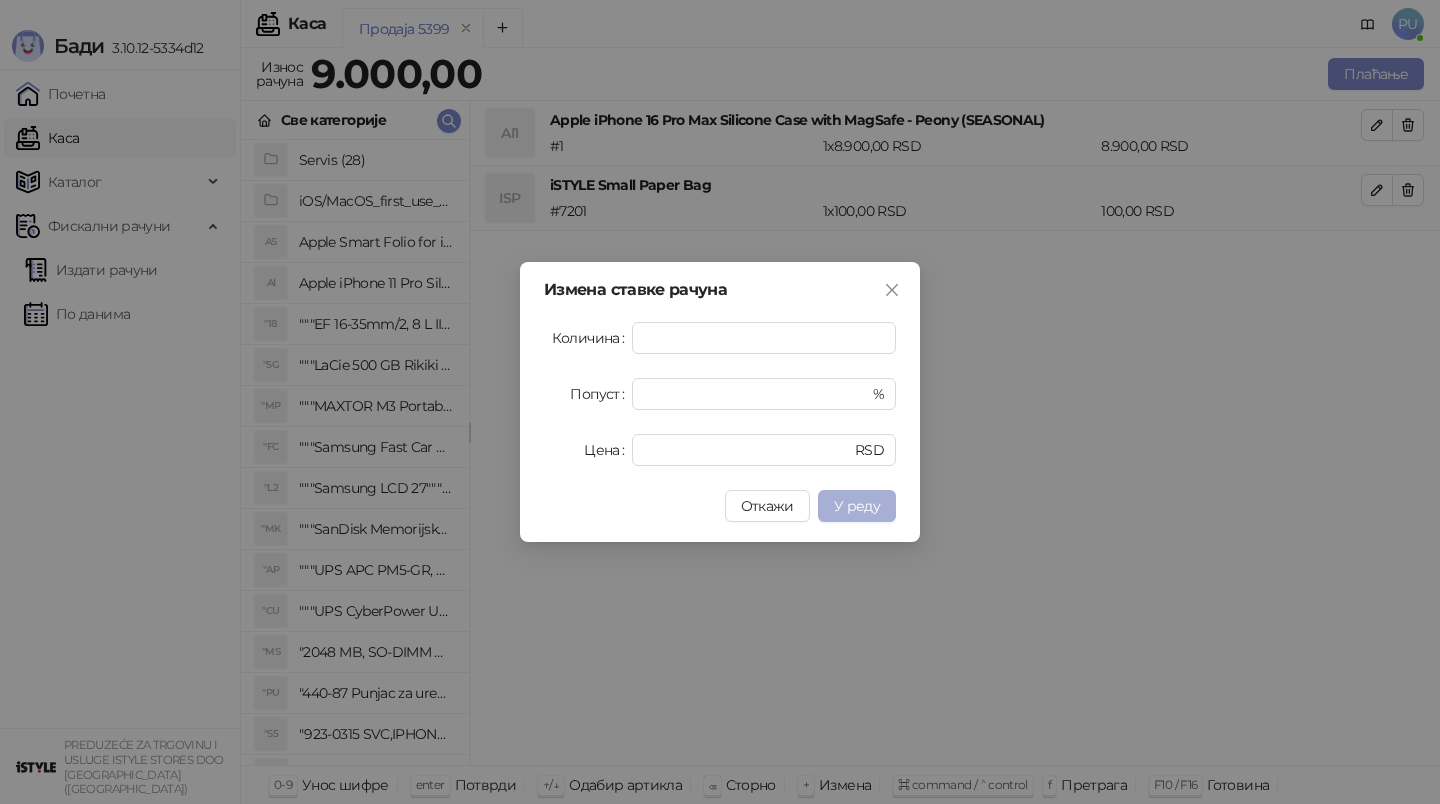 click on "У реду" at bounding box center (857, 506) 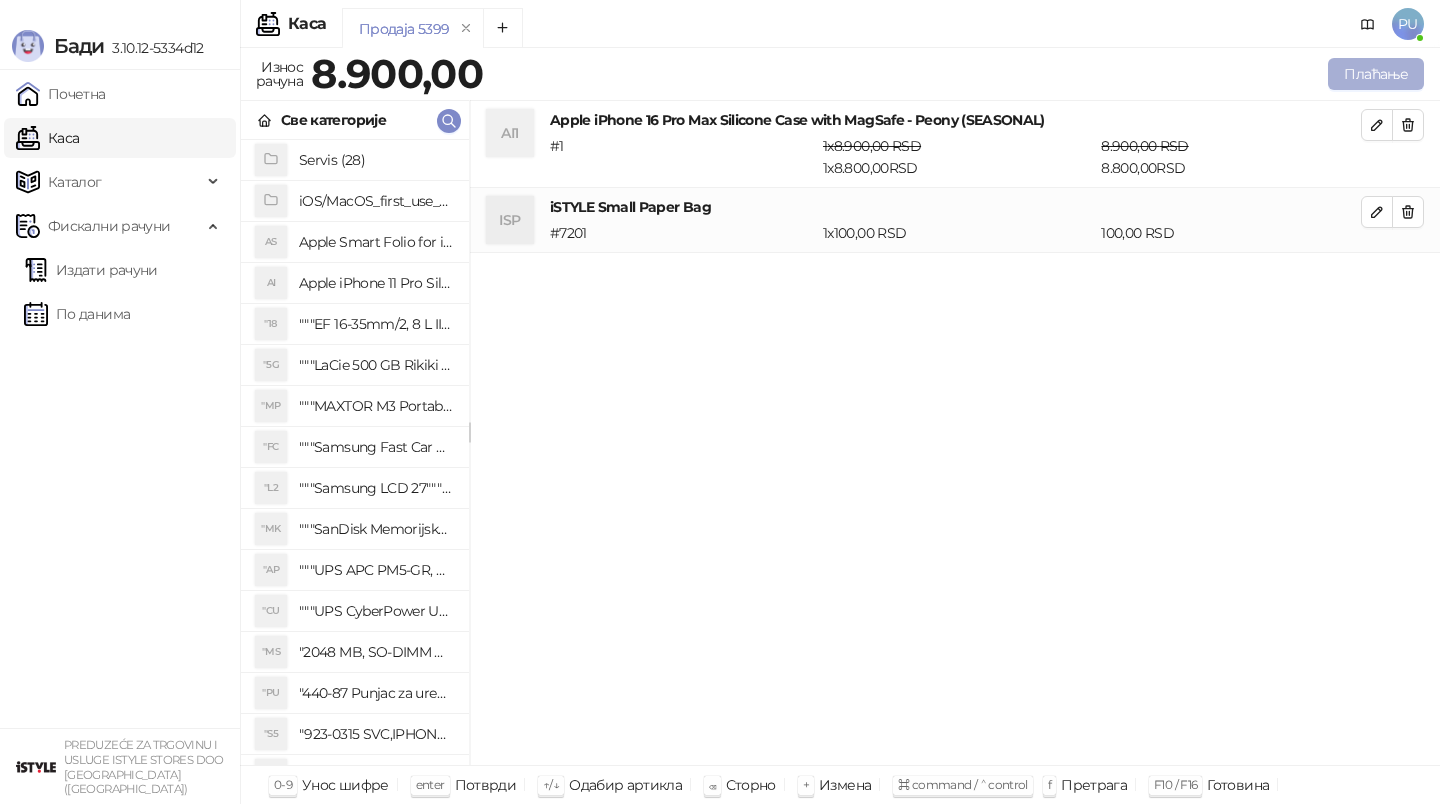 click on "Плаћање" at bounding box center (1376, 74) 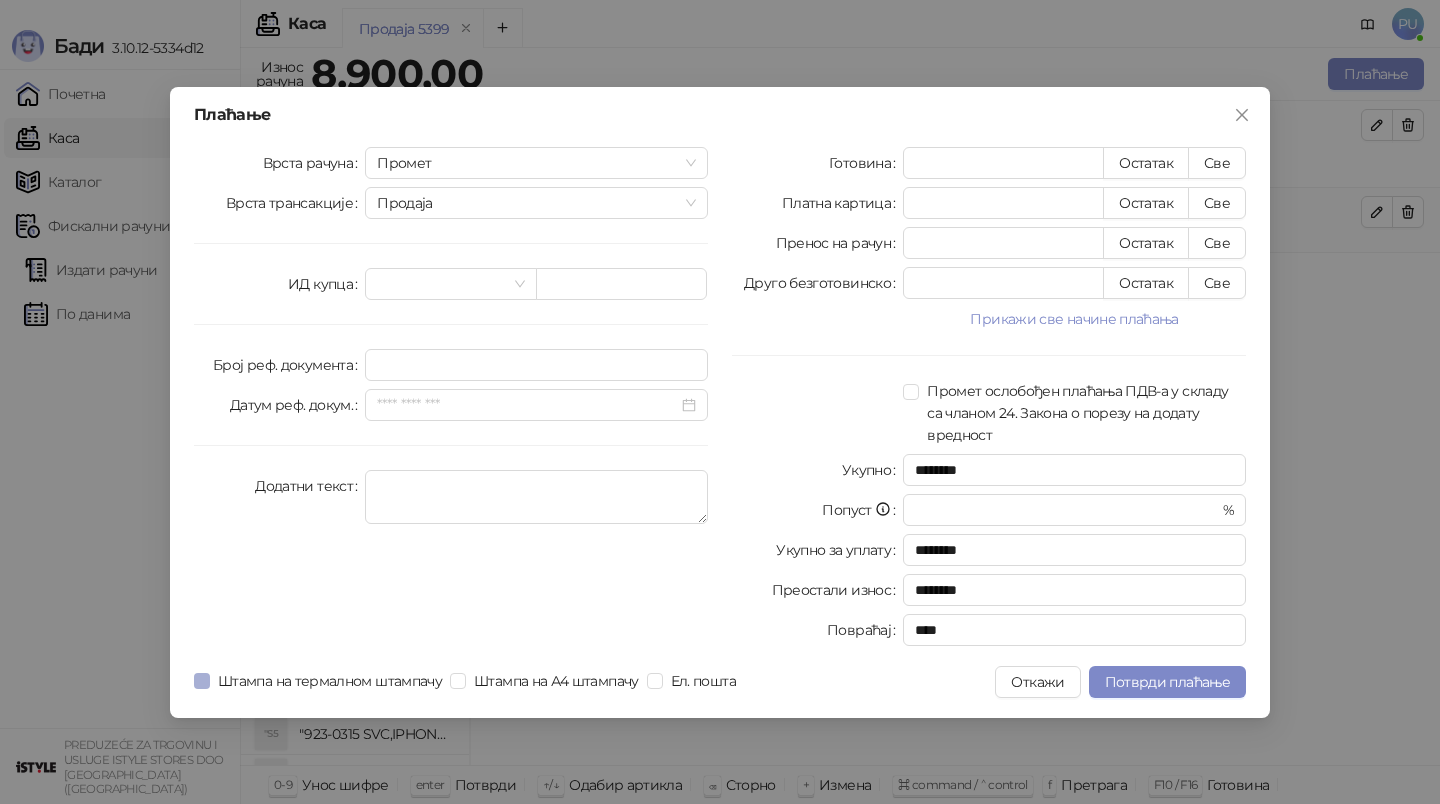 click on "Штампа на термалном штампачу" at bounding box center [330, 681] 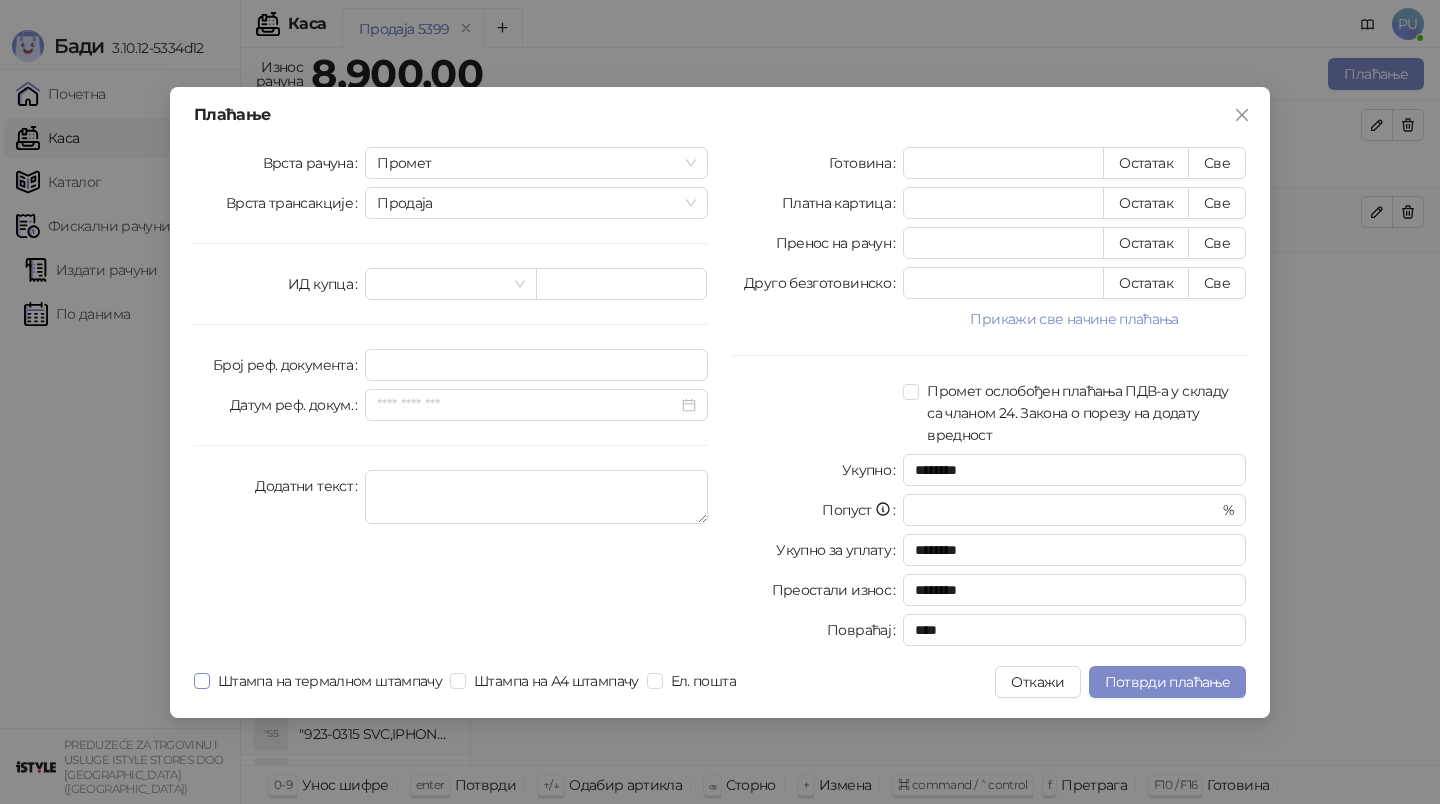 click on "Штампа на термалном штампачу" at bounding box center [330, 681] 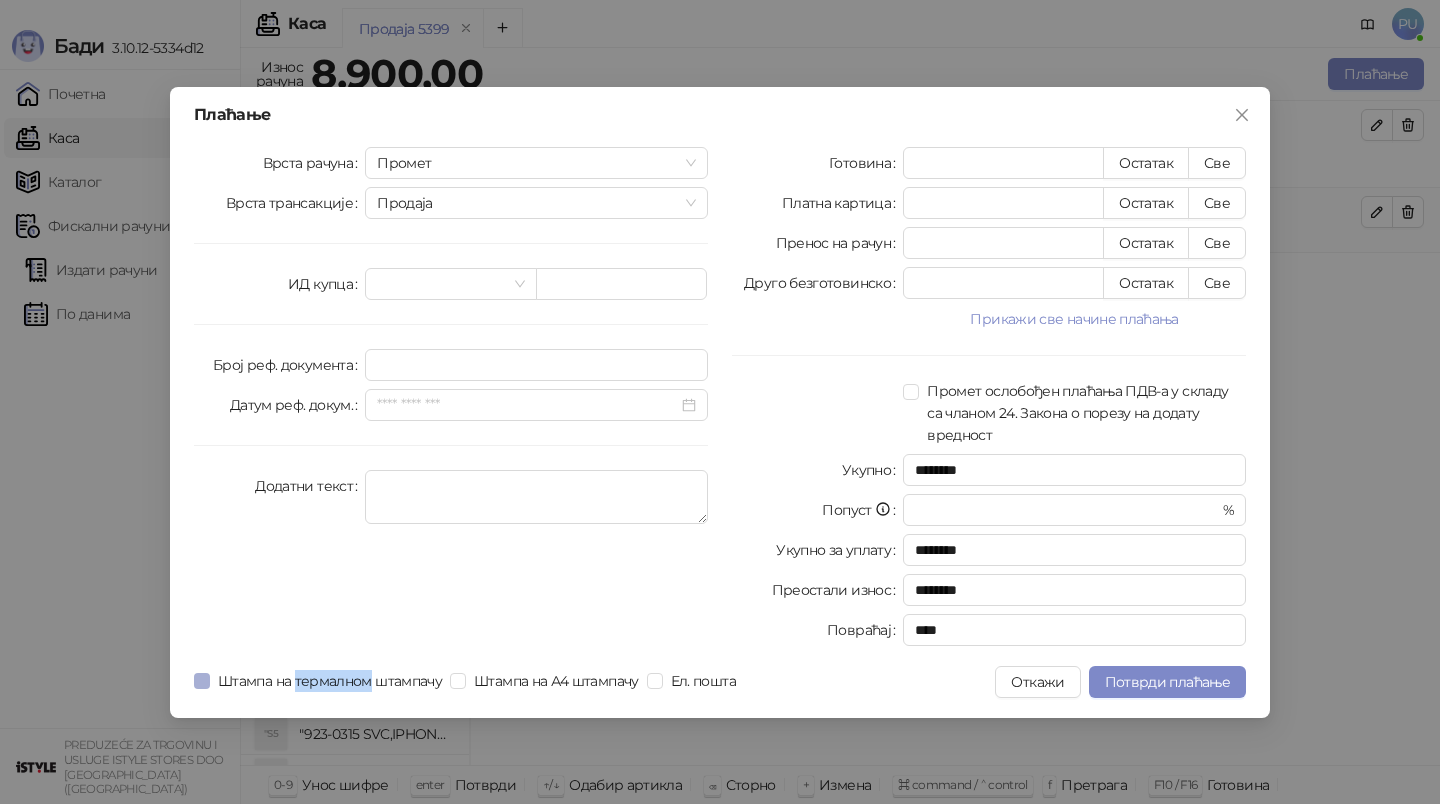 click on "Штампа на термалном штампачу" at bounding box center [330, 681] 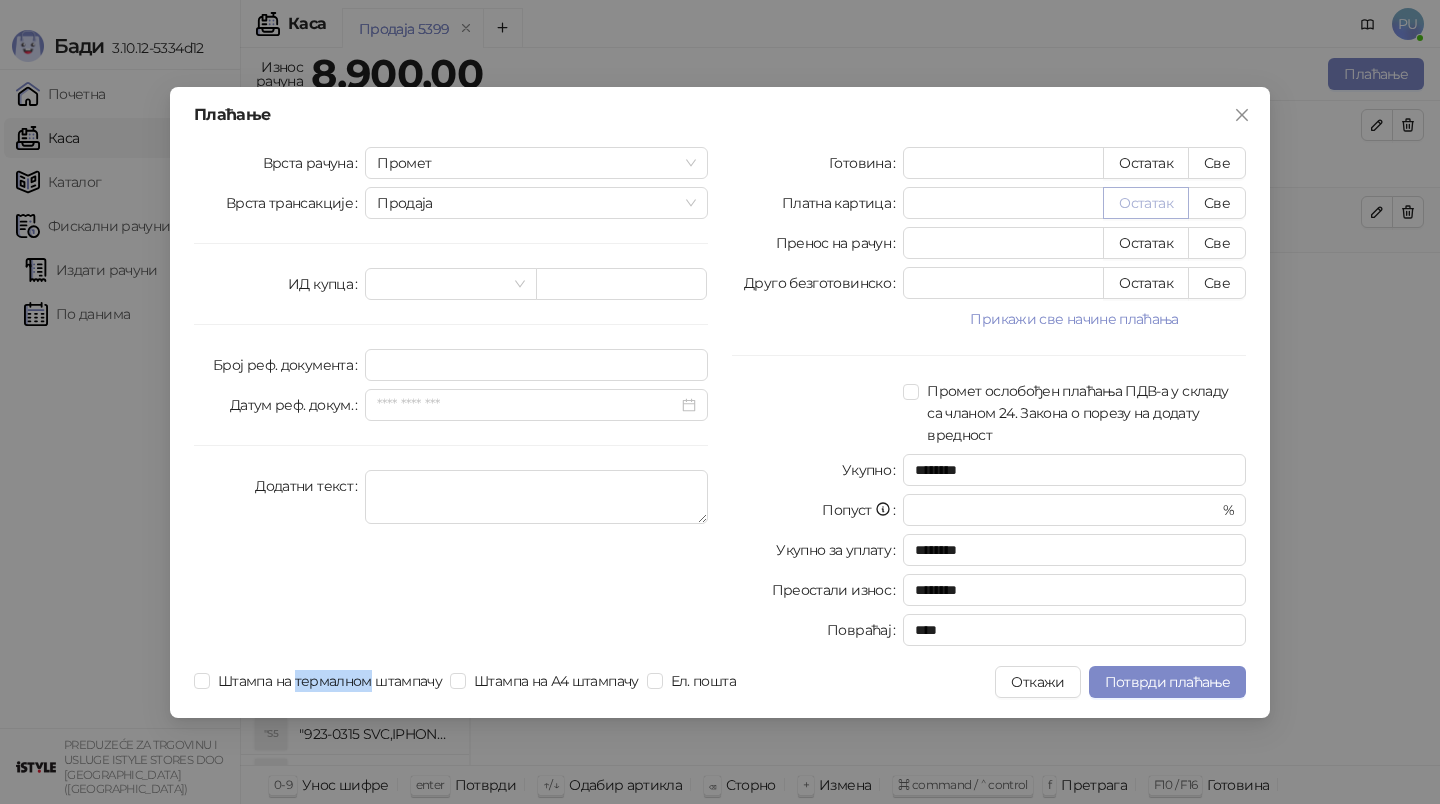 click on "Остатак" at bounding box center [1146, 203] 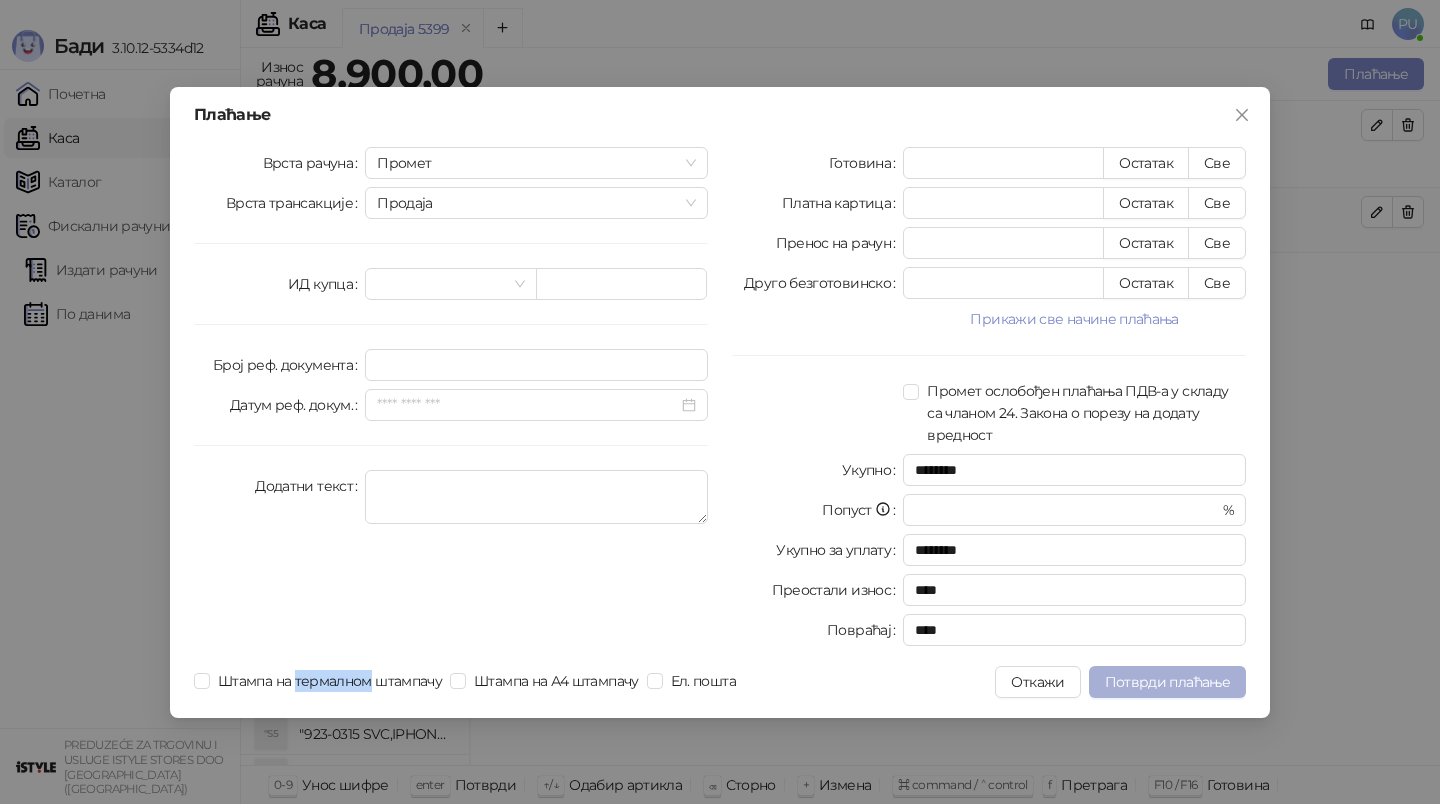 click on "Потврди плаћање" at bounding box center [1167, 682] 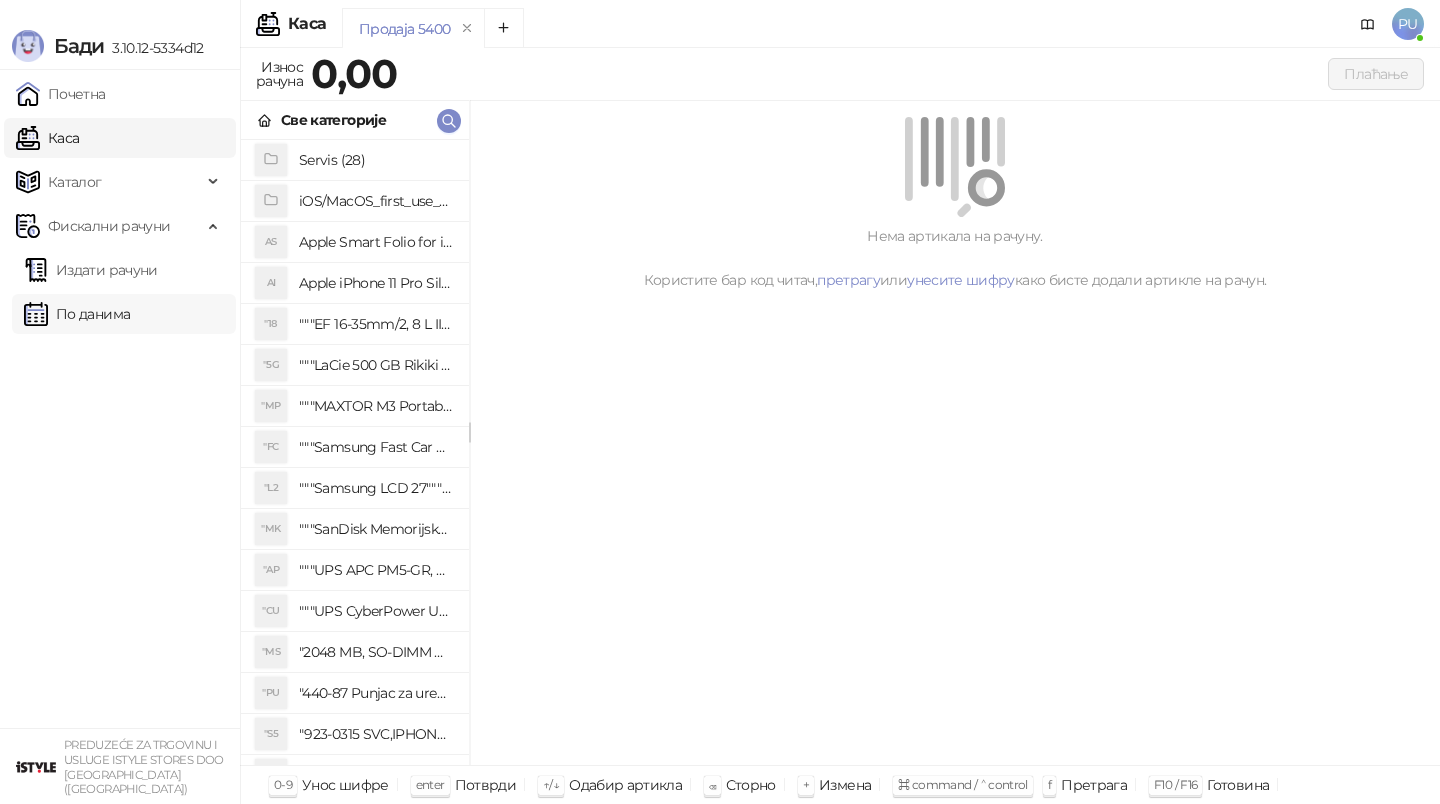 click on "По данима" at bounding box center [77, 314] 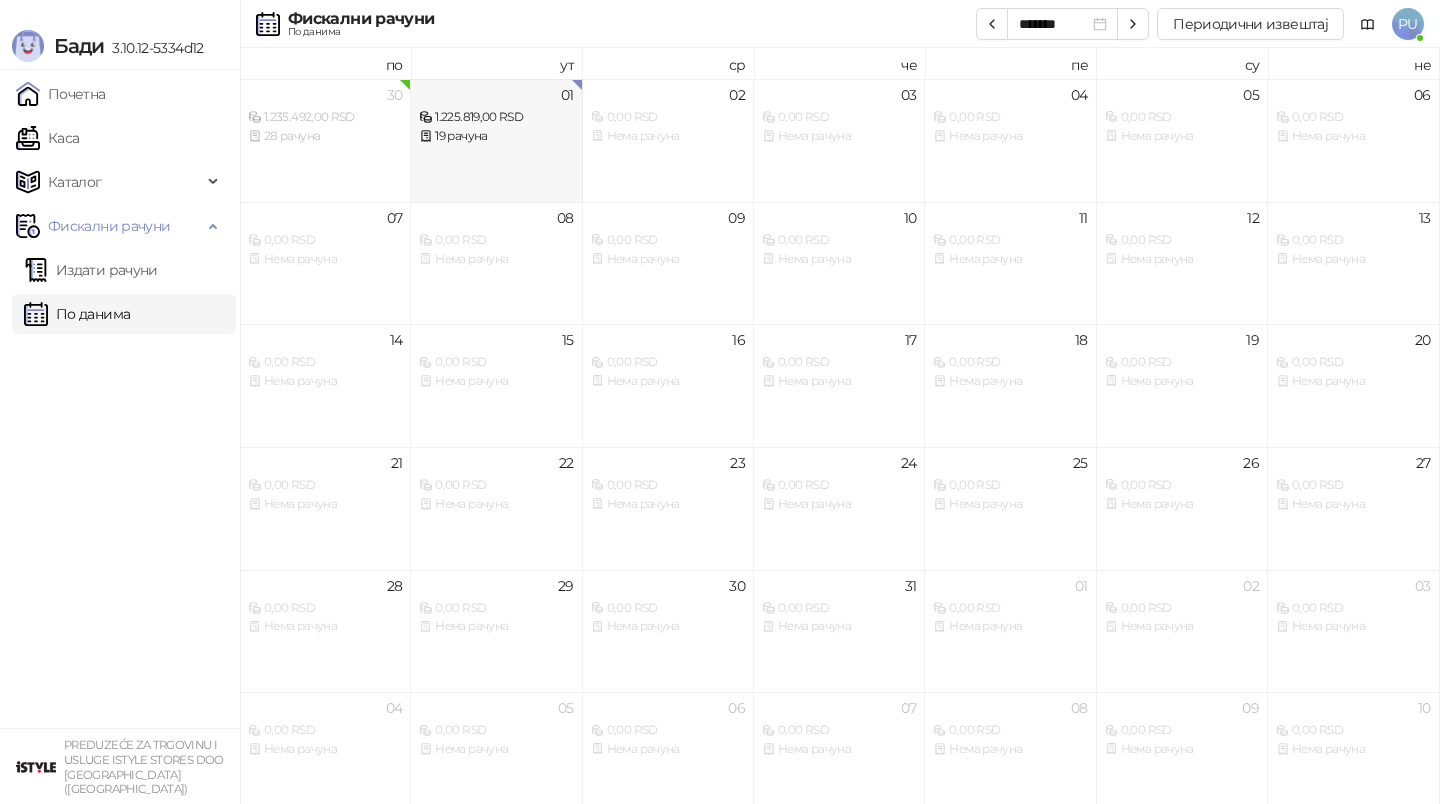 click on "01   1.225.819,00 RSD   19 рачуна" at bounding box center (496, 140) 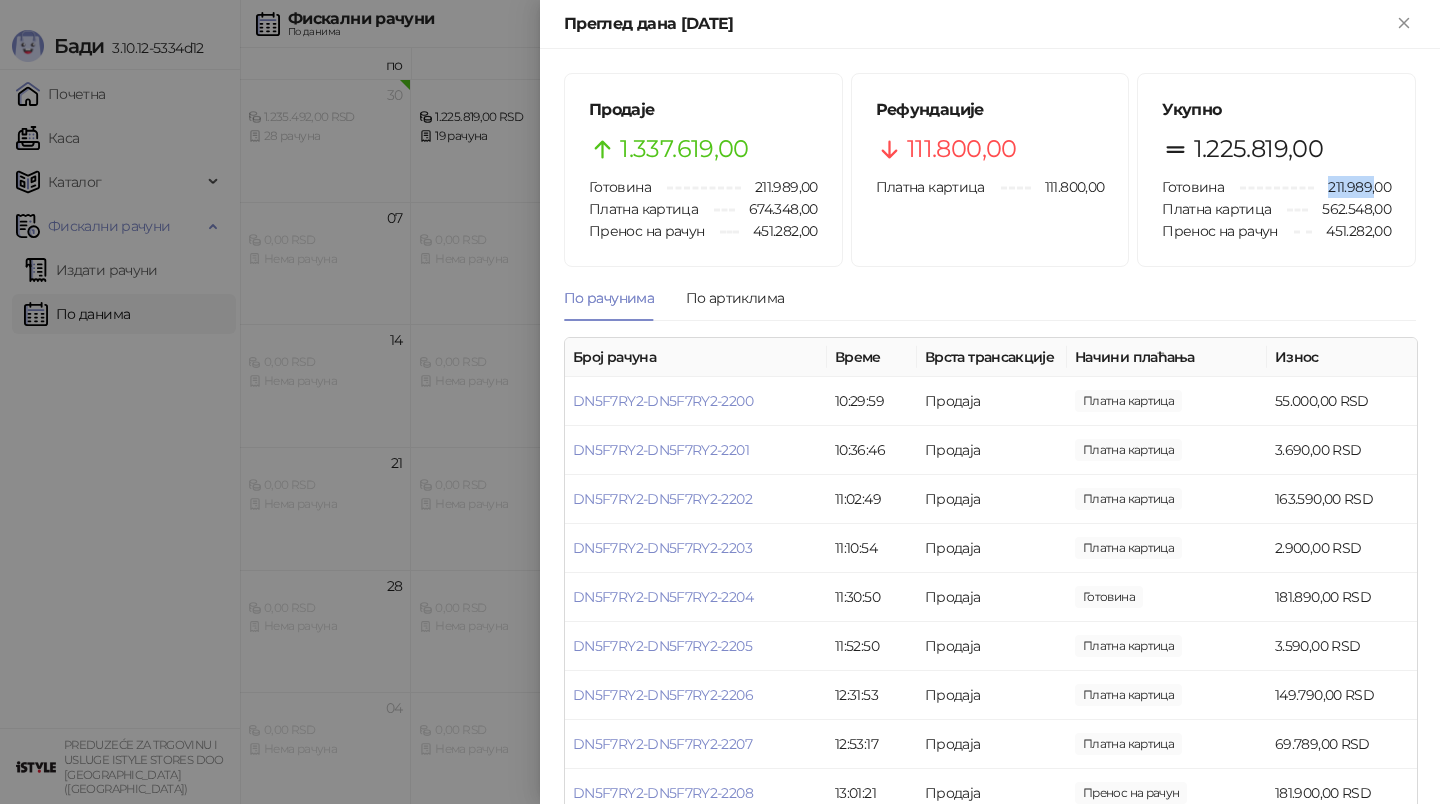 drag, startPoint x: 1309, startPoint y: 184, endPoint x: 1374, endPoint y: 187, distance: 65.06919 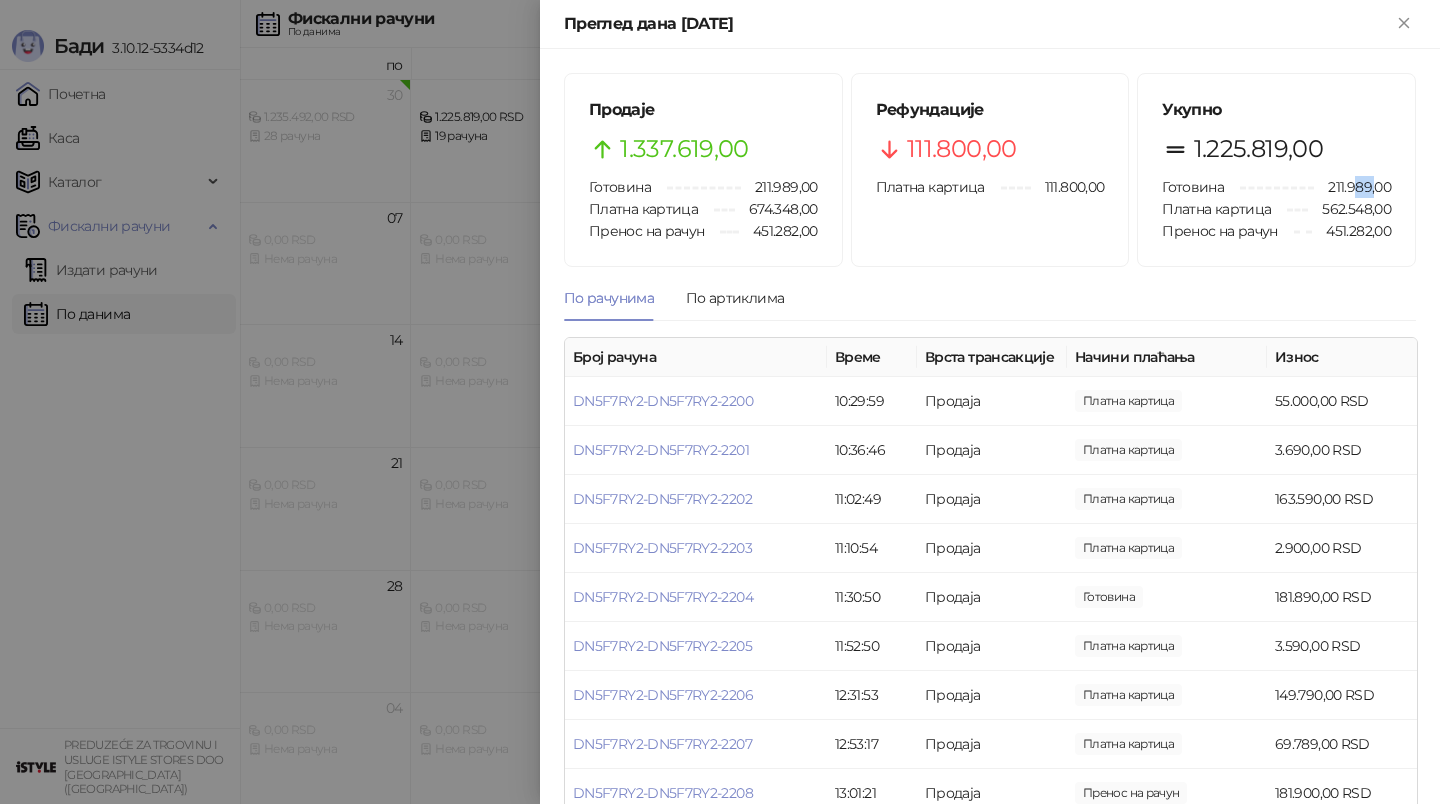 drag, startPoint x: 1373, startPoint y: 186, endPoint x: 1354, endPoint y: 188, distance: 19.104973 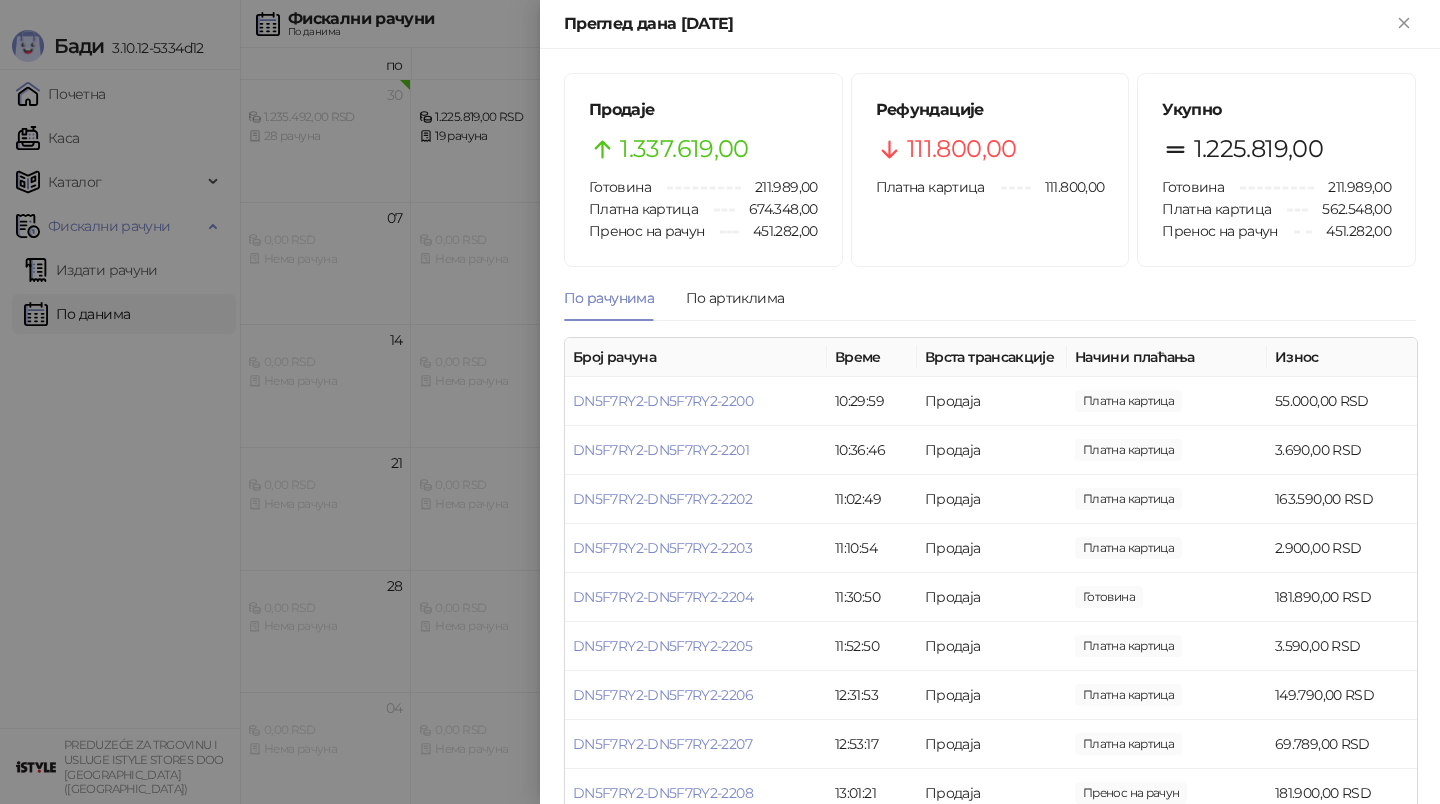 click at bounding box center [720, 402] 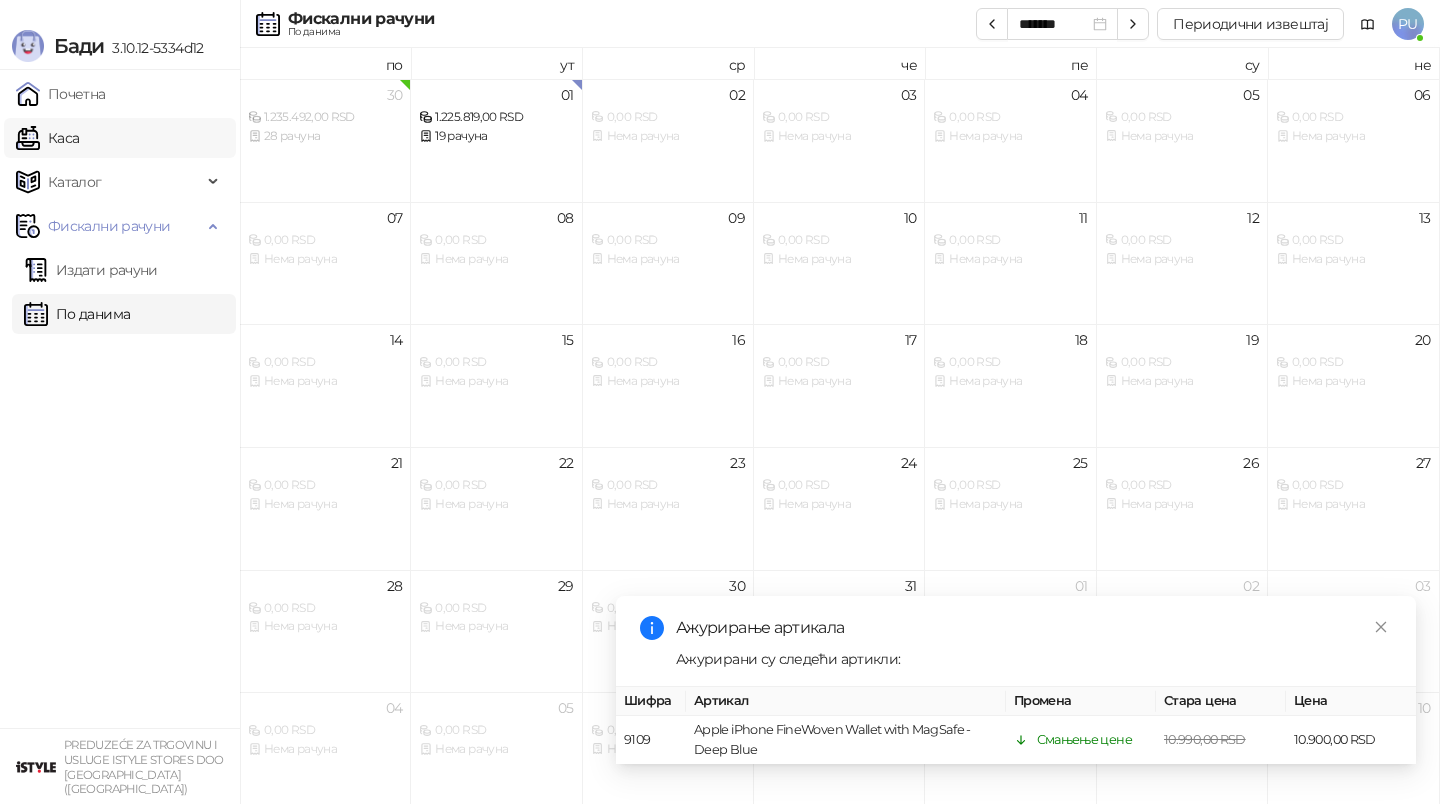 click on "Каса" at bounding box center [47, 138] 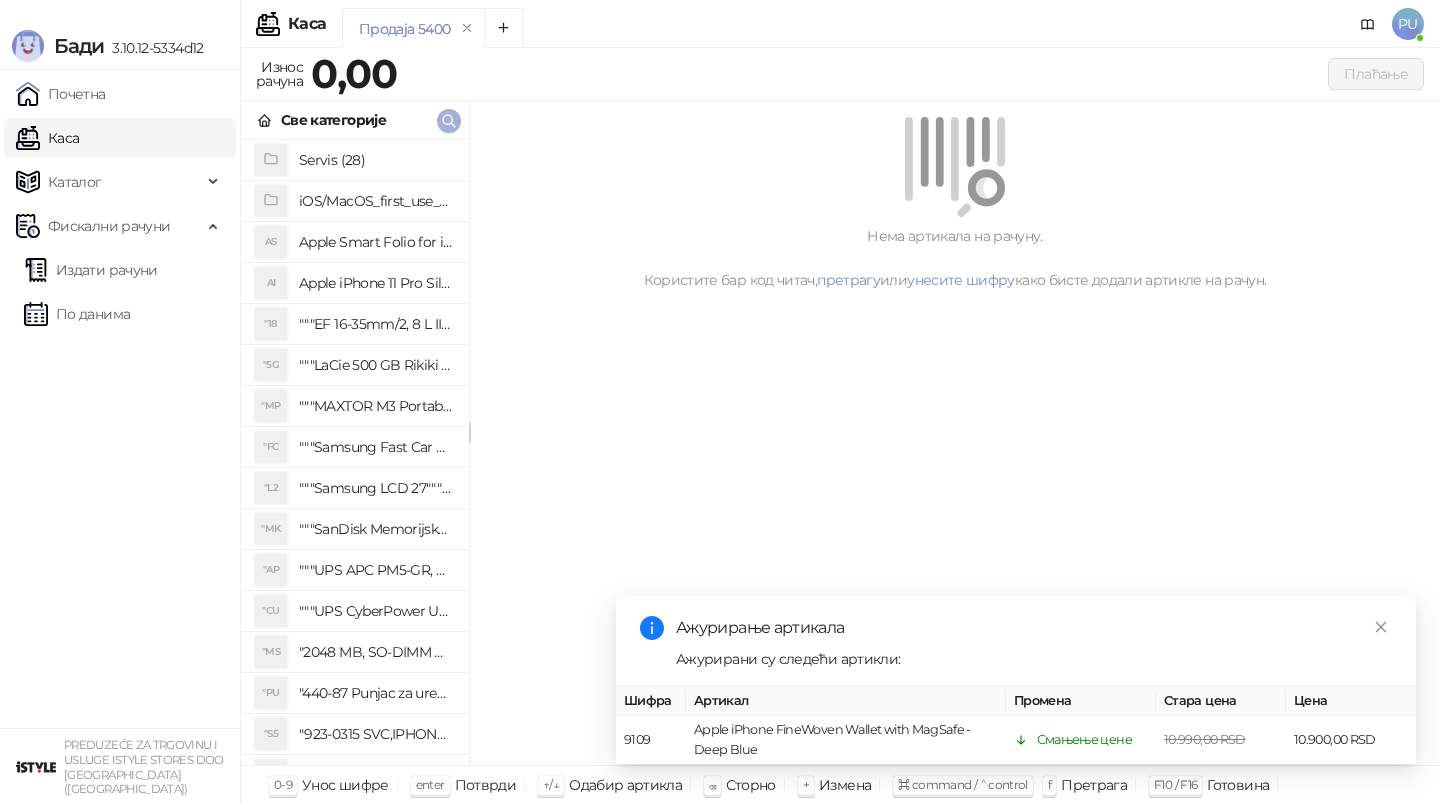 click 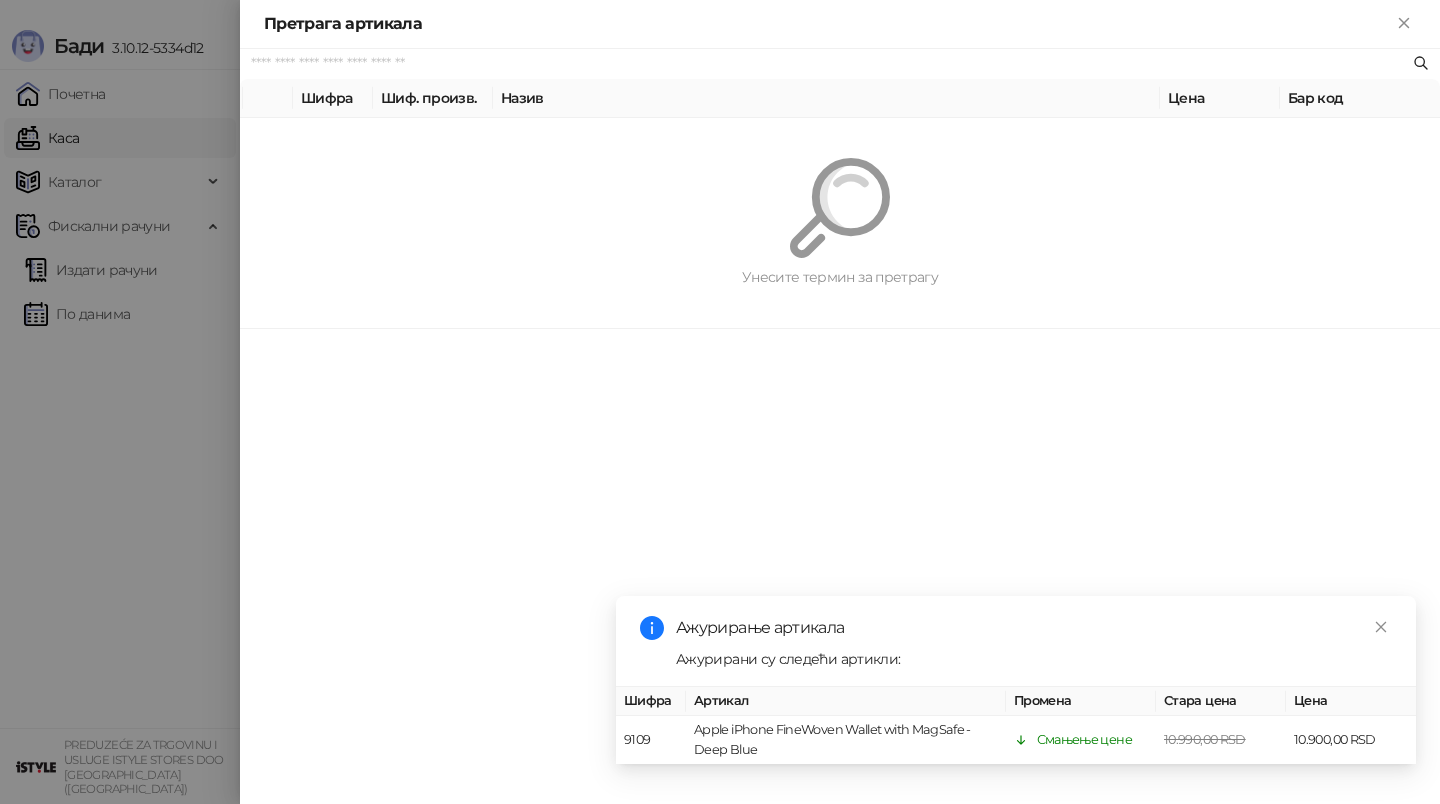paste on "*********" 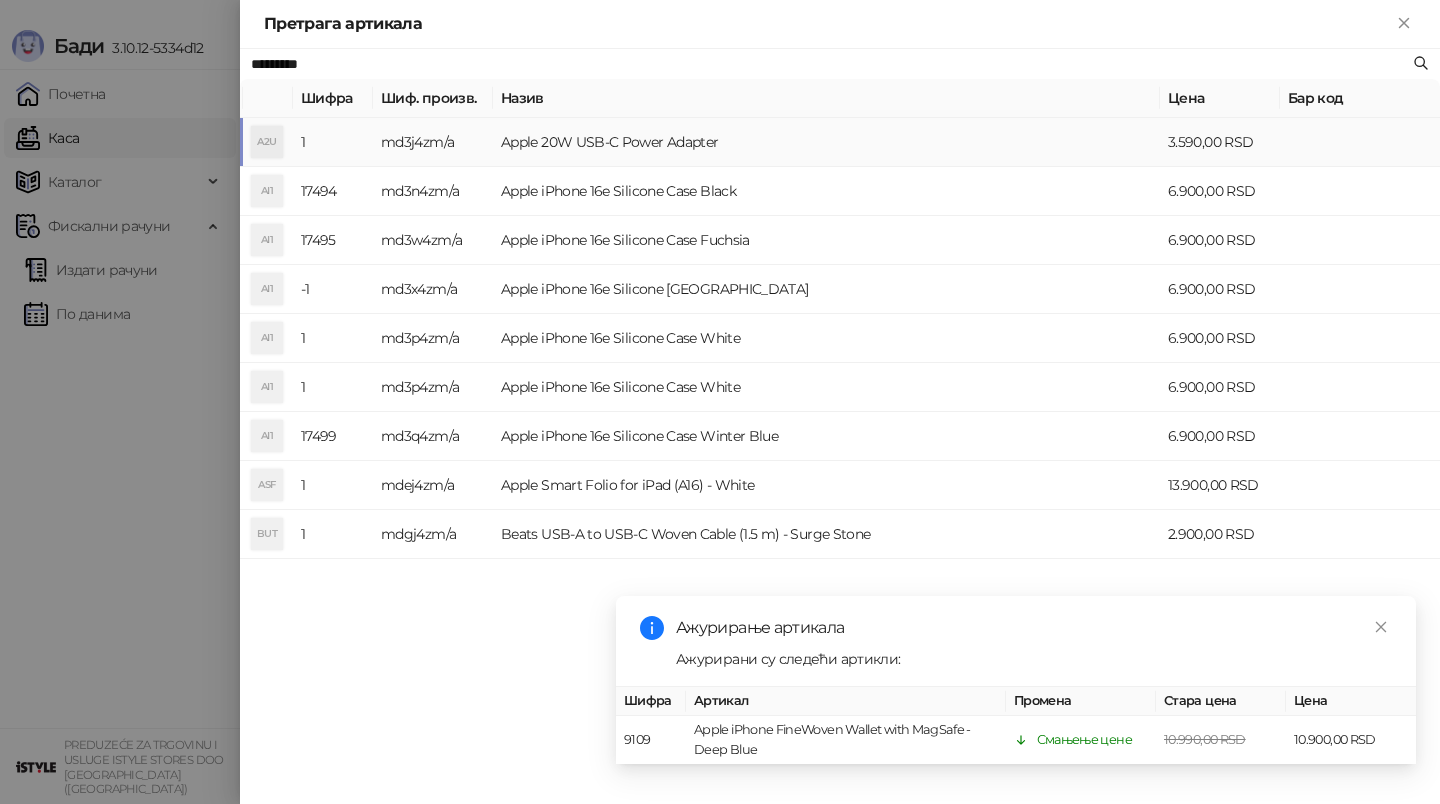 click on "Apple 20W USB-C Power Adapter" at bounding box center [826, 142] 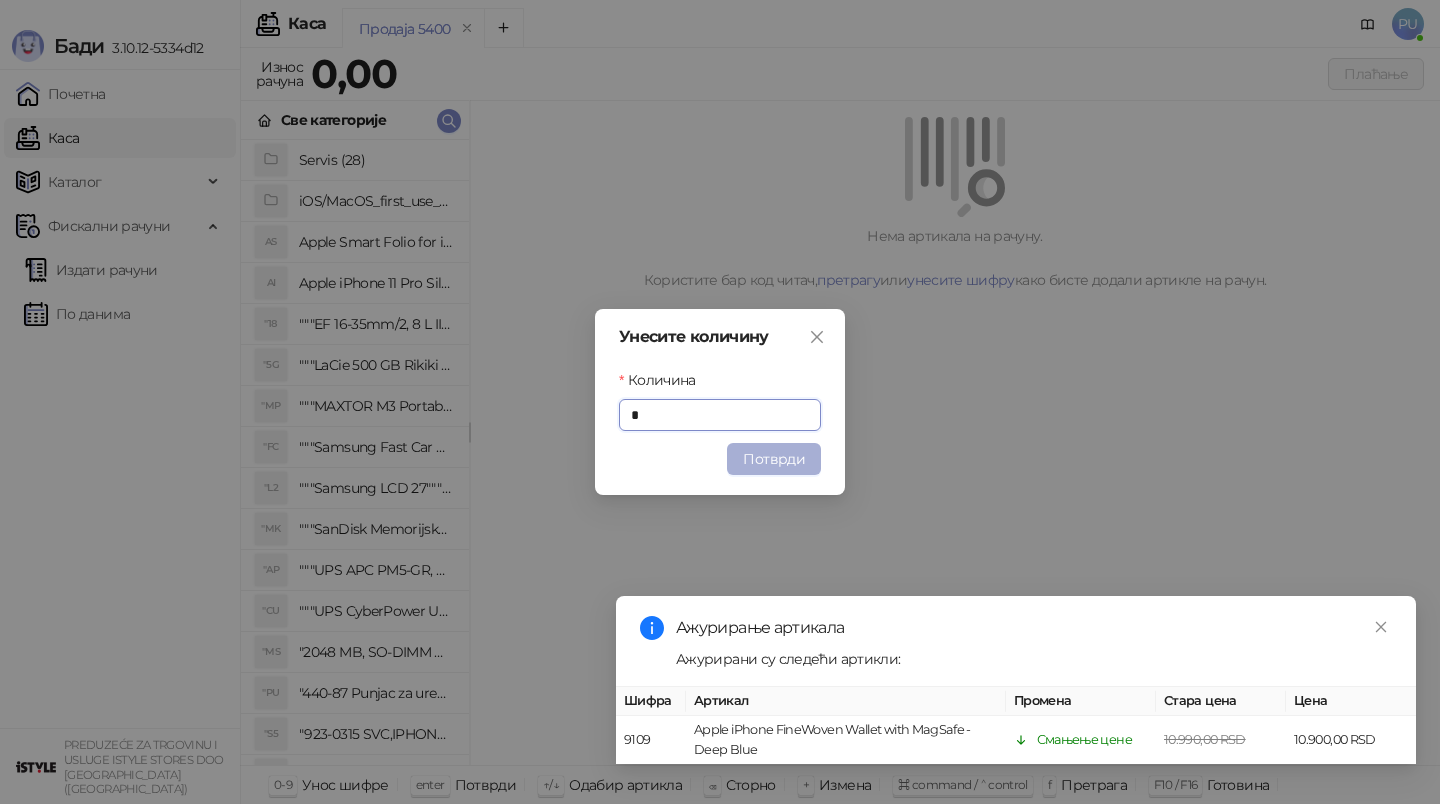 click on "Потврди" at bounding box center [774, 459] 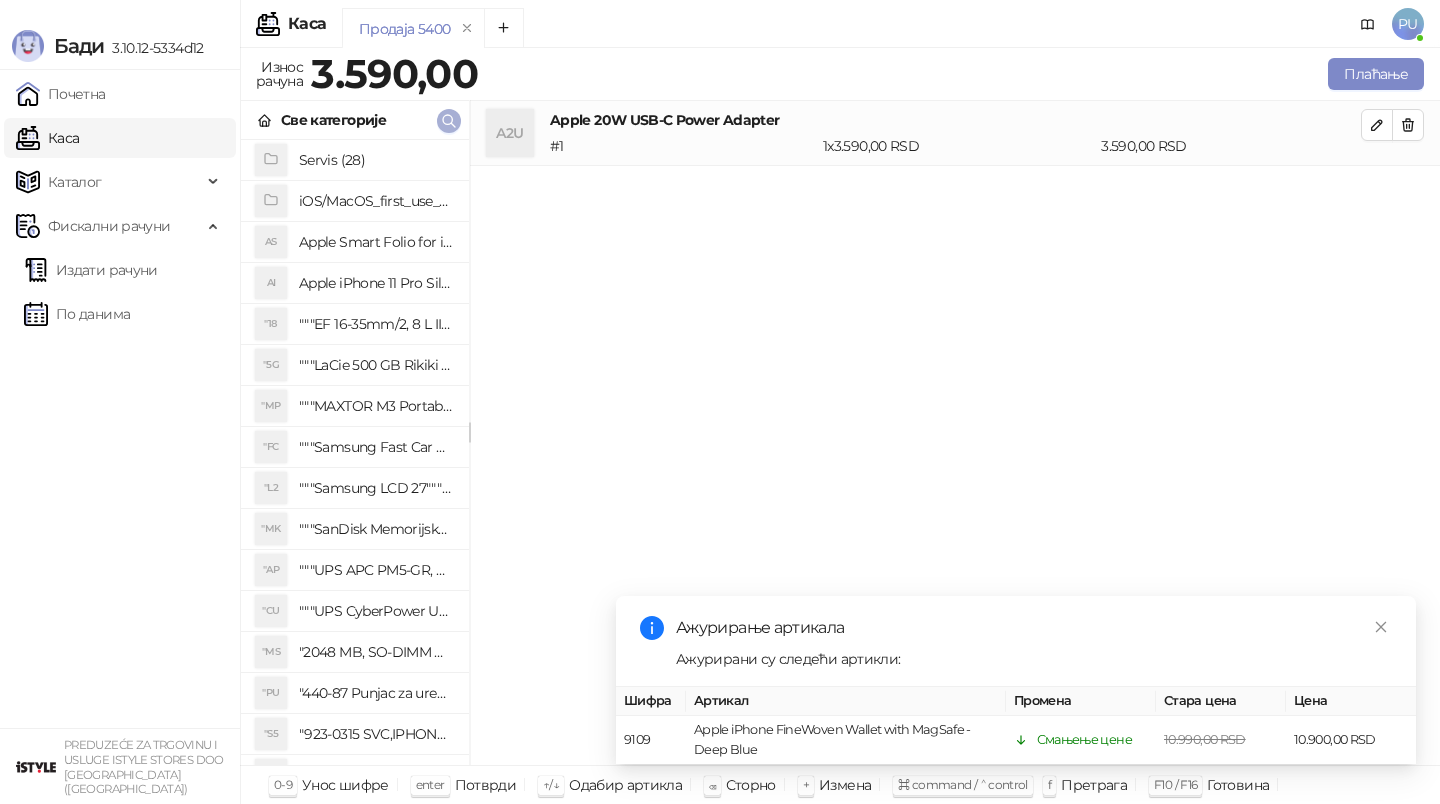 click 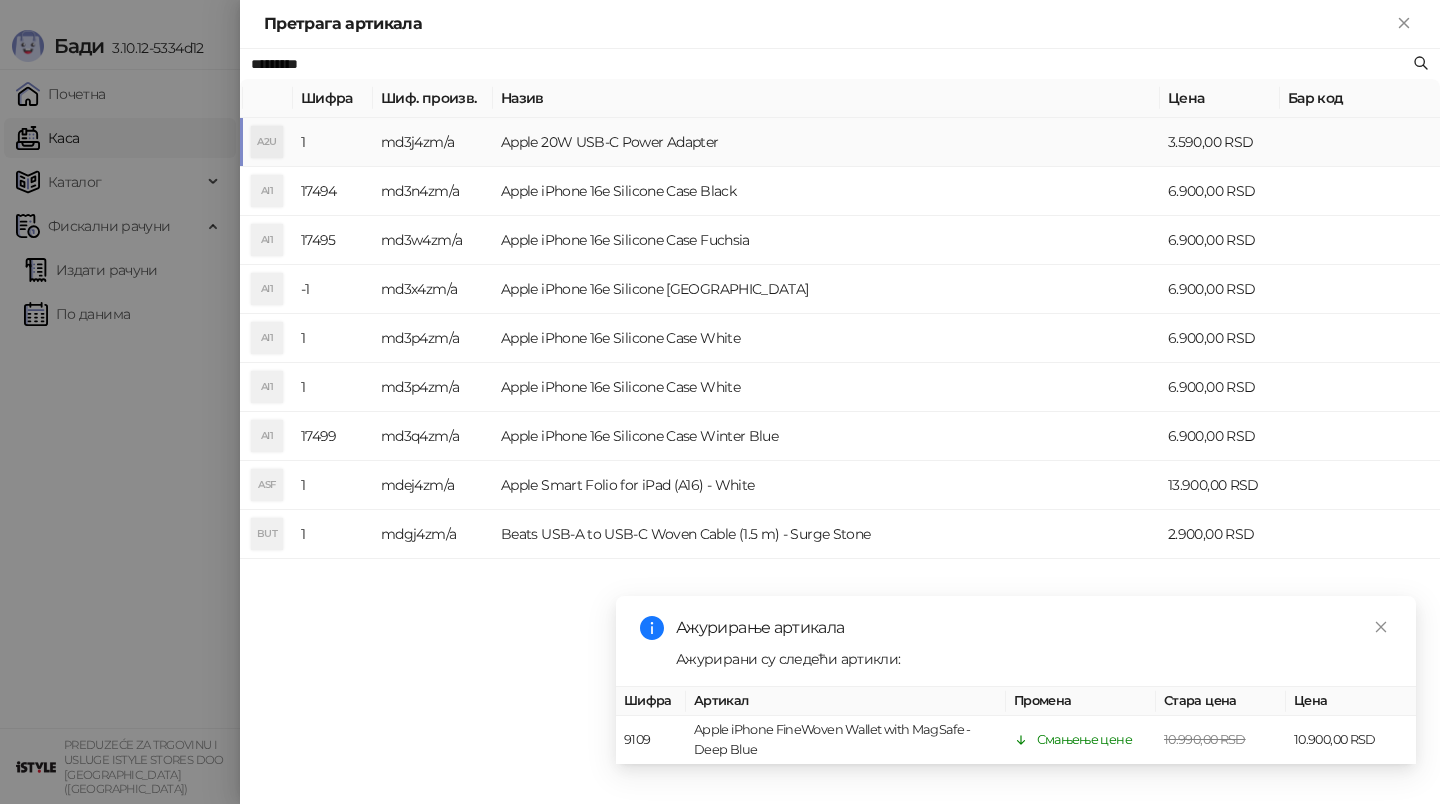 click on "Apple 20W USB-C Power Adapter" at bounding box center [826, 142] 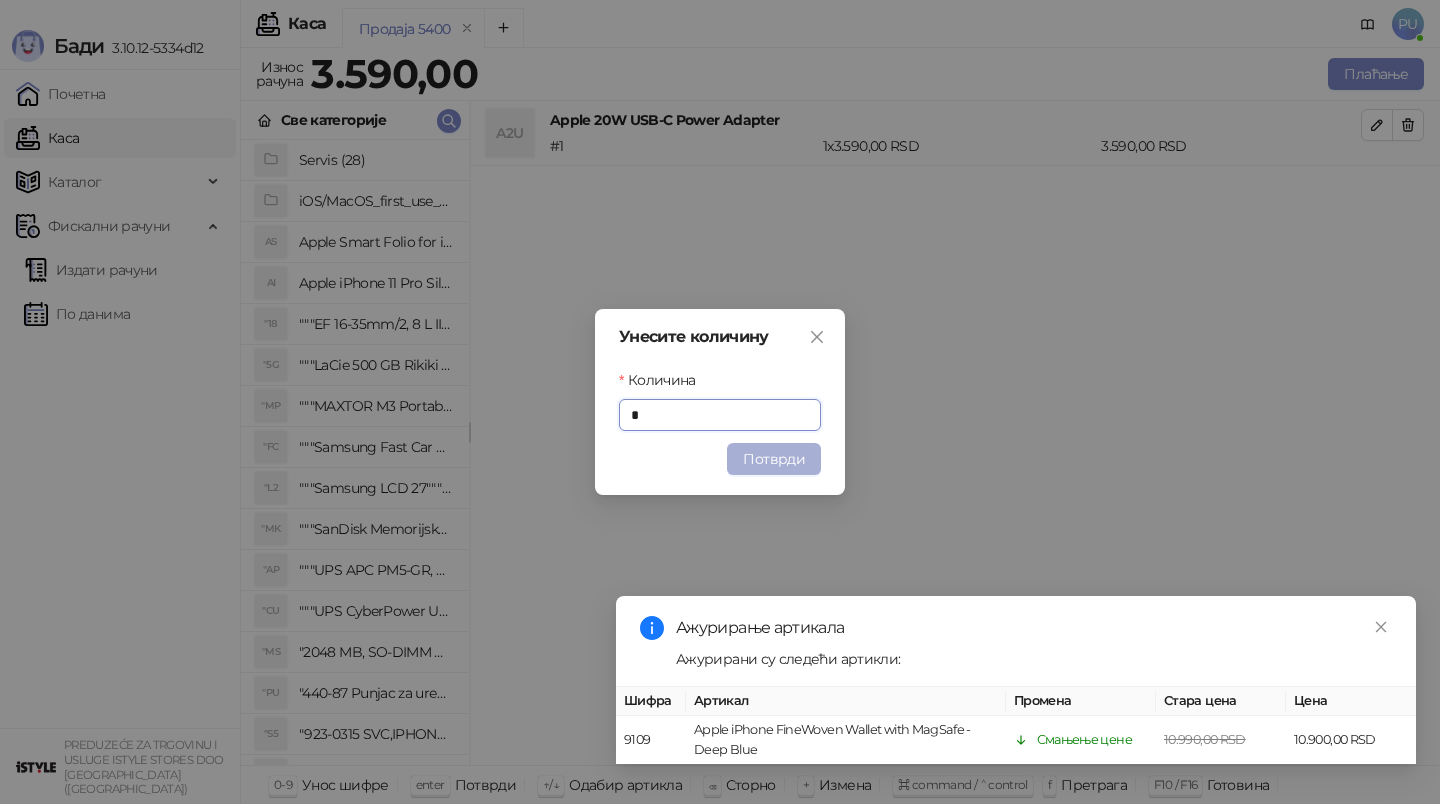 click on "Потврди" at bounding box center [774, 459] 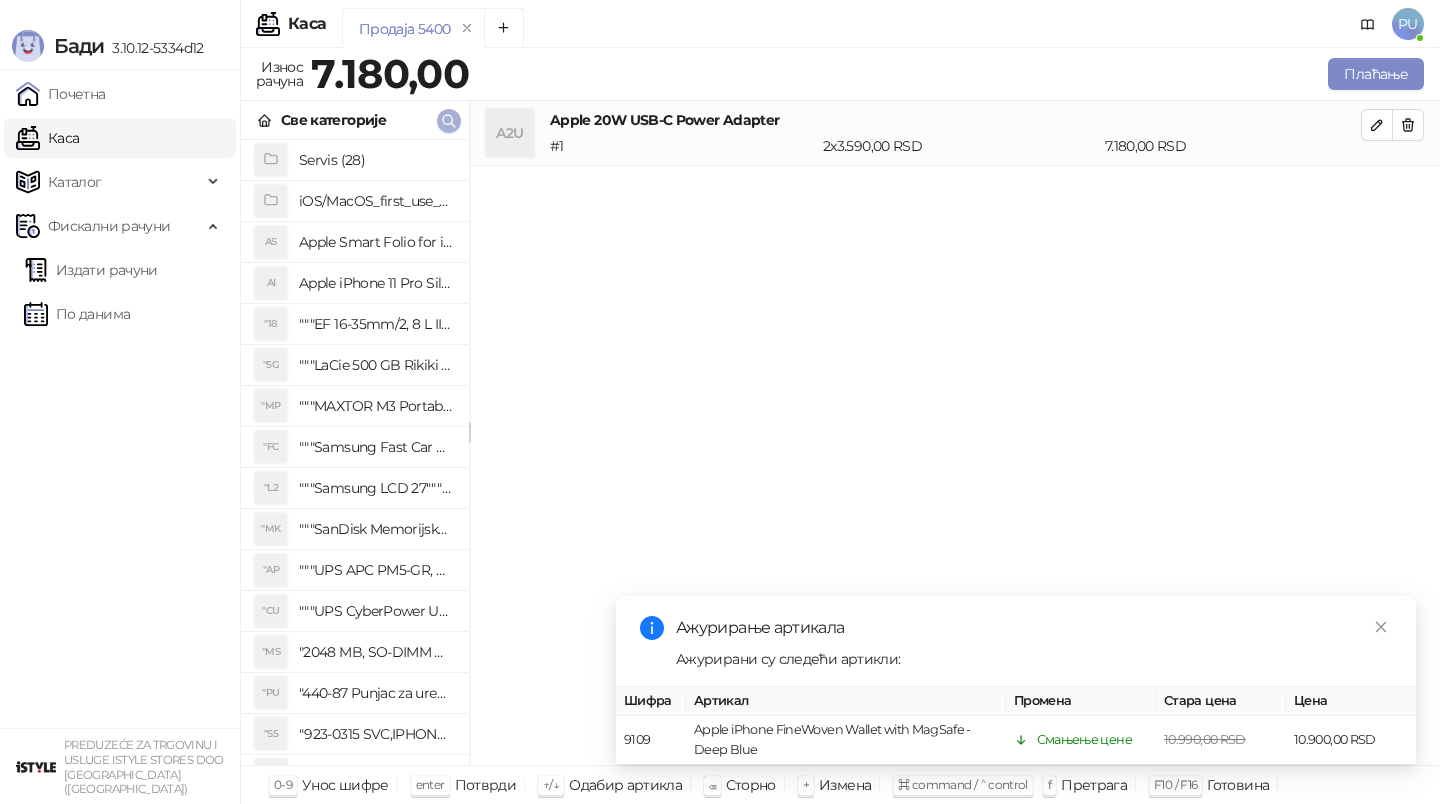 click 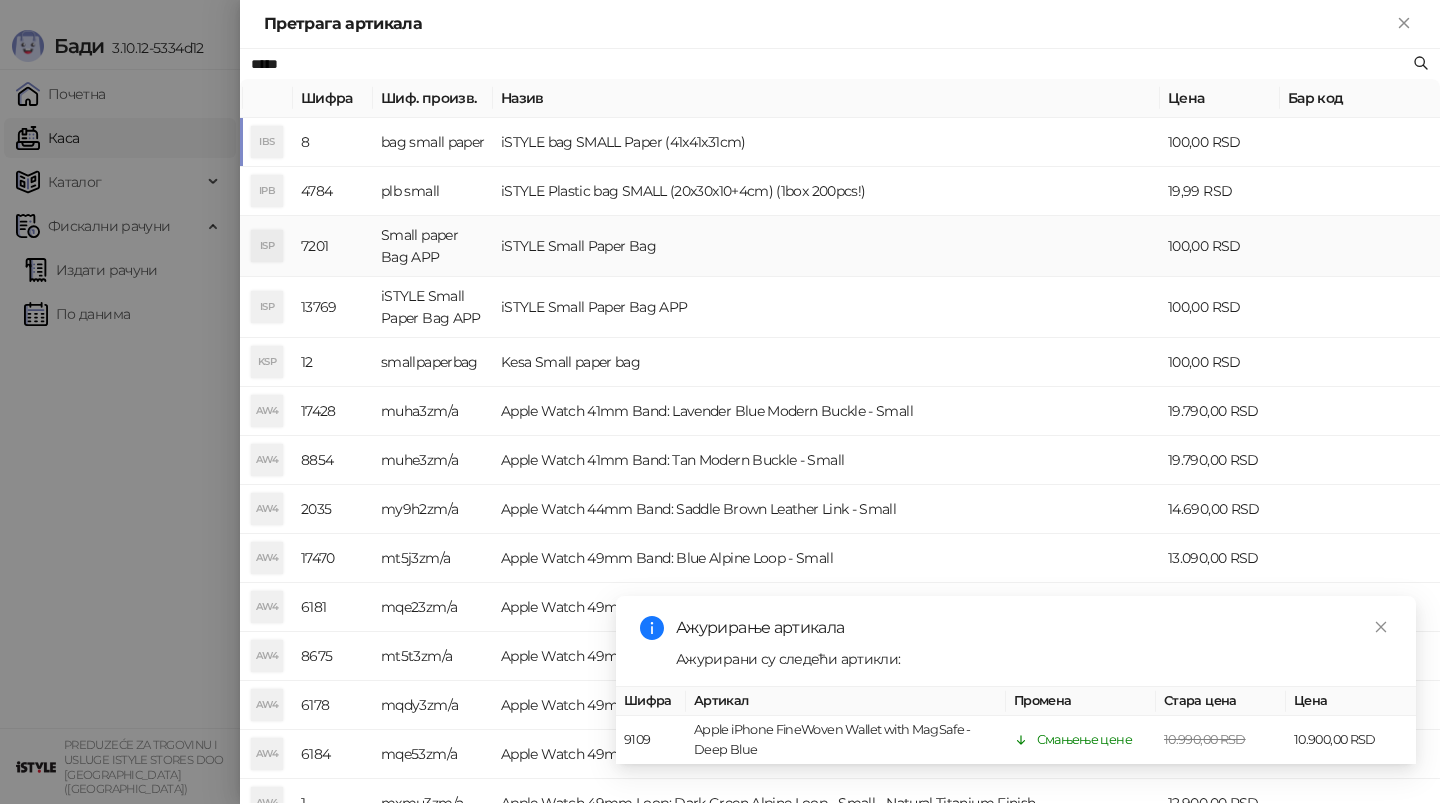 type on "*****" 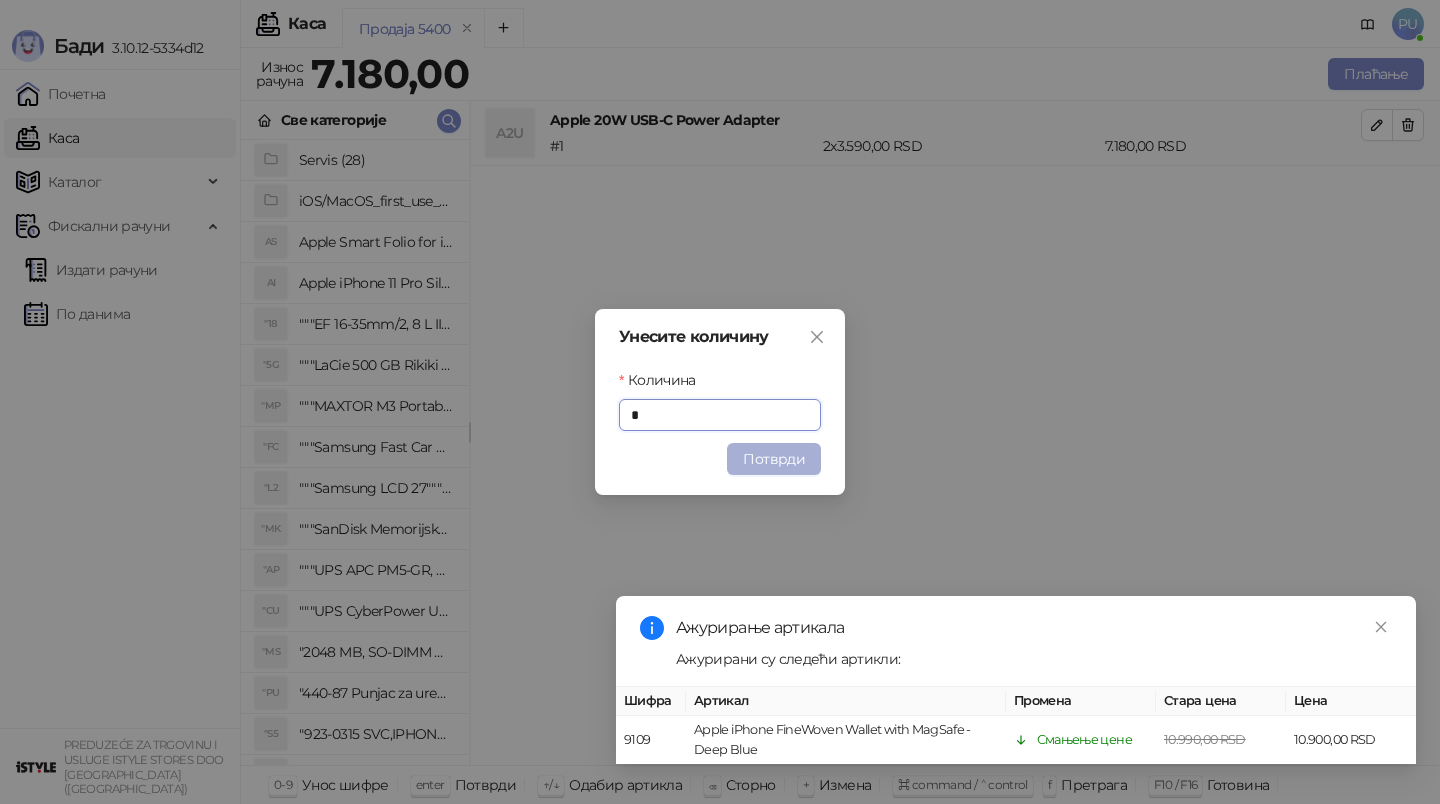 click on "Потврди" at bounding box center (774, 459) 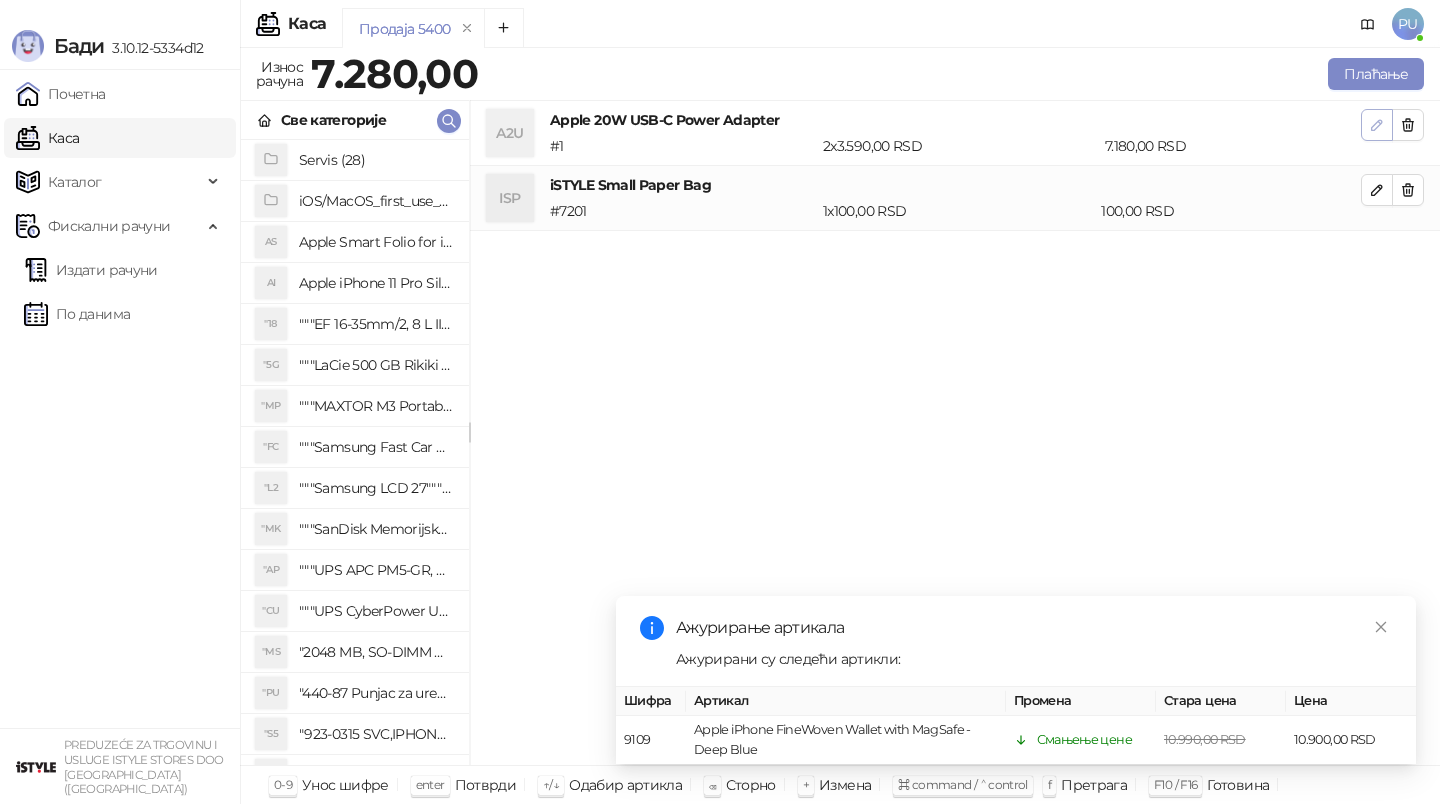 click 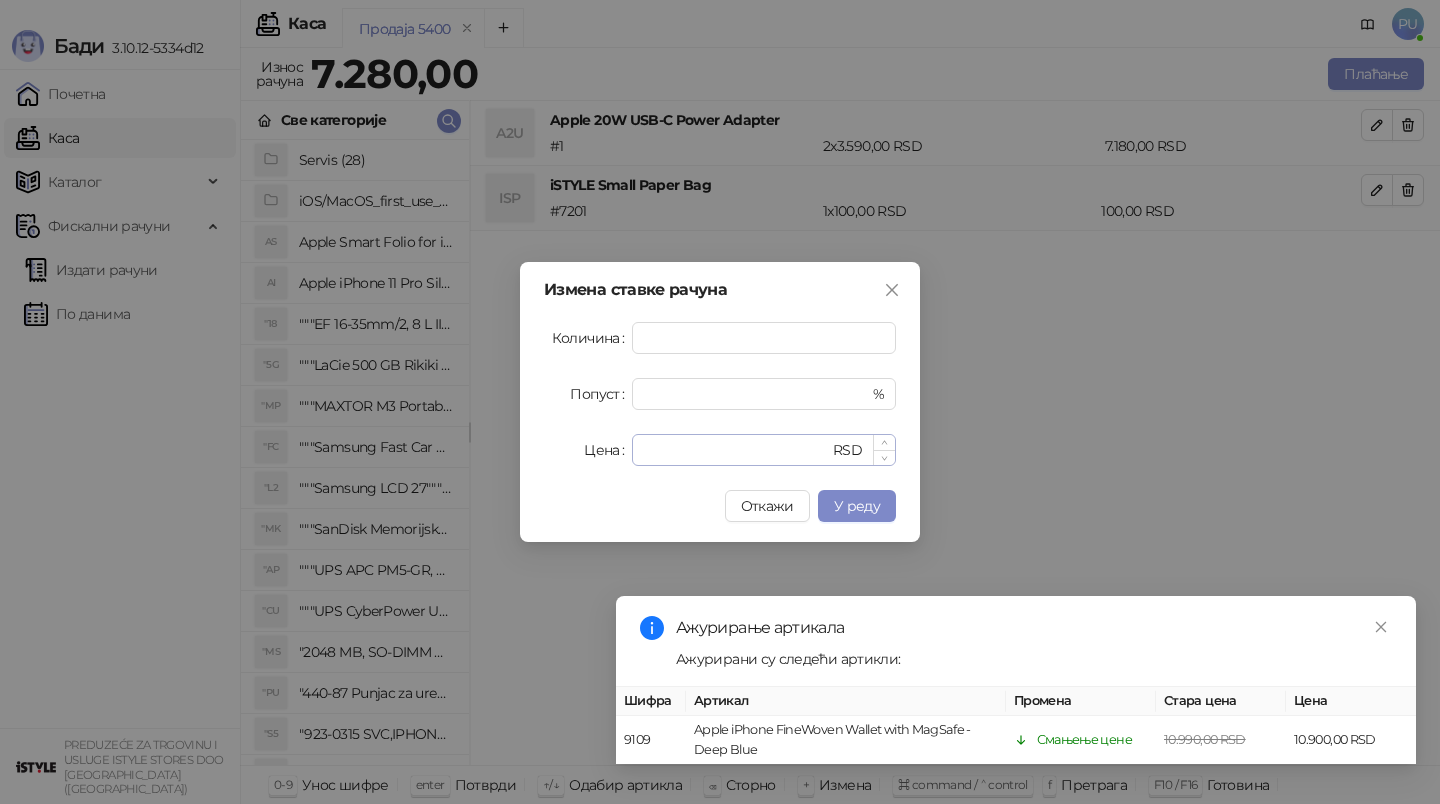 type on "*" 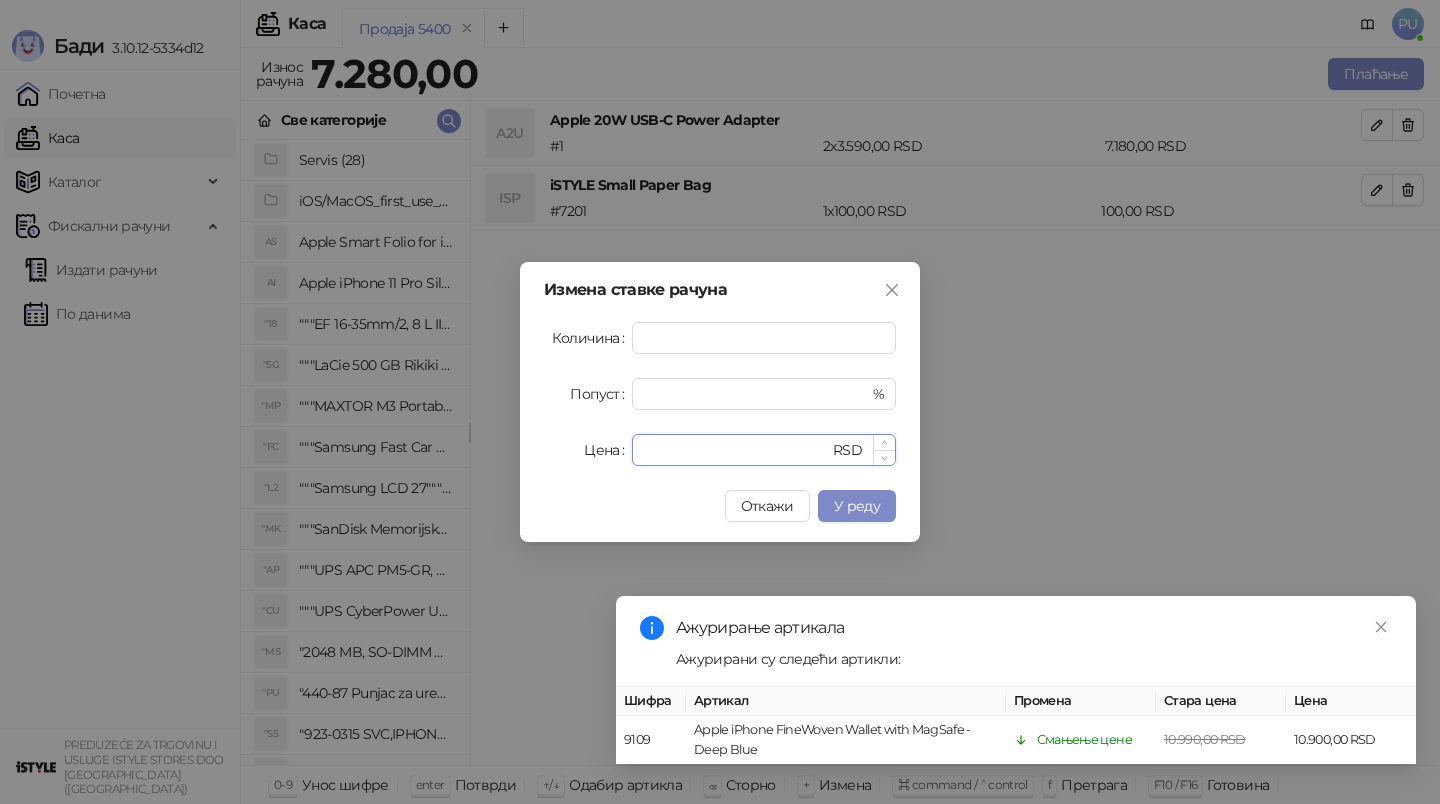 click on "****" at bounding box center (736, 450) 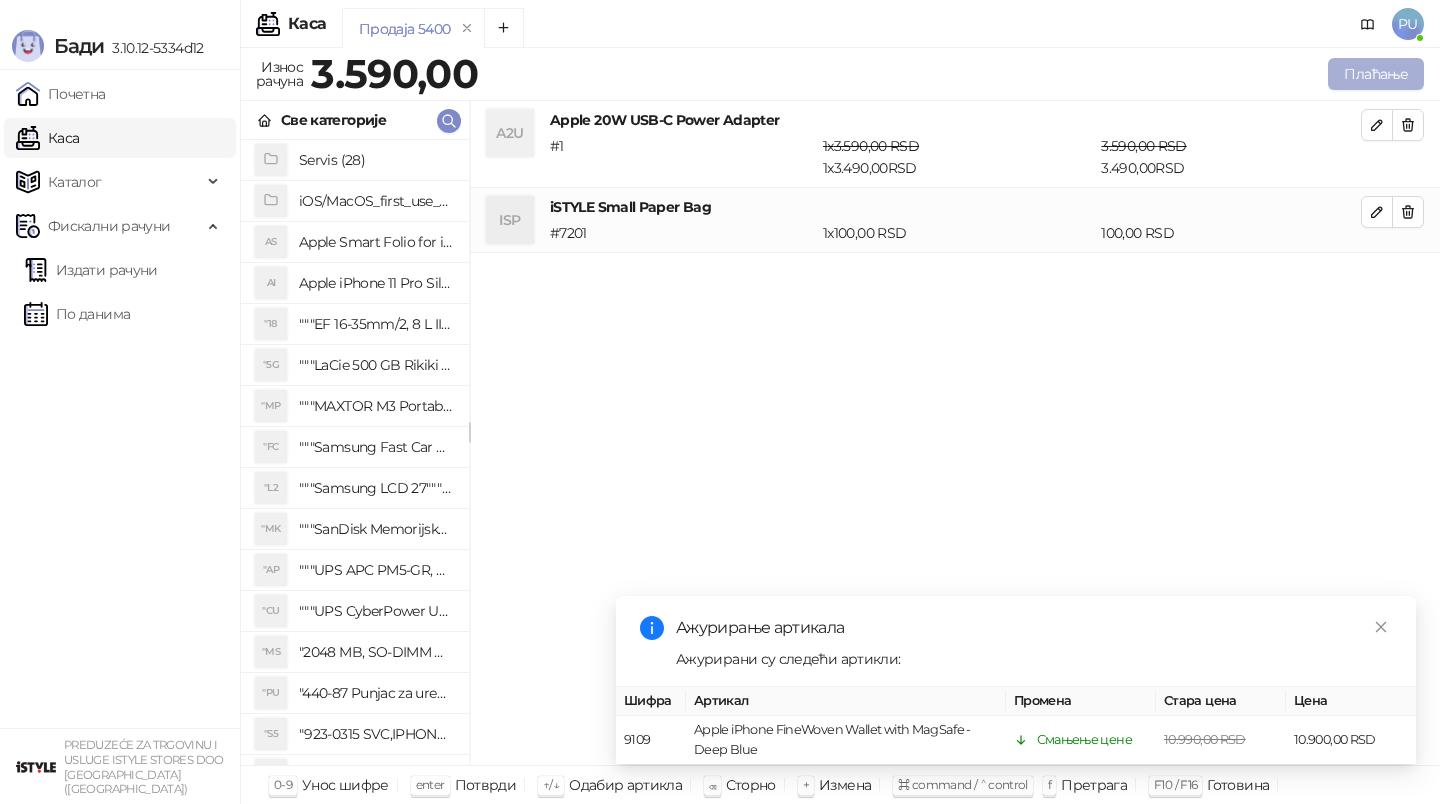 click on "Плаћање" at bounding box center [1376, 74] 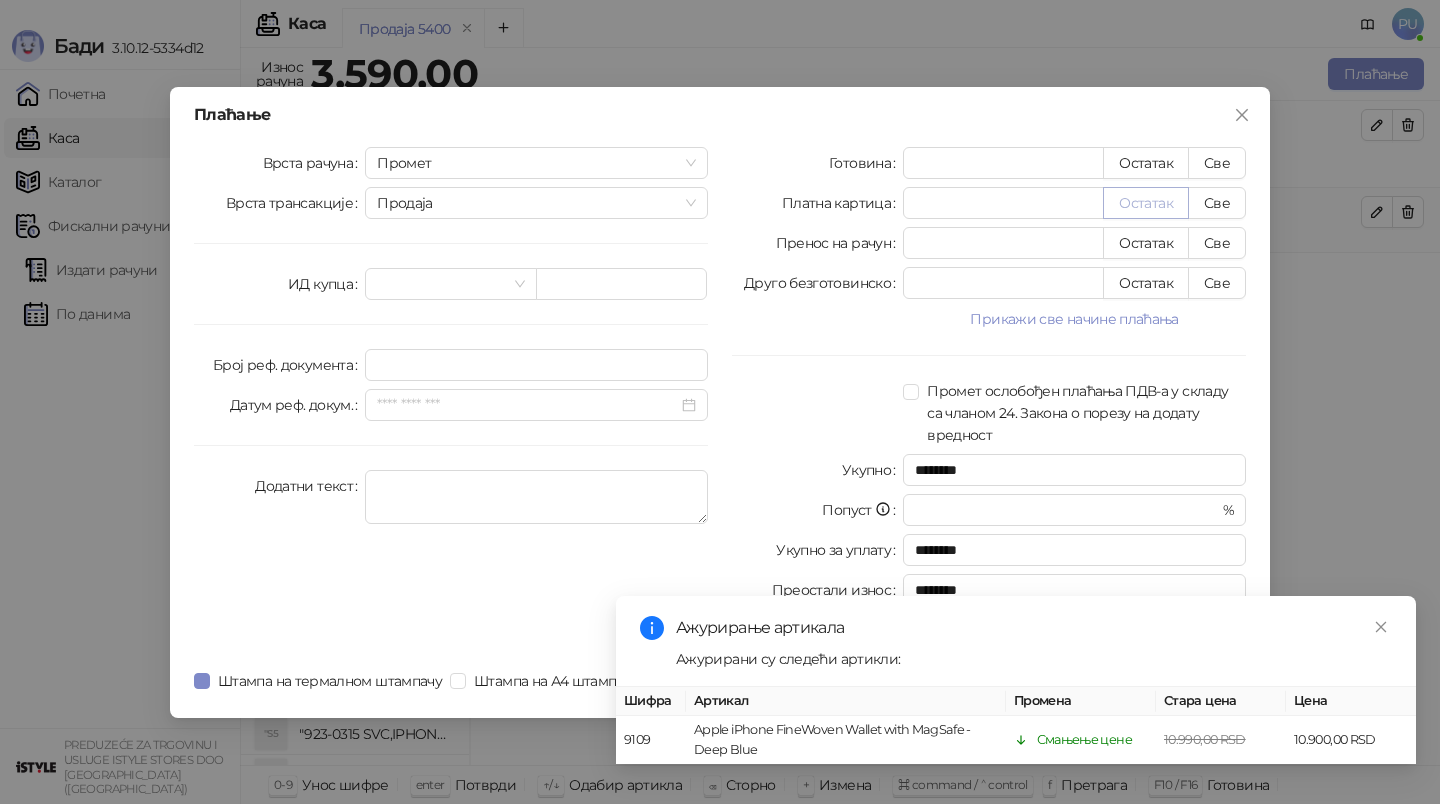 click on "Остатак" at bounding box center [1146, 203] 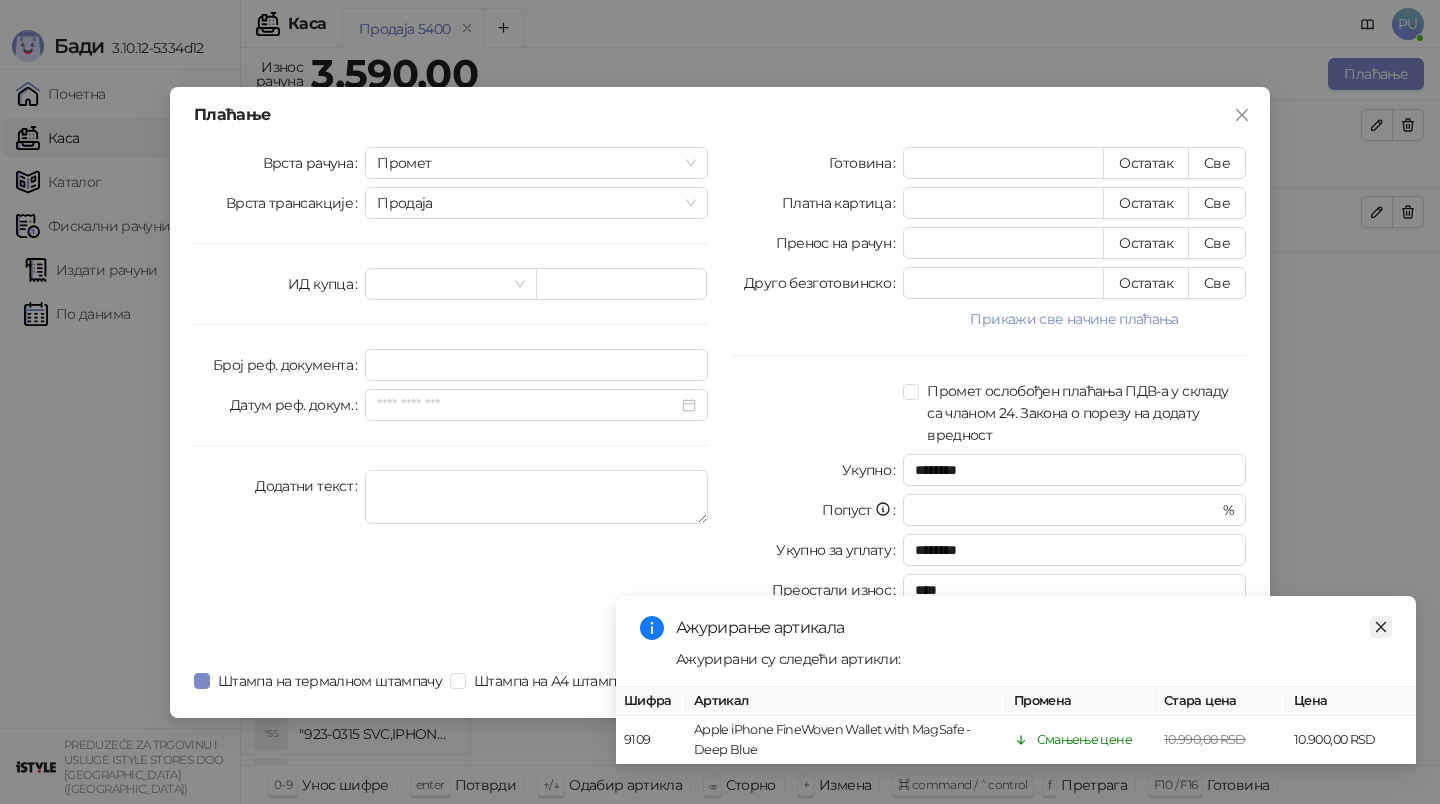 click at bounding box center (1381, 627) 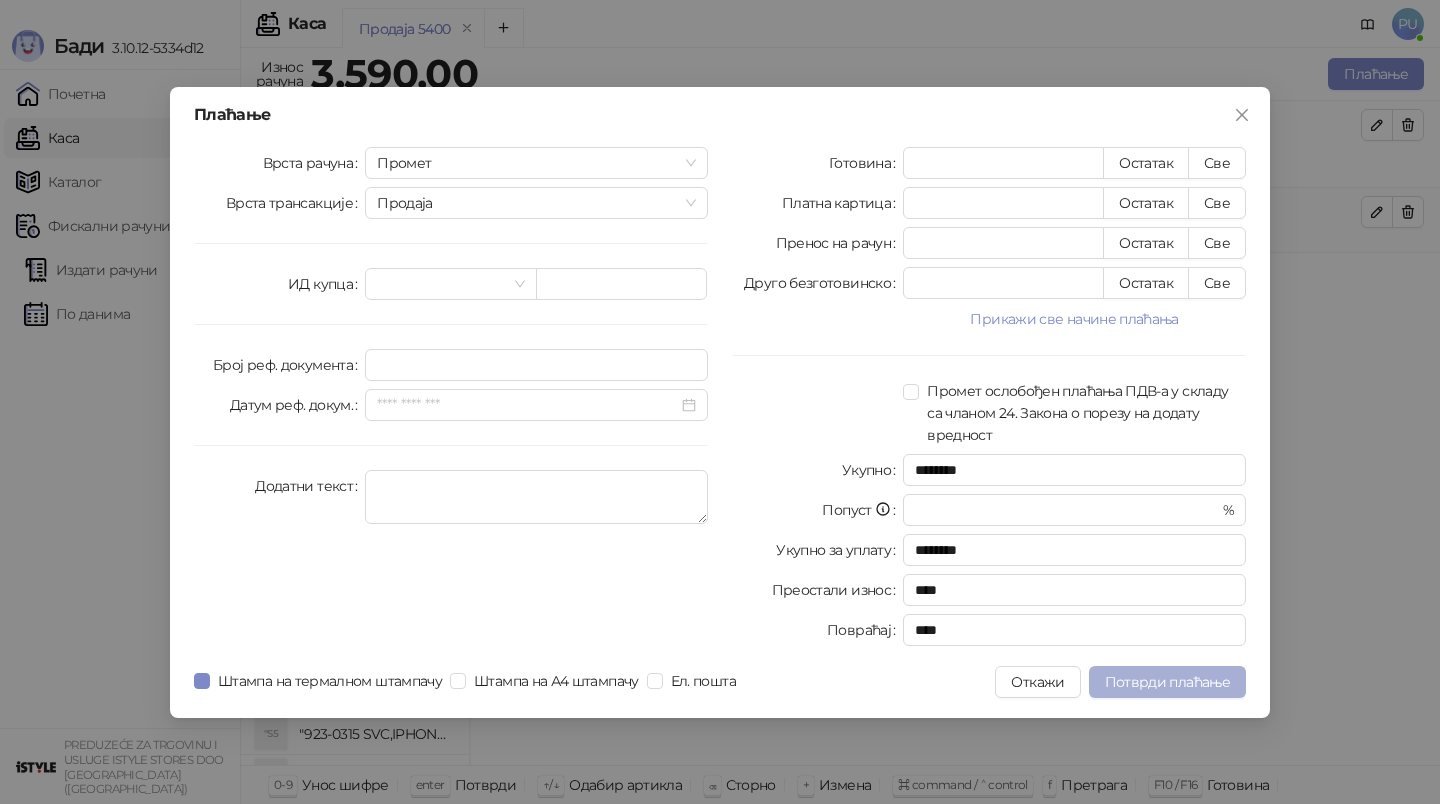 click on "Потврди плаћање" at bounding box center (1167, 682) 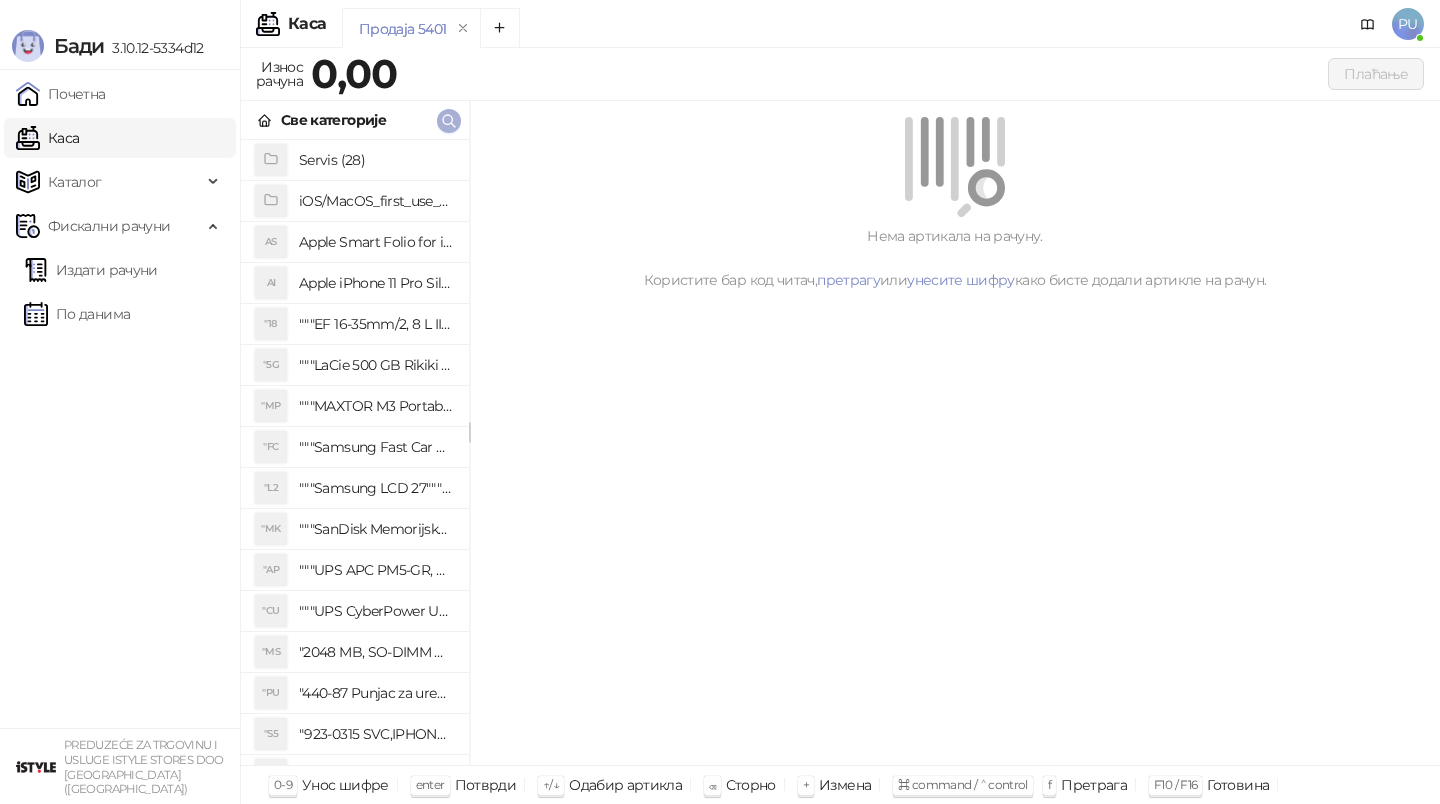 click 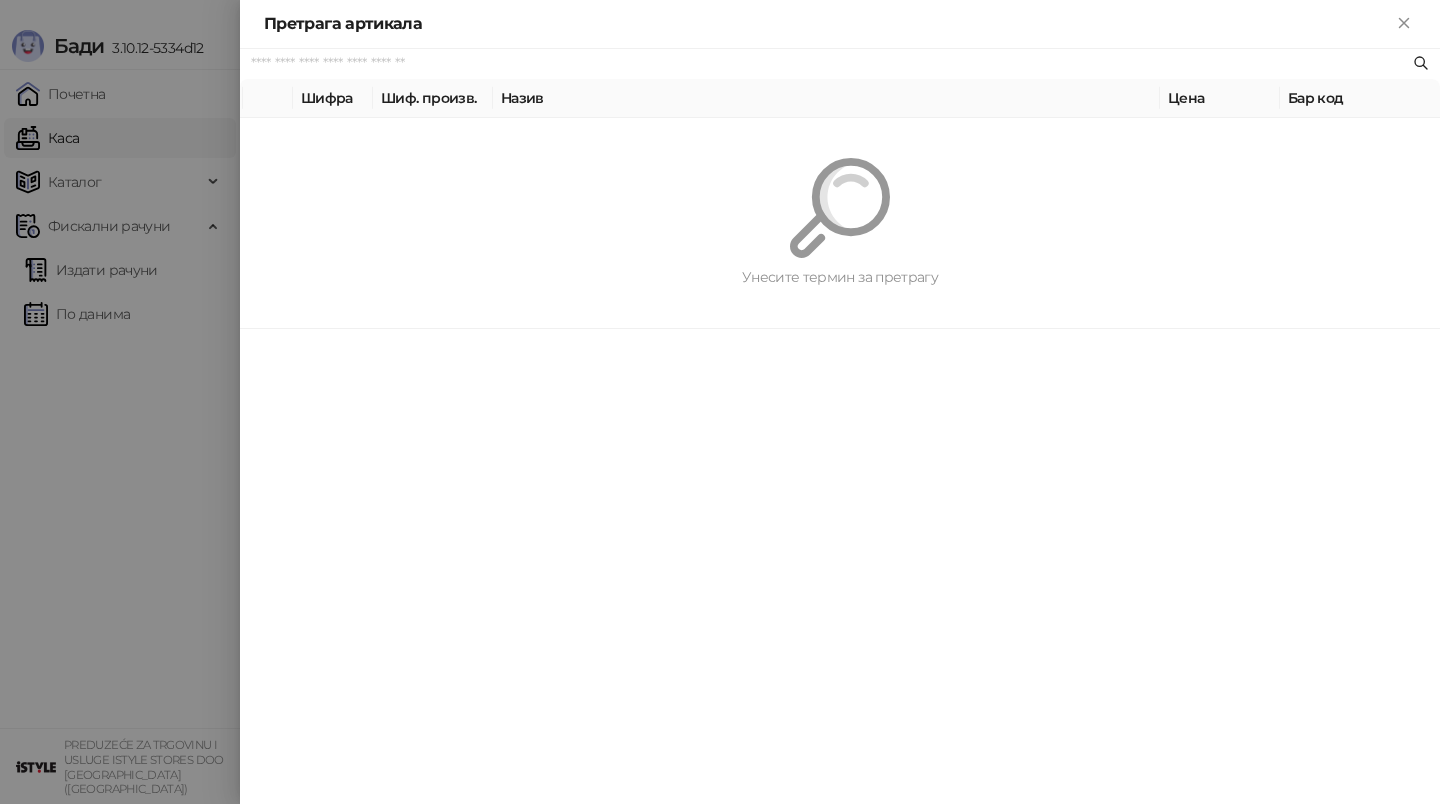 paste on "**********" 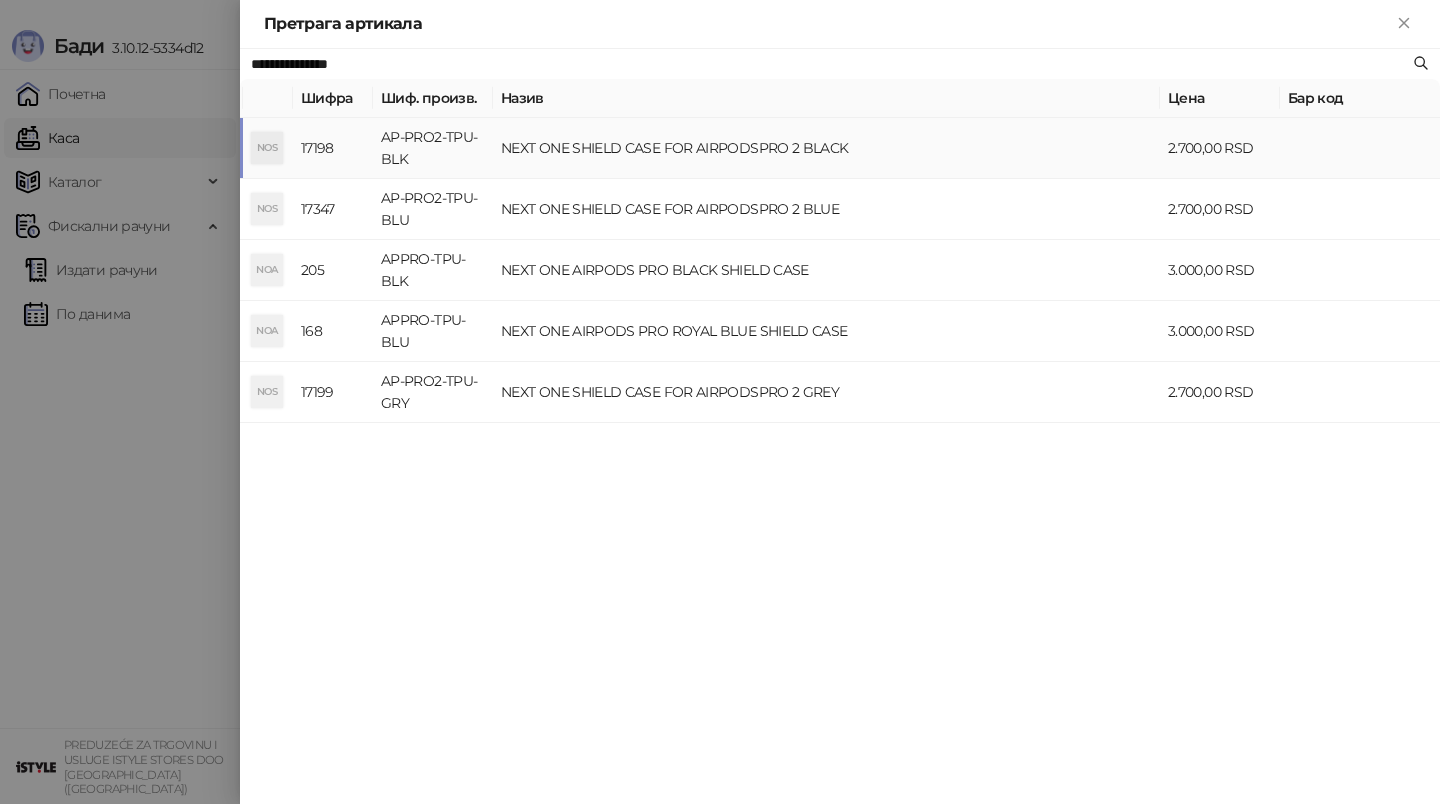 click on "NEXT ONE SHIELD CASE FOR AIRPODSPRO 2 BLACK" at bounding box center (826, 148) 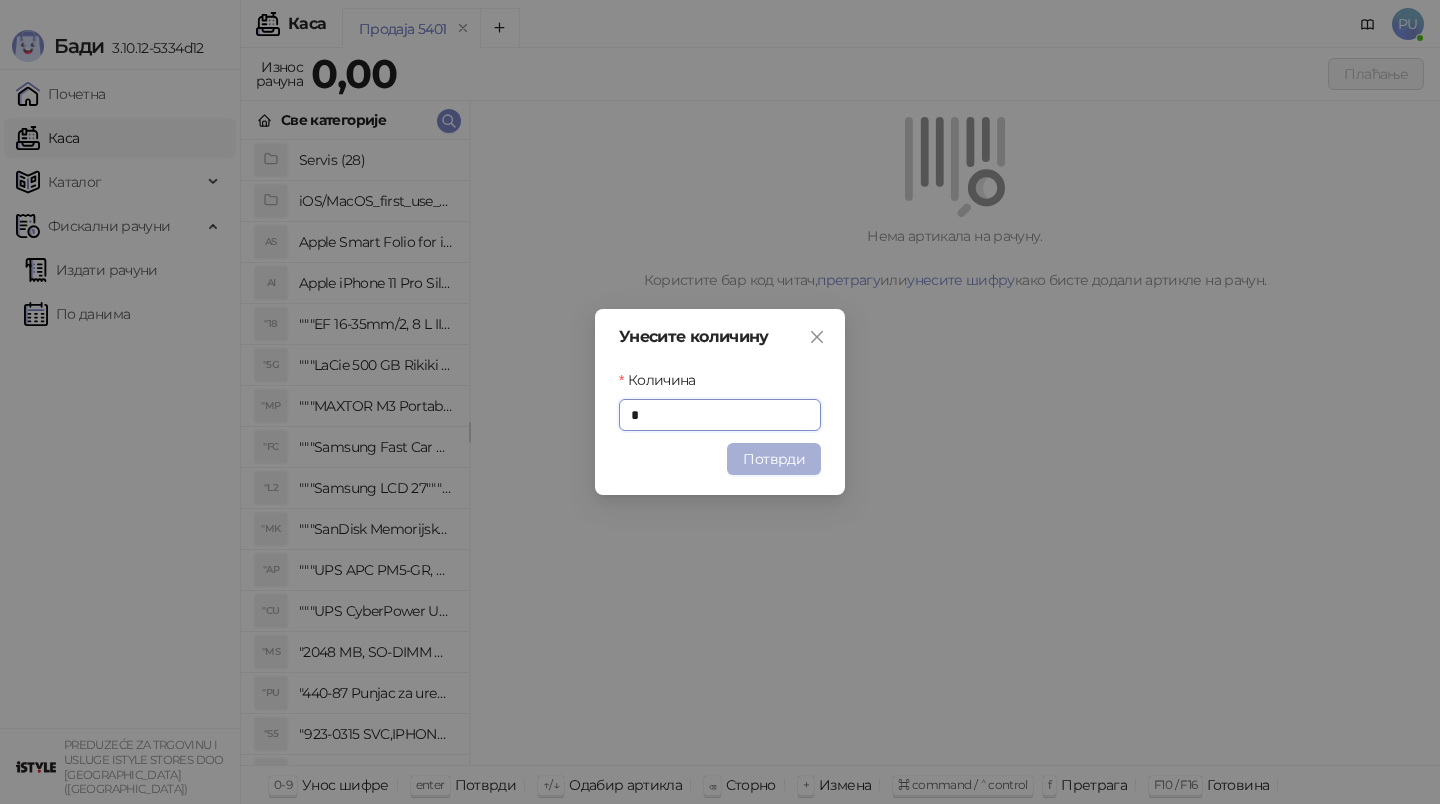 click on "Потврди" at bounding box center [774, 459] 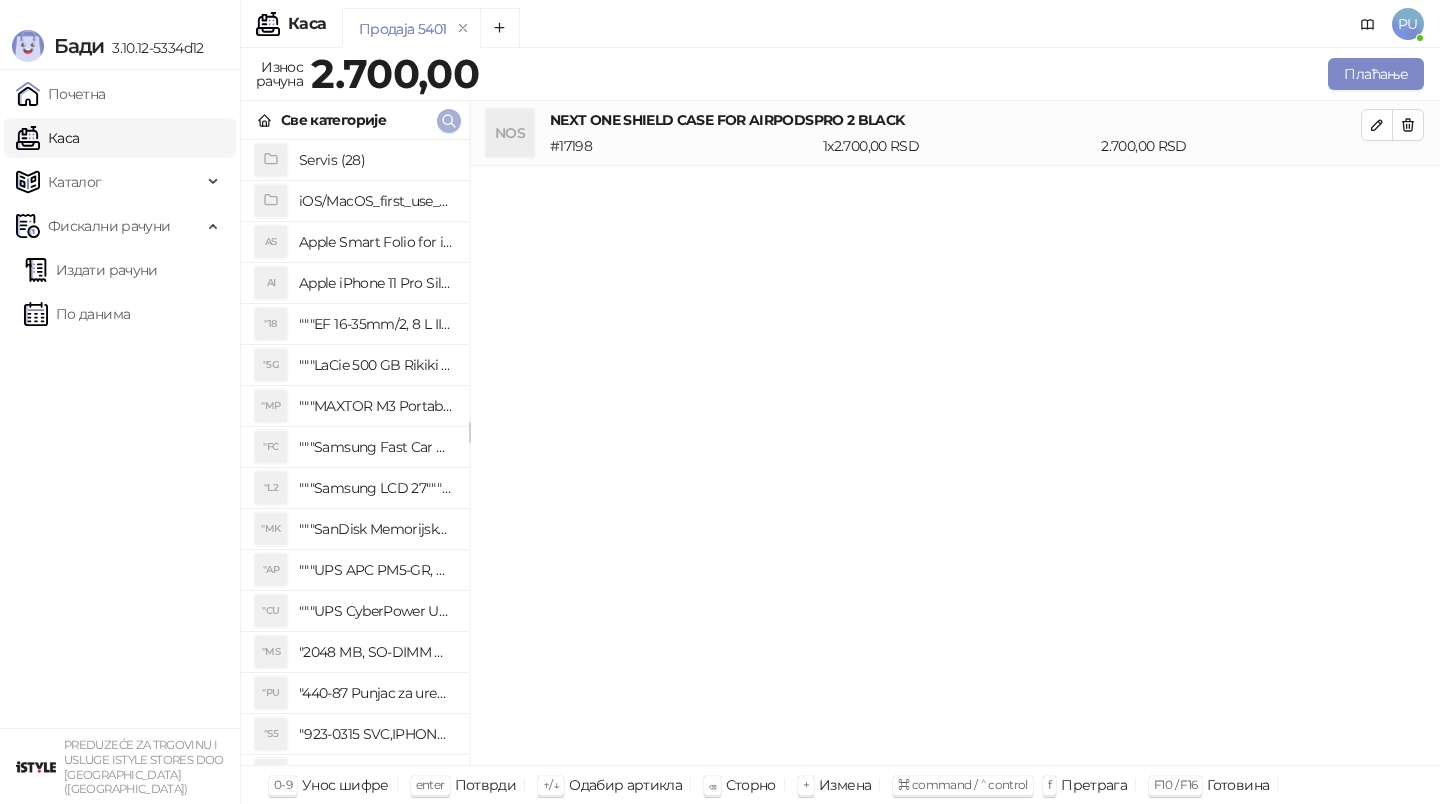 click 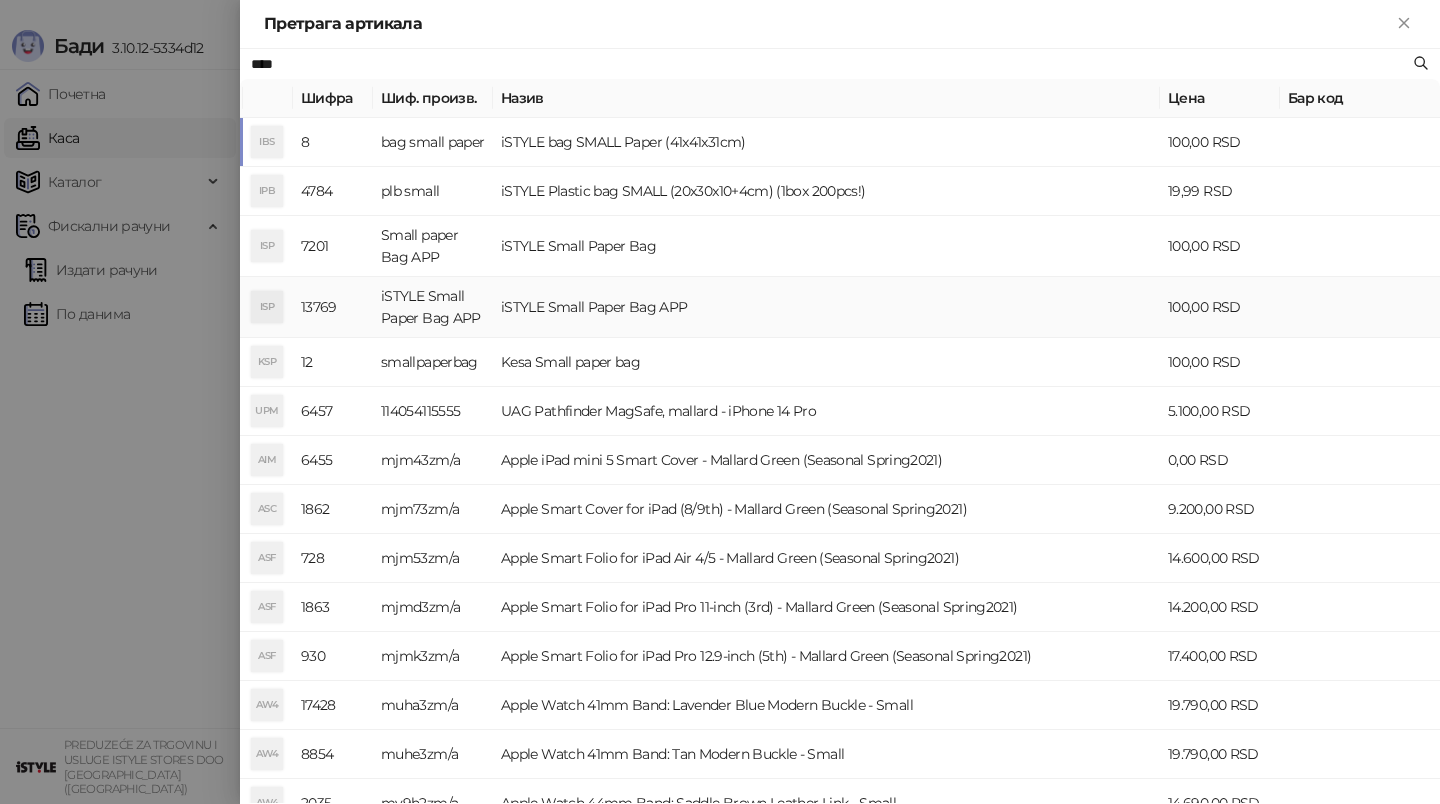 type on "****" 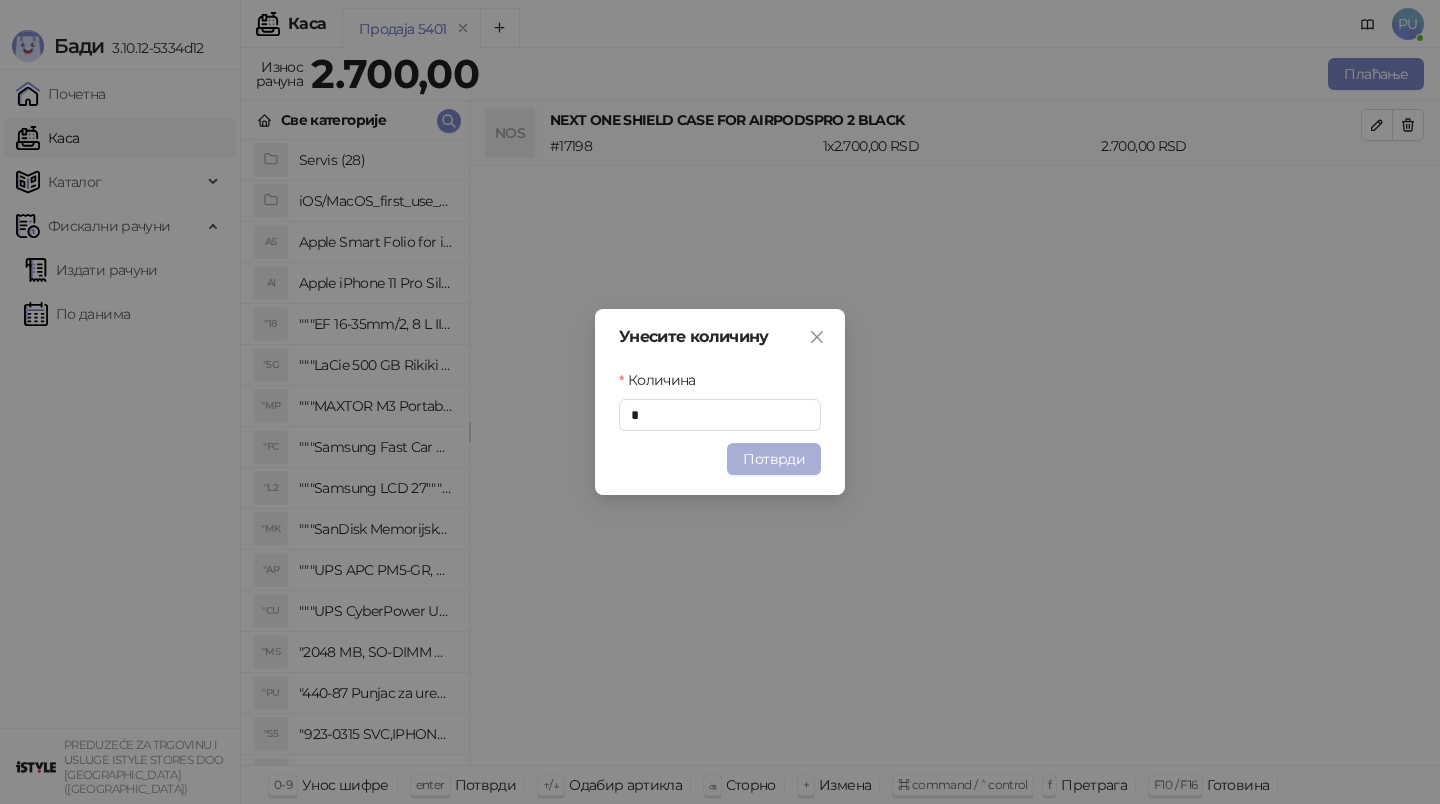 click on "Потврди" at bounding box center [774, 459] 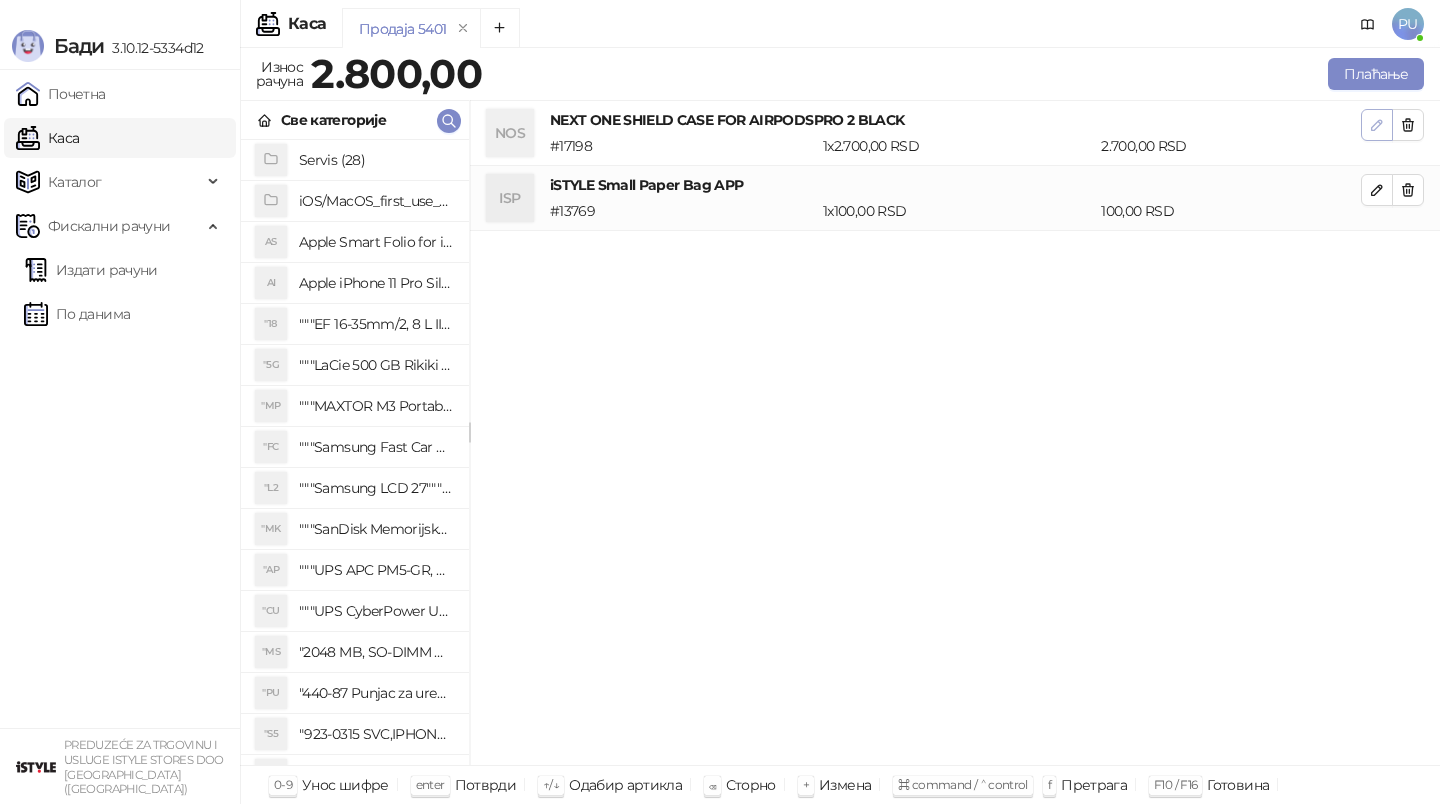 click 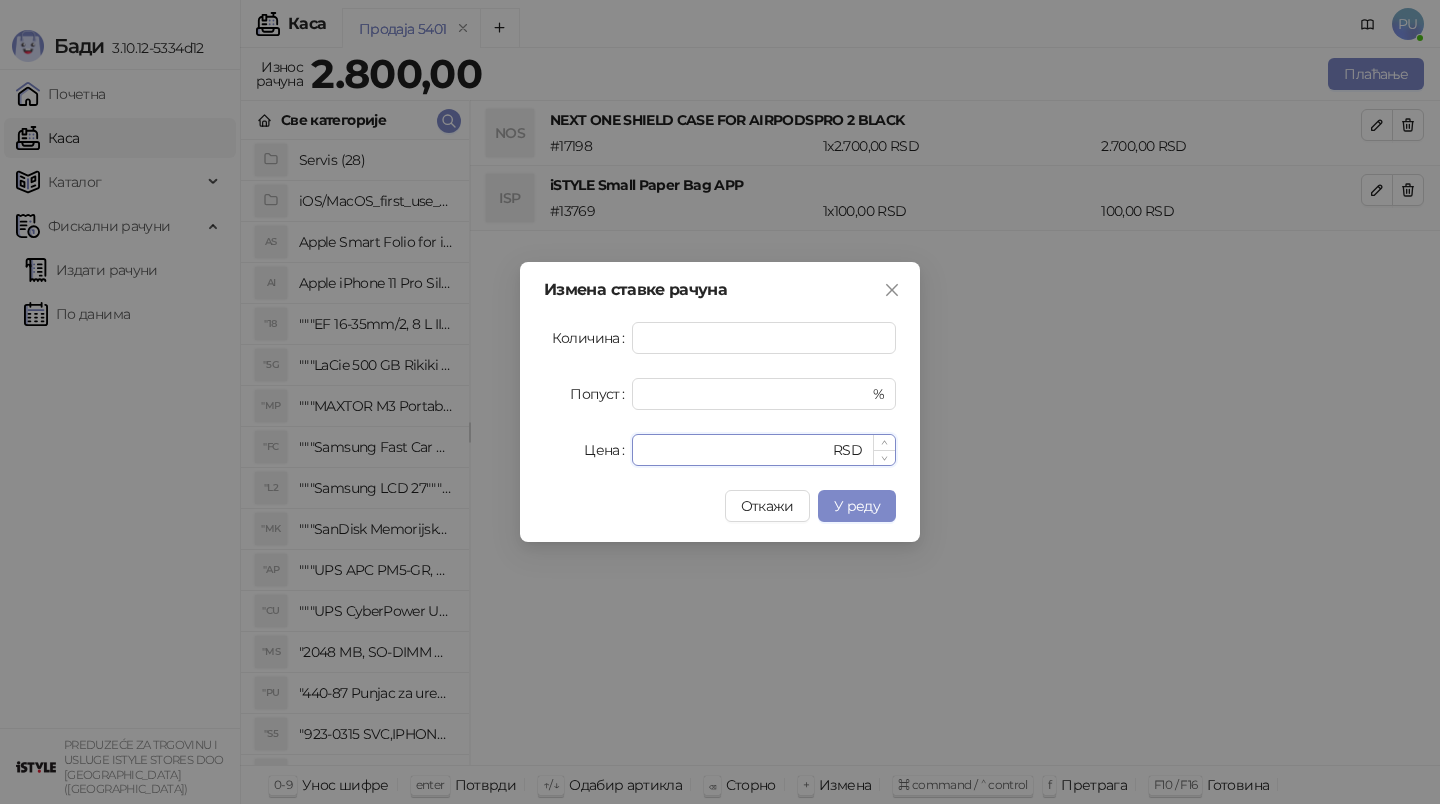 click on "****" at bounding box center (736, 450) 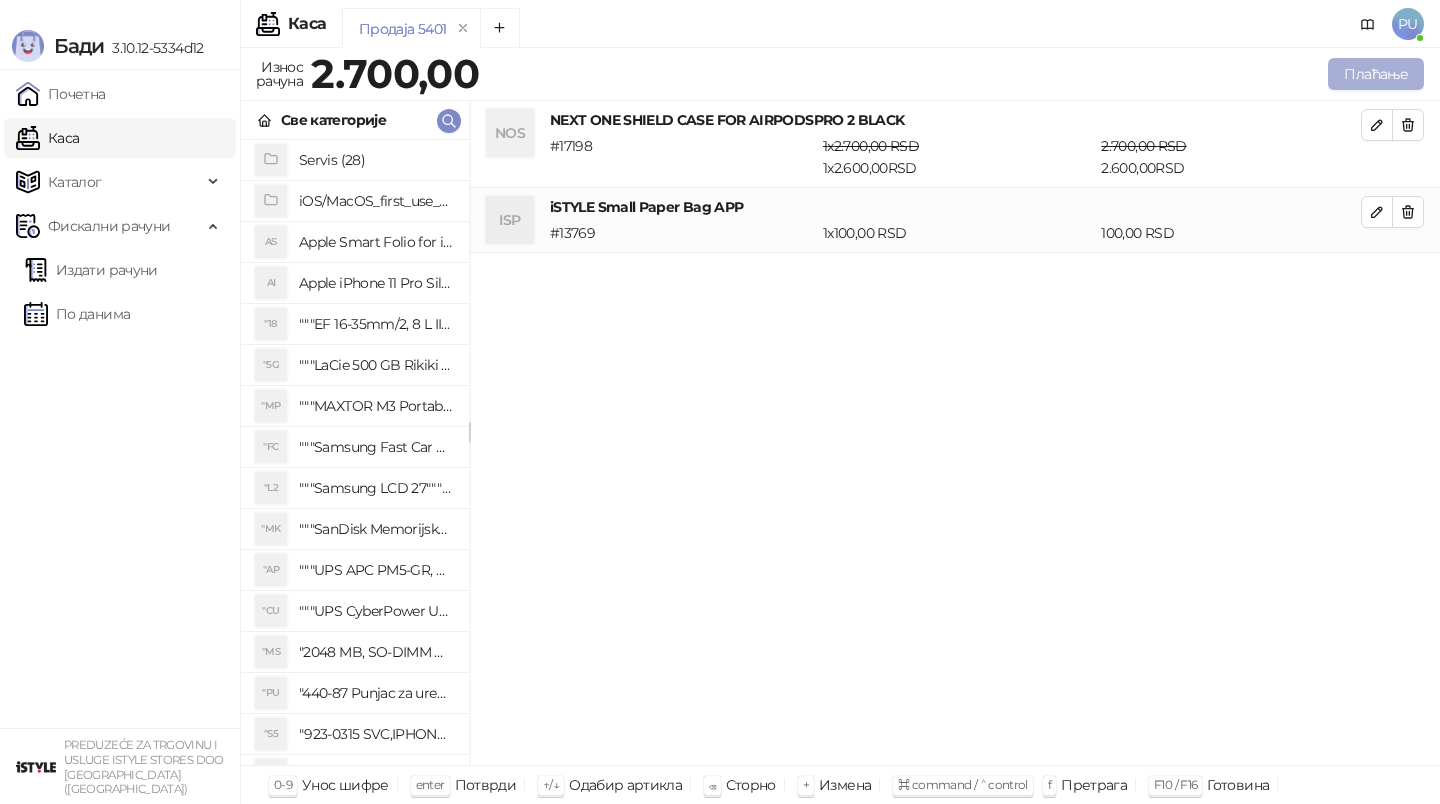 click on "Плаћање" at bounding box center [1376, 74] 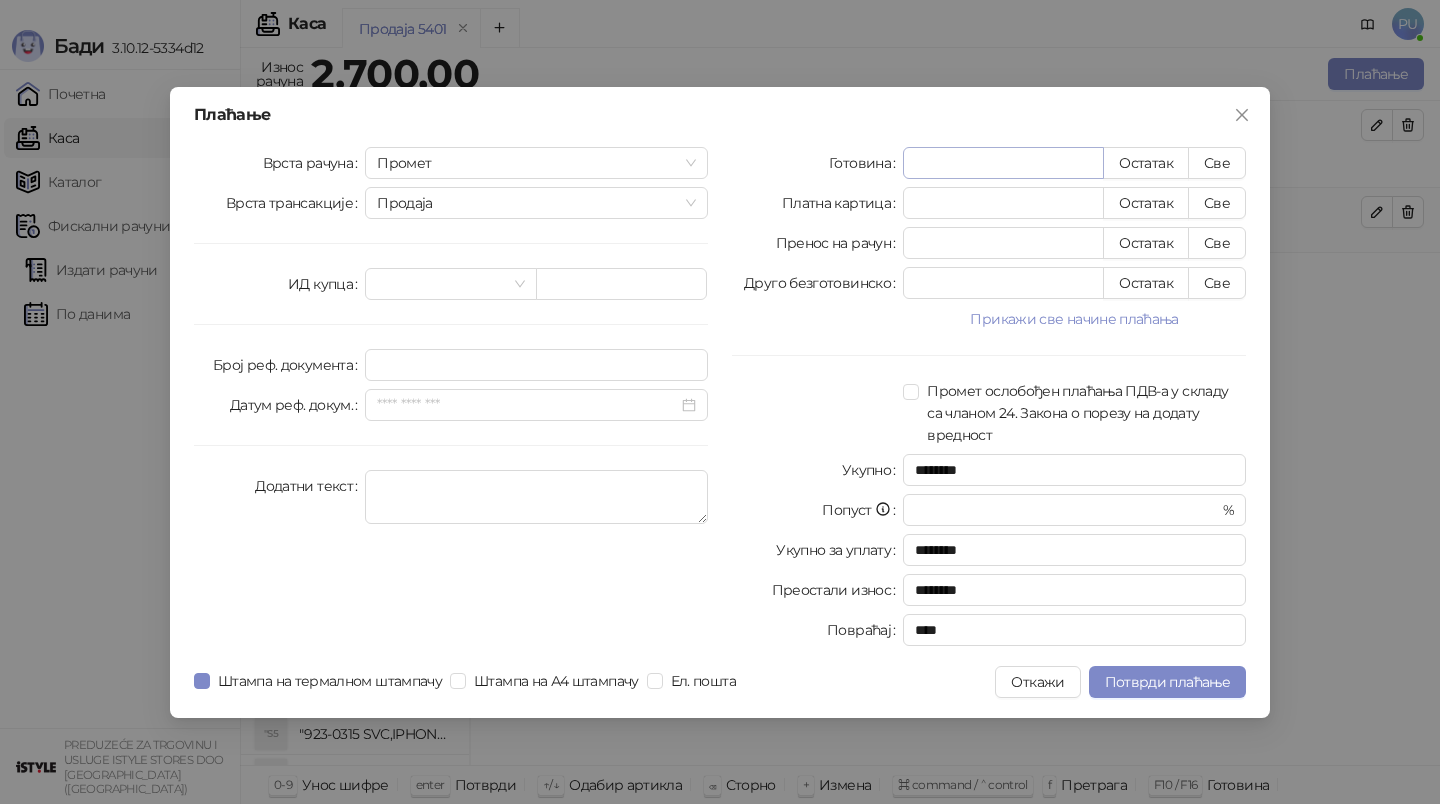 type on "*" 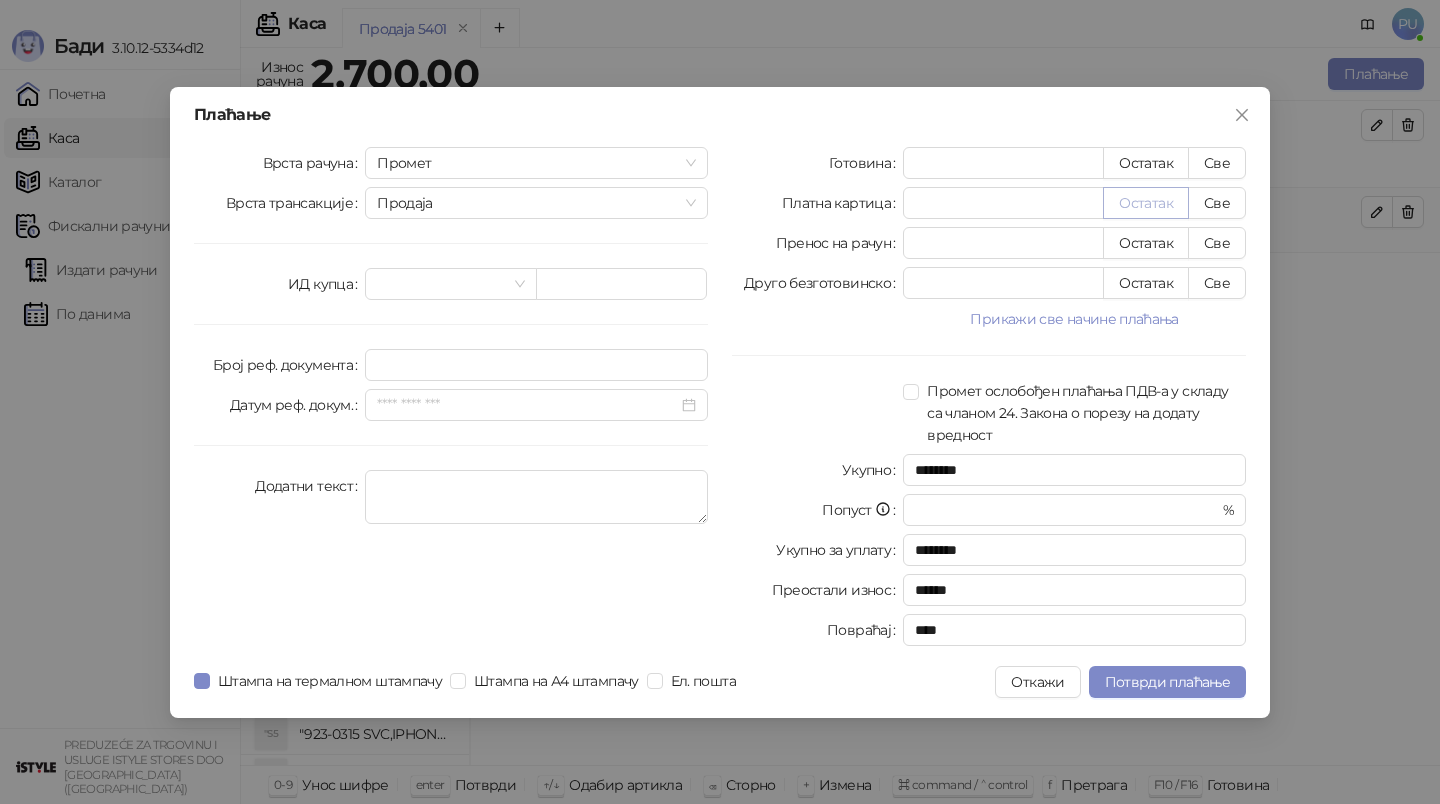 type on "****" 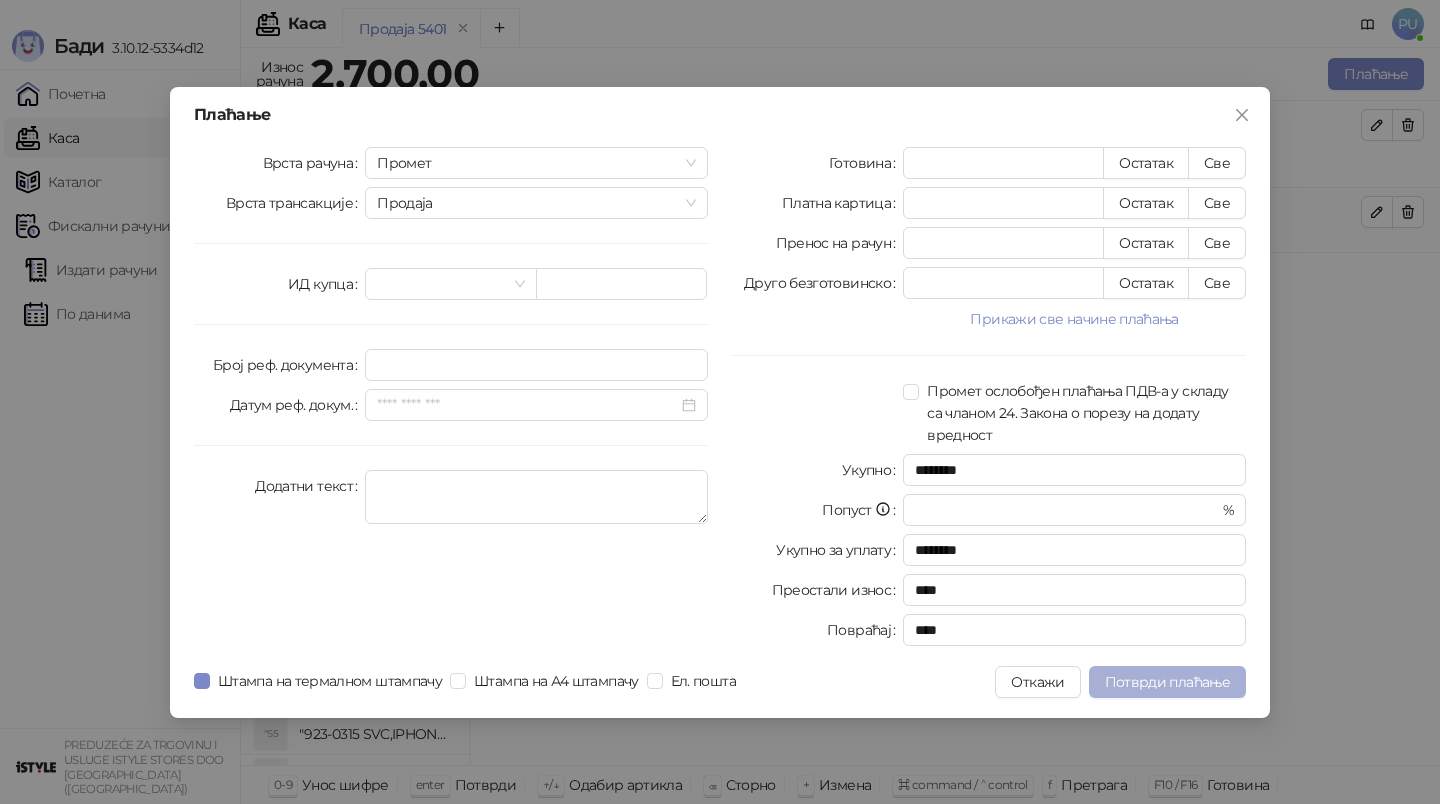 click on "Потврди плаћање" at bounding box center [1167, 682] 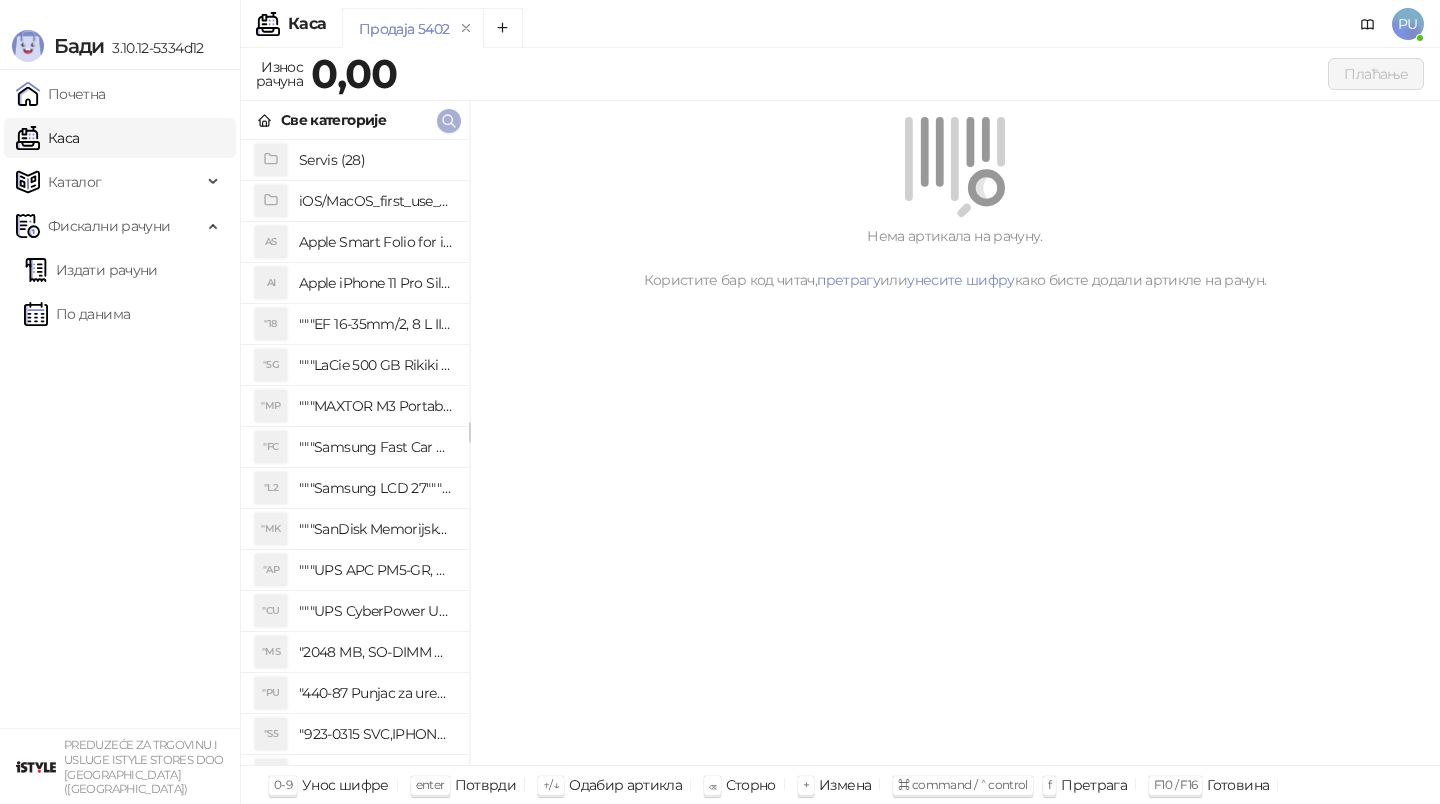 click at bounding box center (449, 121) 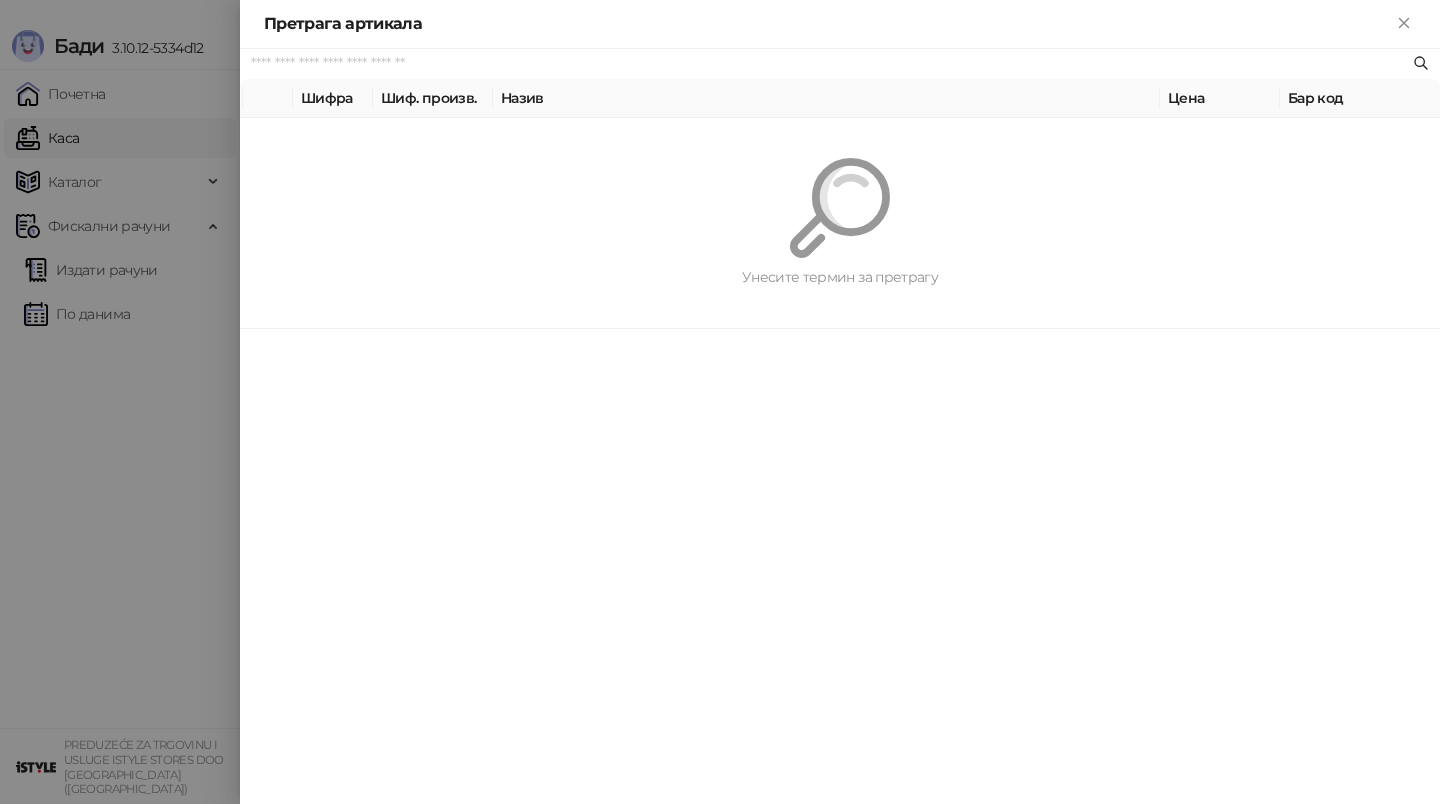 click on "Унесите термин за претрагу" at bounding box center [840, 223] 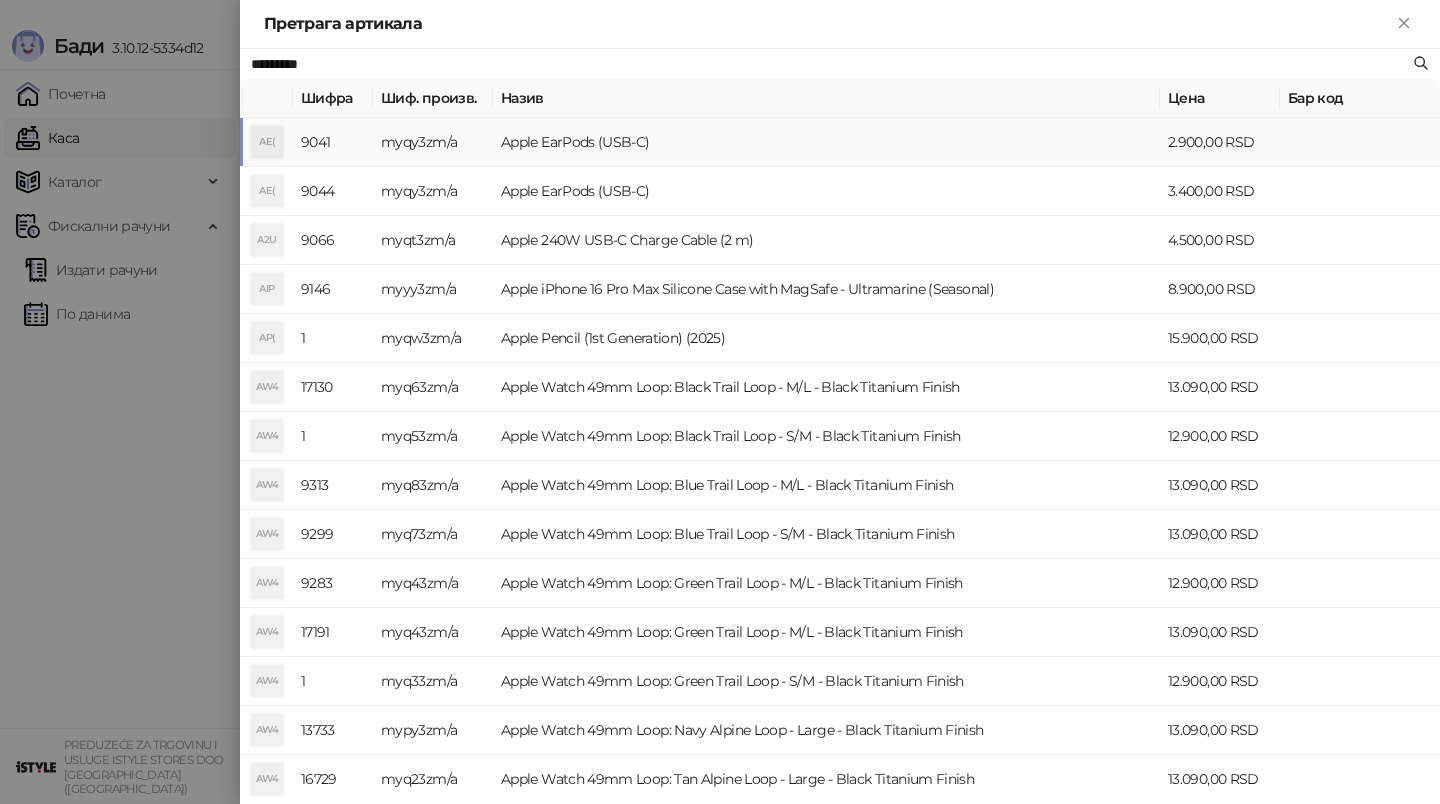 type on "*********" 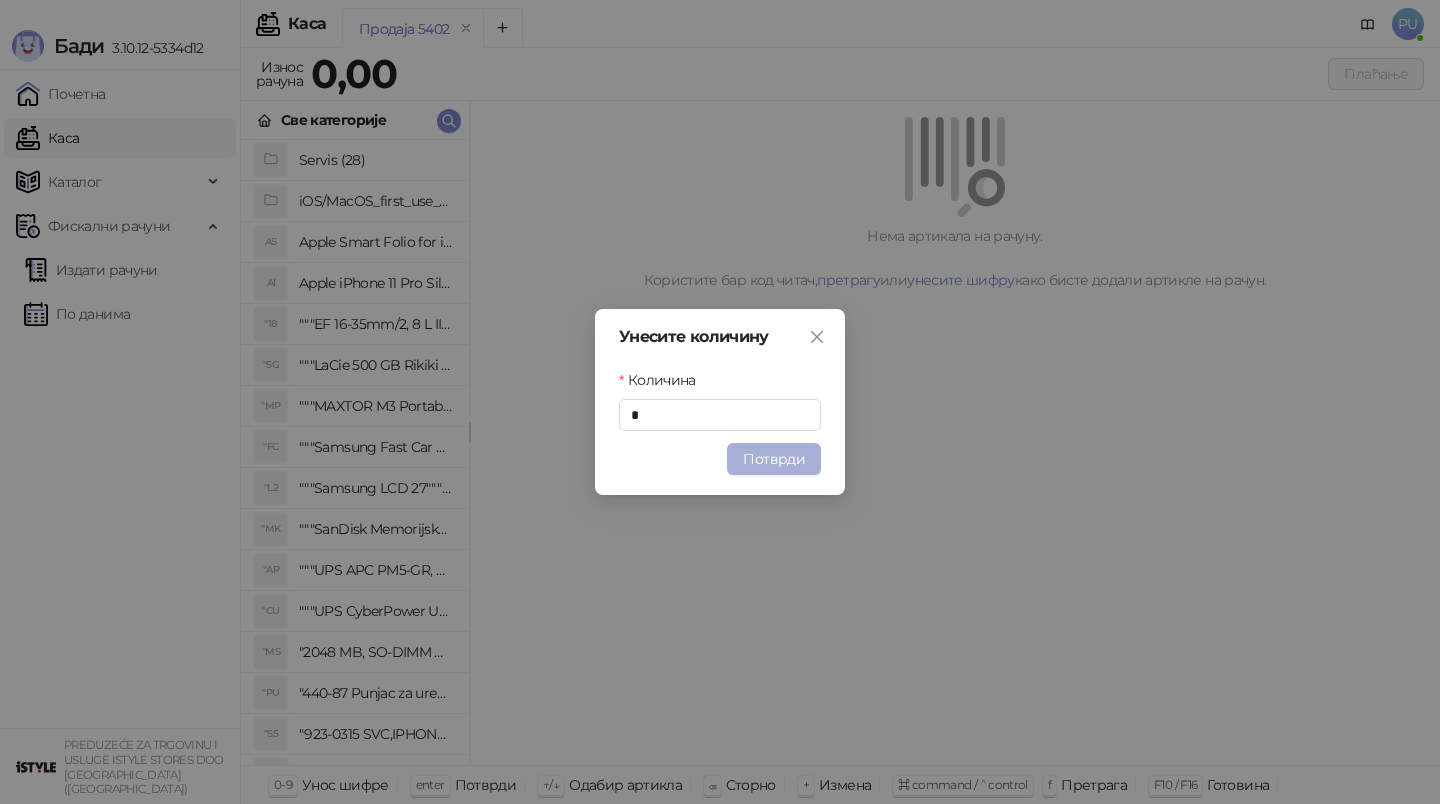 click on "Потврди" at bounding box center (774, 459) 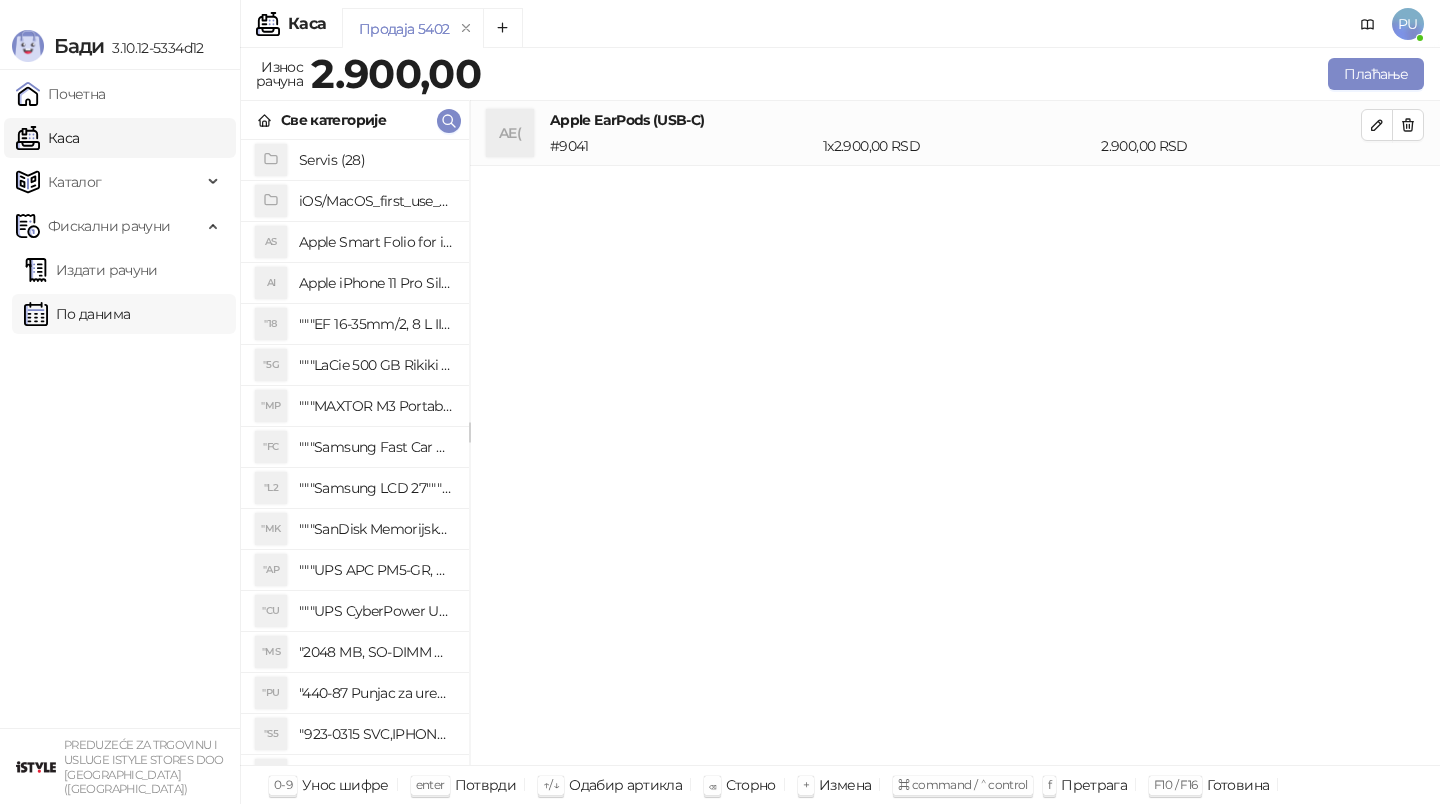 click on "По данима" at bounding box center [77, 314] 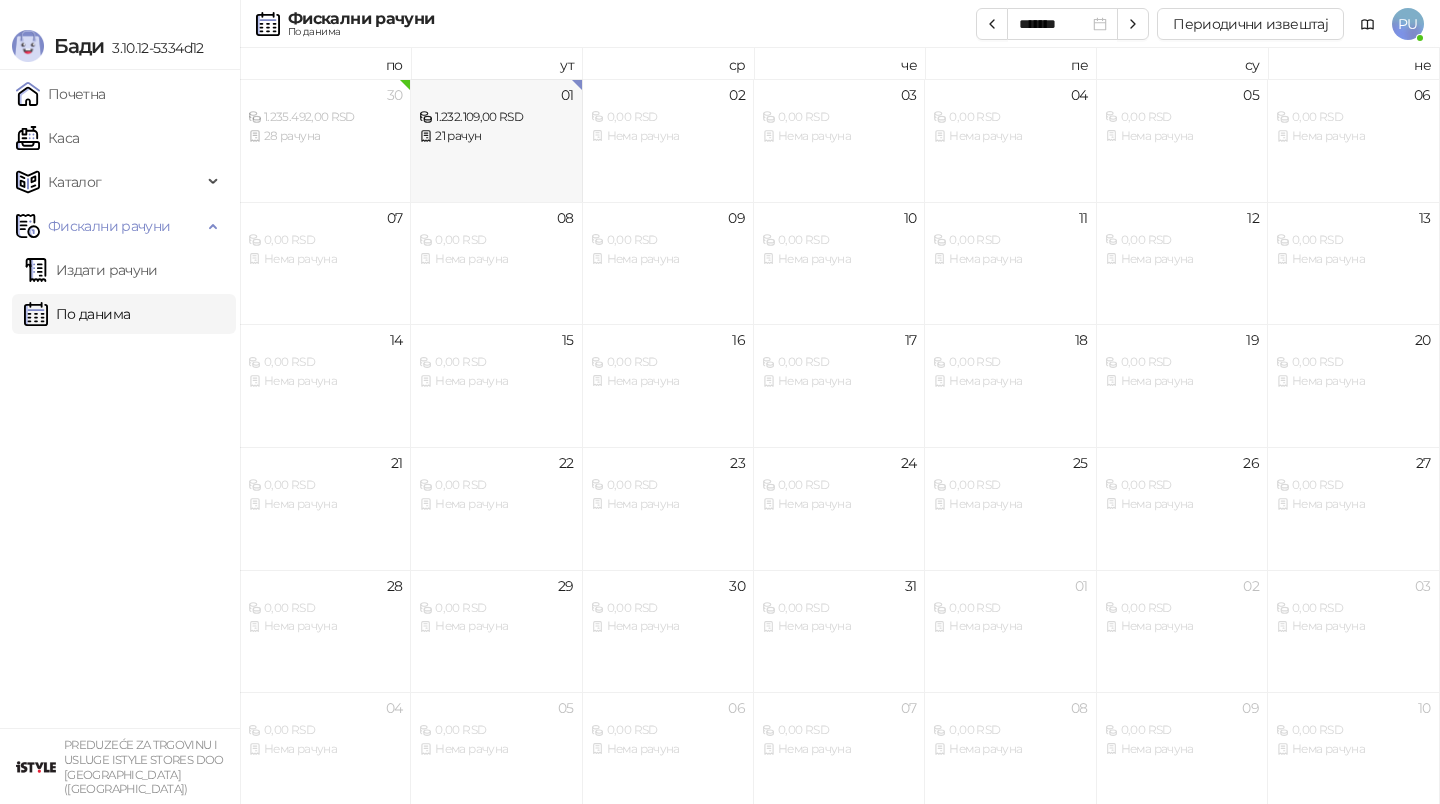 click on "01   1.232.109,00 RSD   21 рачун" at bounding box center [496, 140] 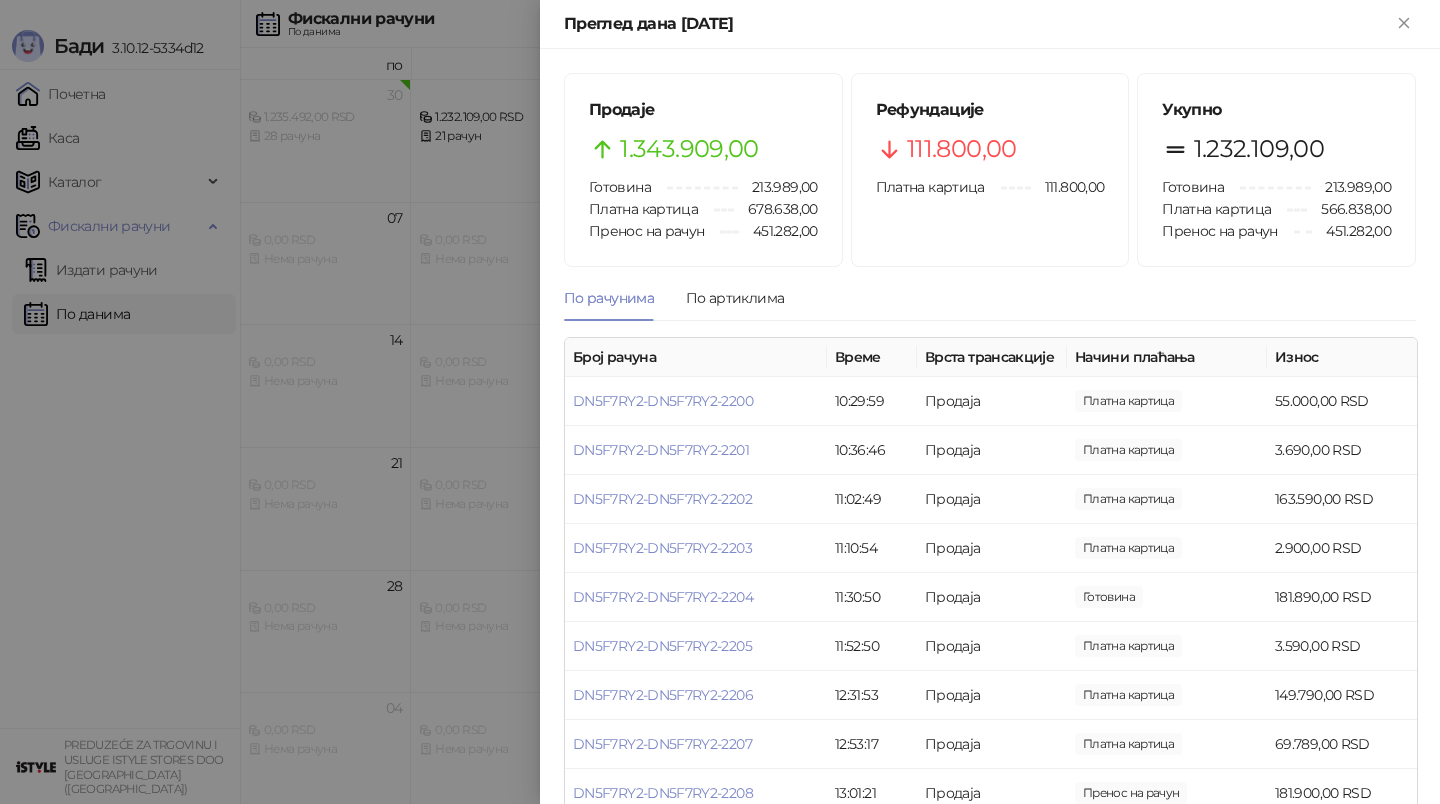 click at bounding box center (720, 402) 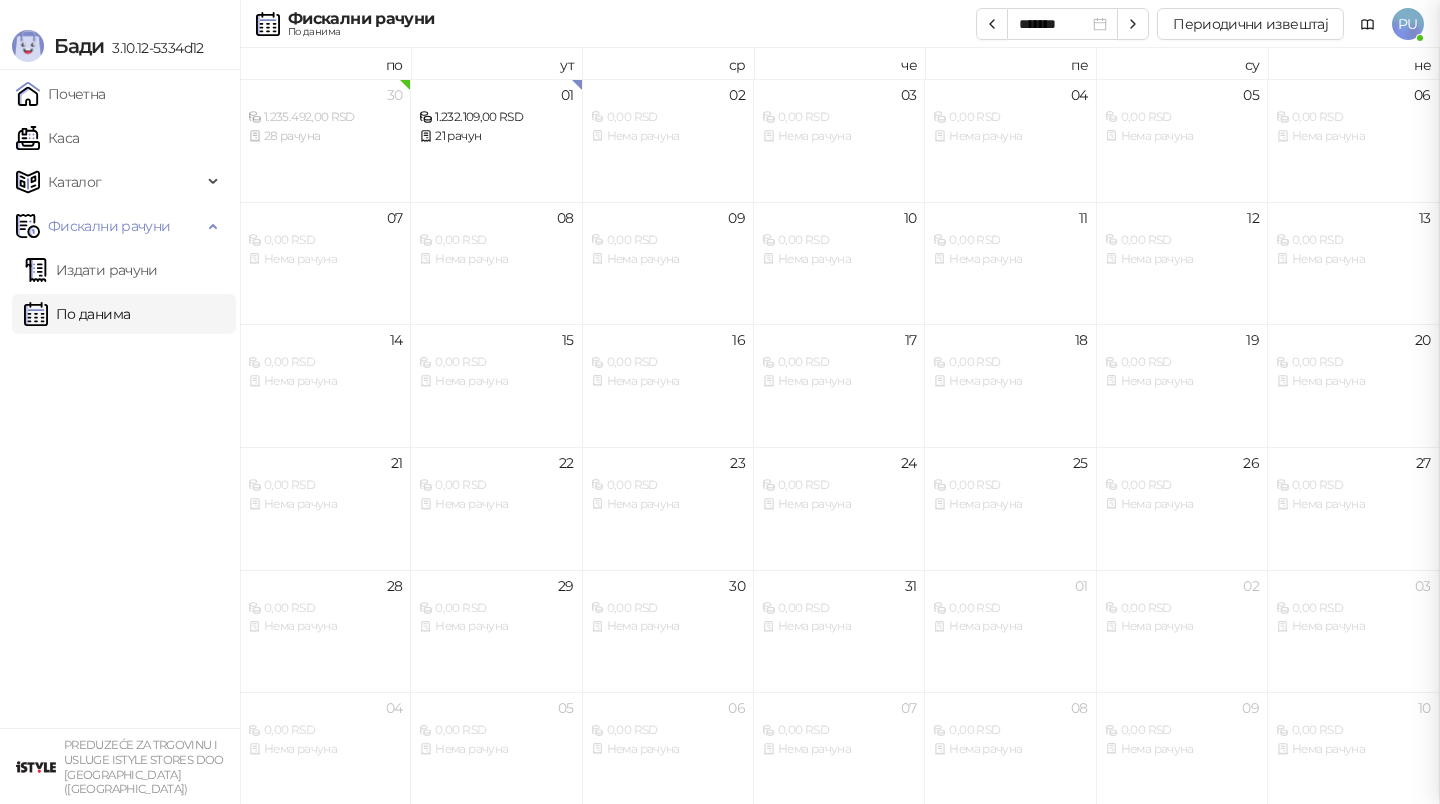 click on "Каса" at bounding box center [47, 138] 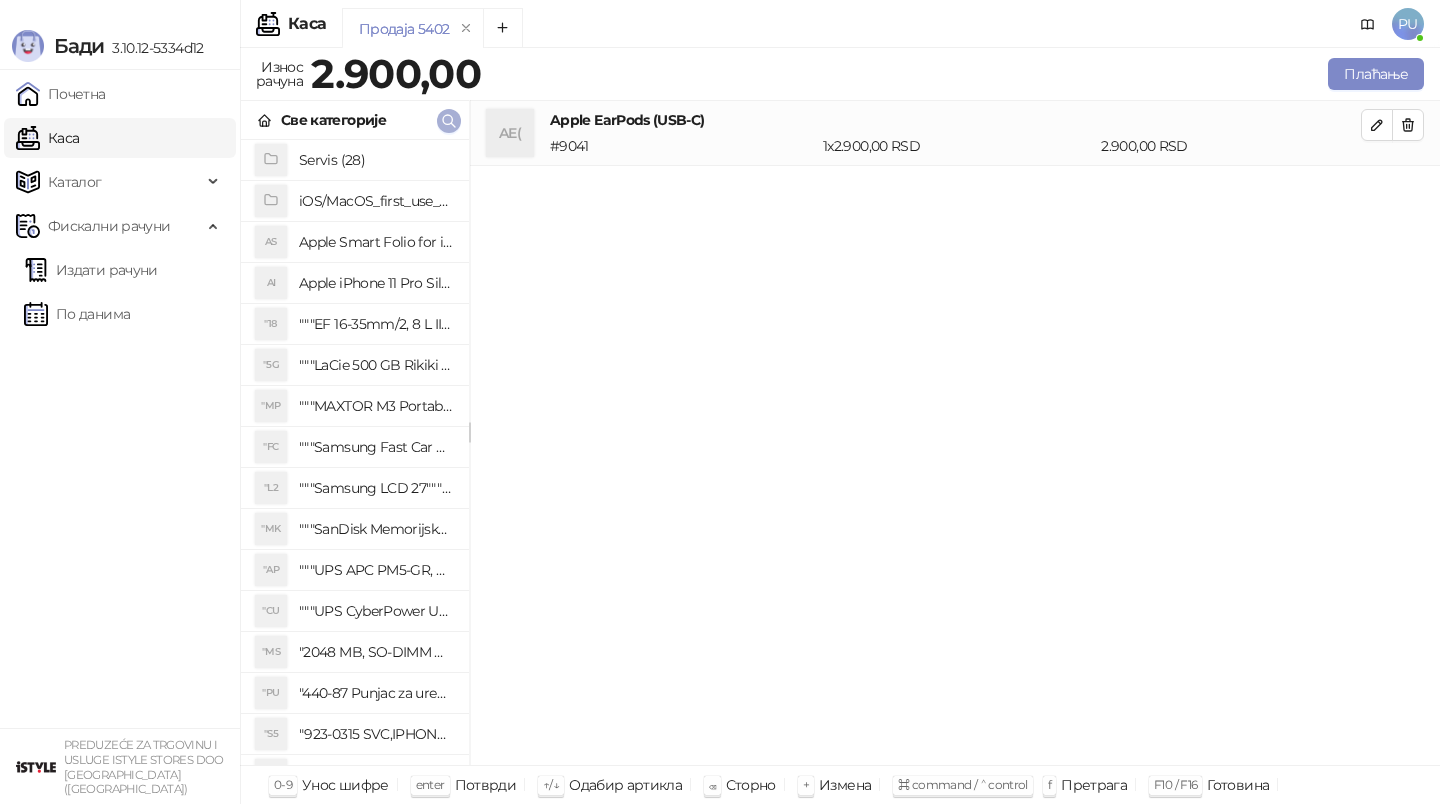 click 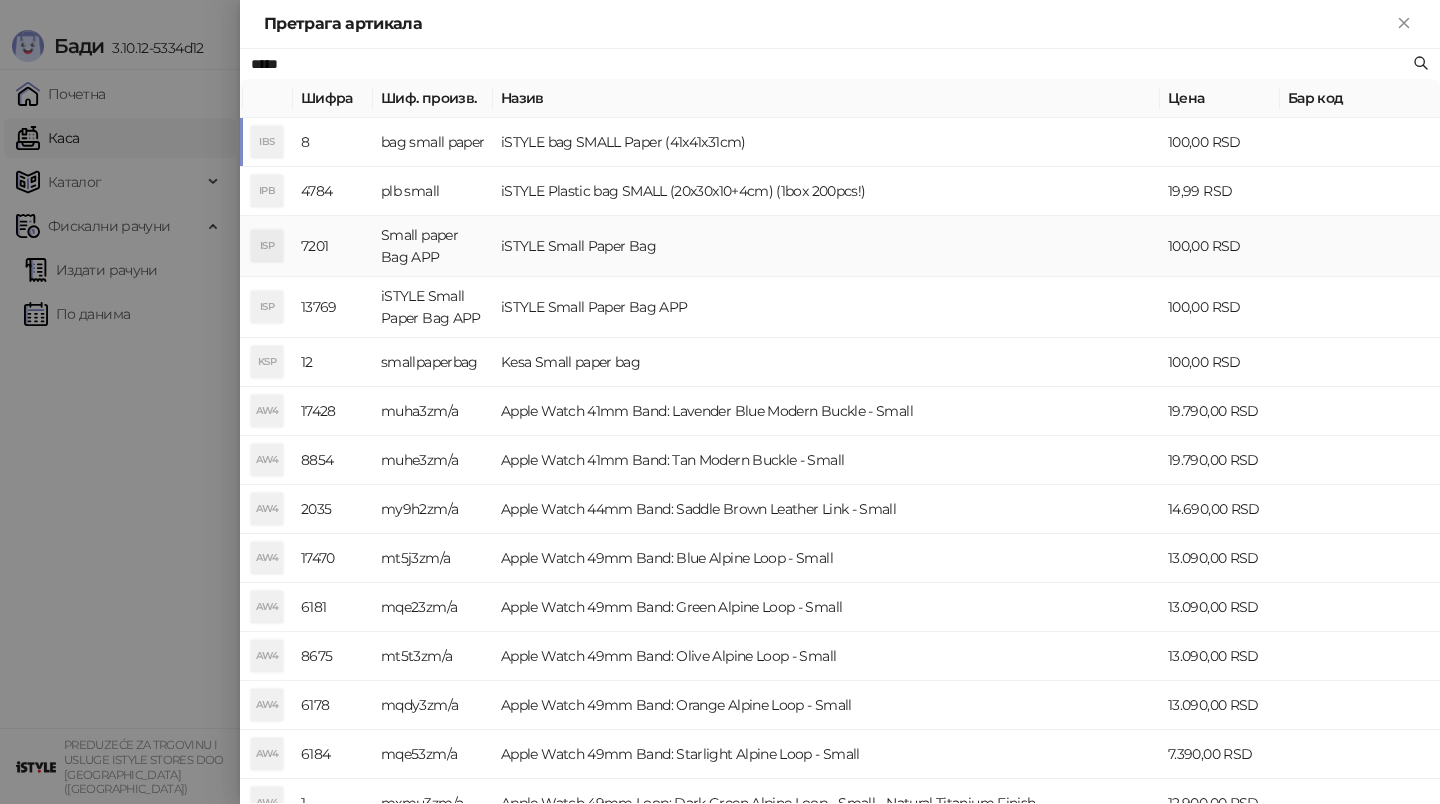 type on "*****" 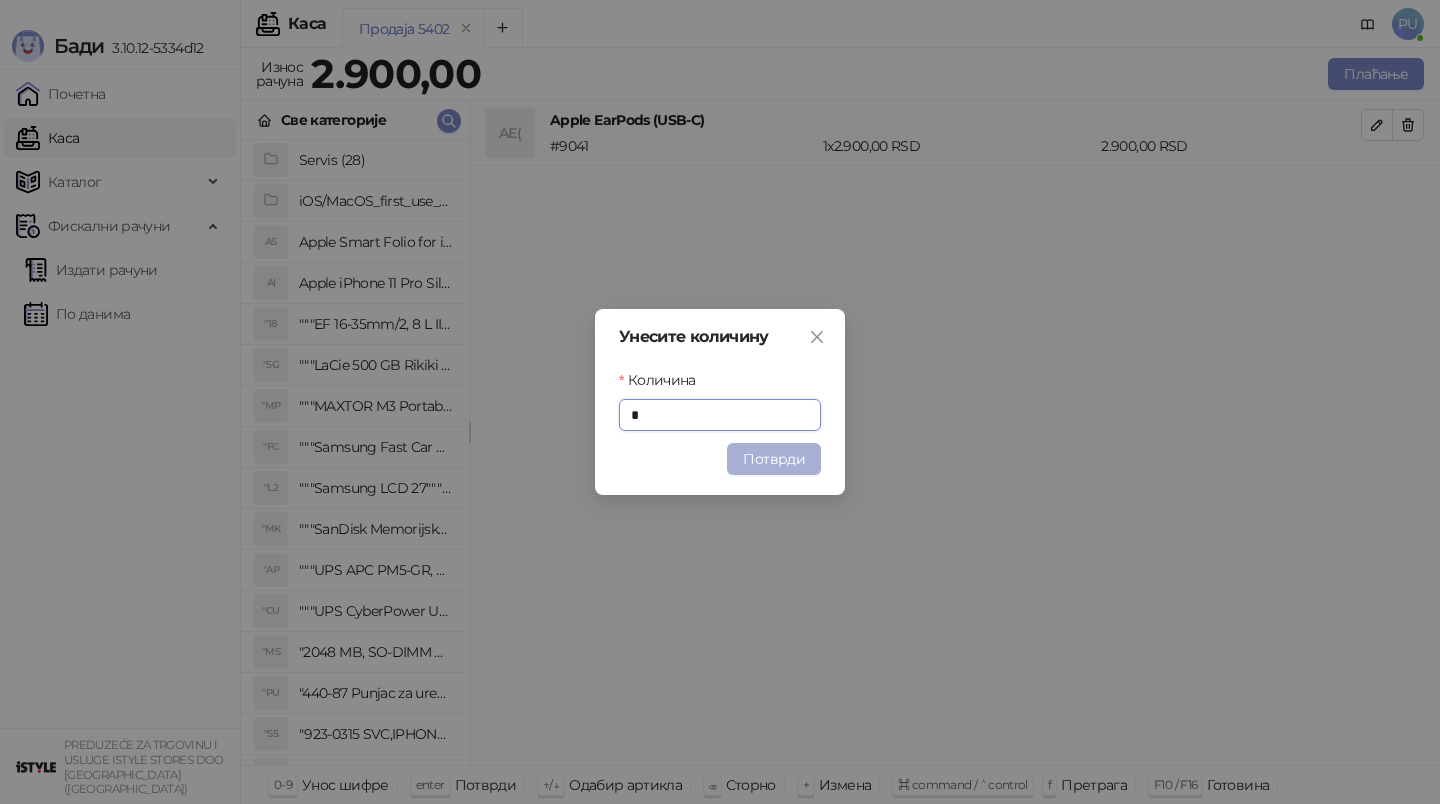 click on "Потврди" at bounding box center (774, 459) 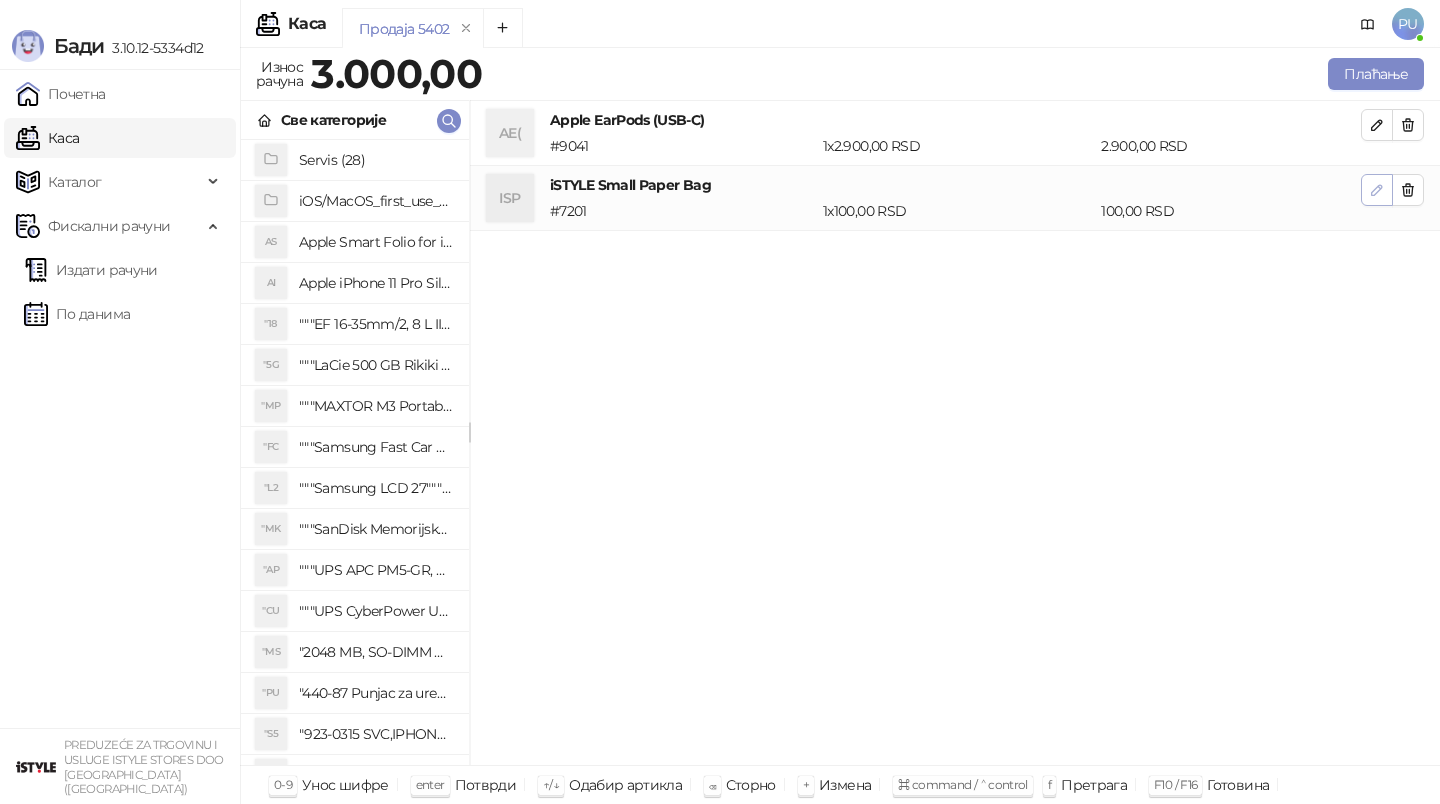click 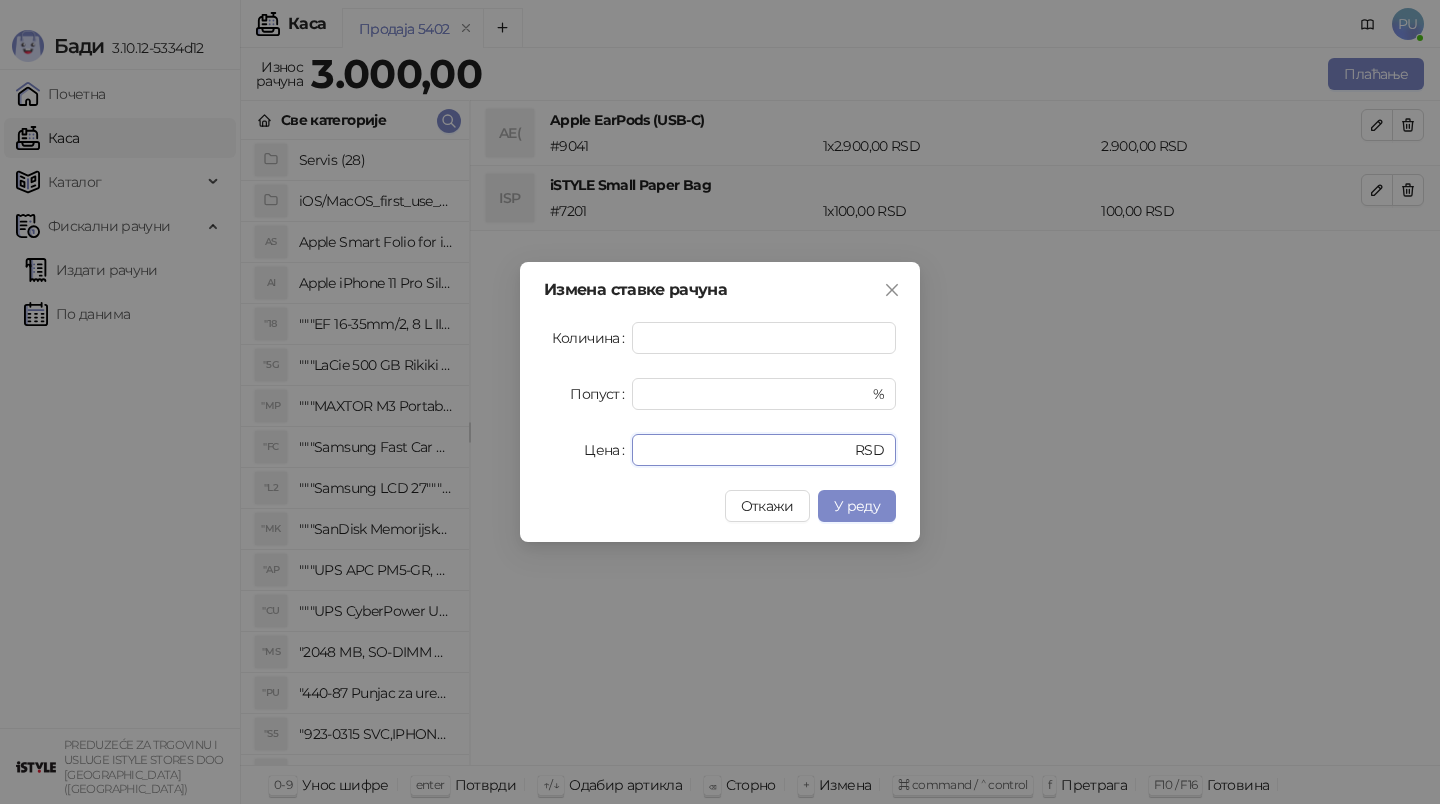 drag, startPoint x: 679, startPoint y: 451, endPoint x: 485, endPoint y: 451, distance: 194 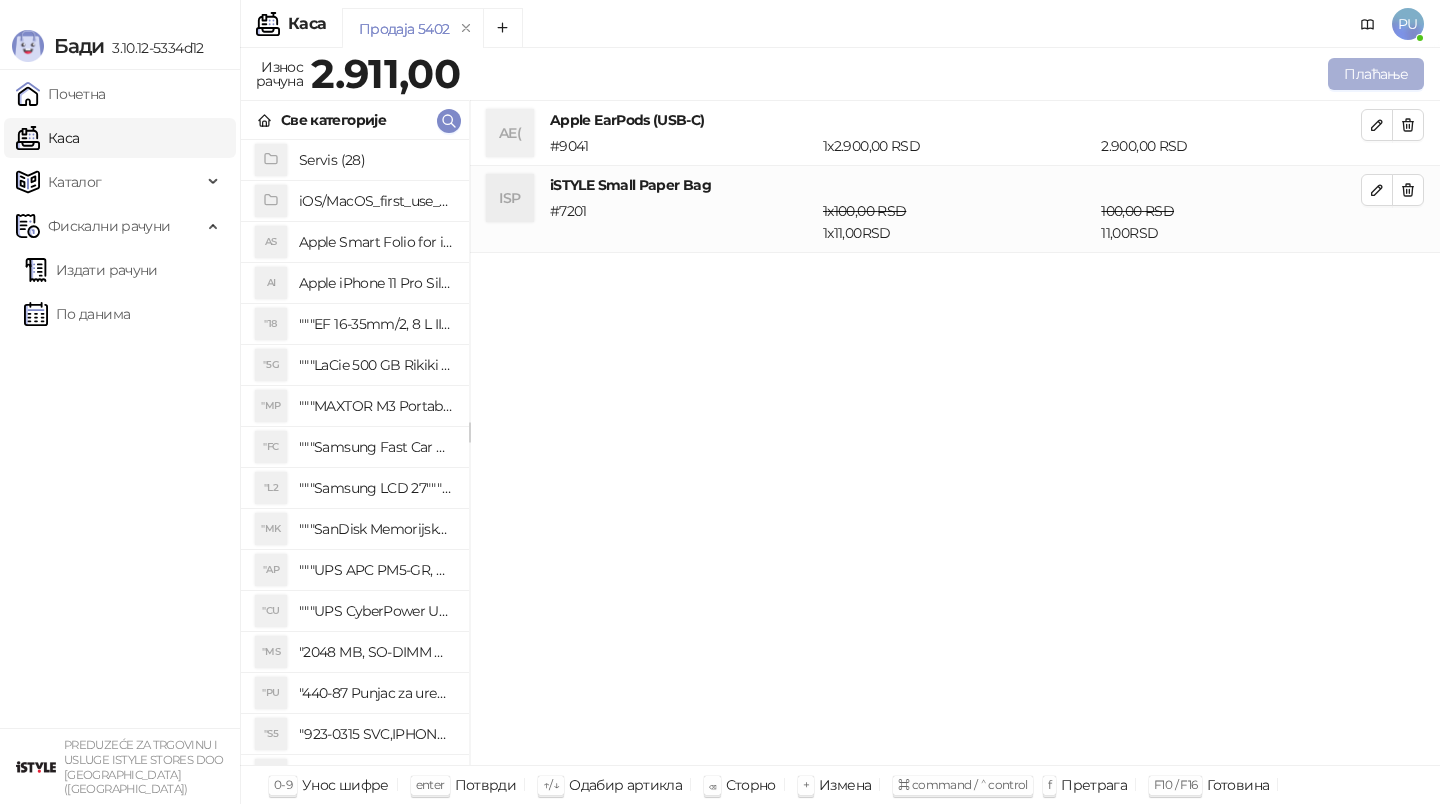 click on "Плаћање" at bounding box center [1376, 74] 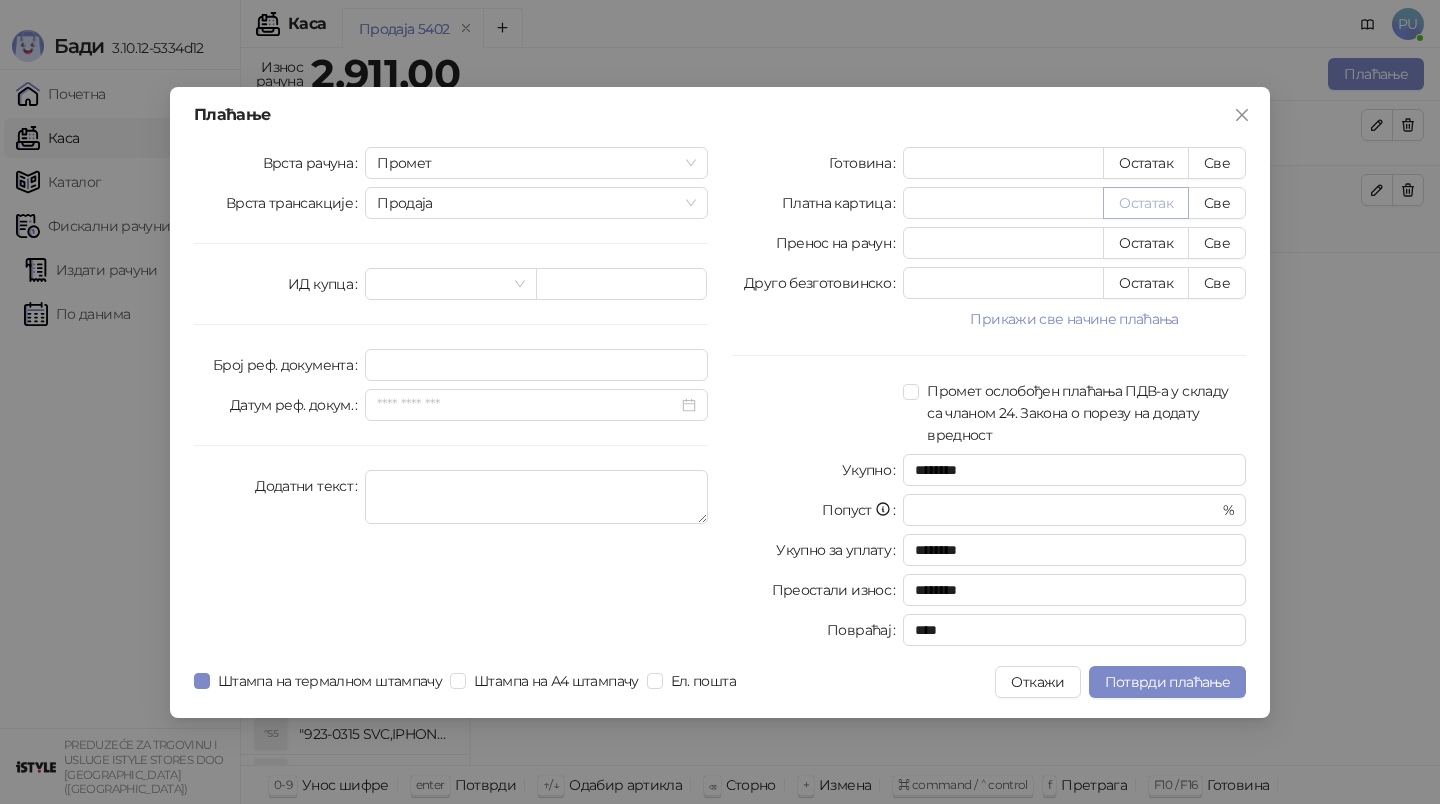 click on "Остатак" at bounding box center [1146, 203] 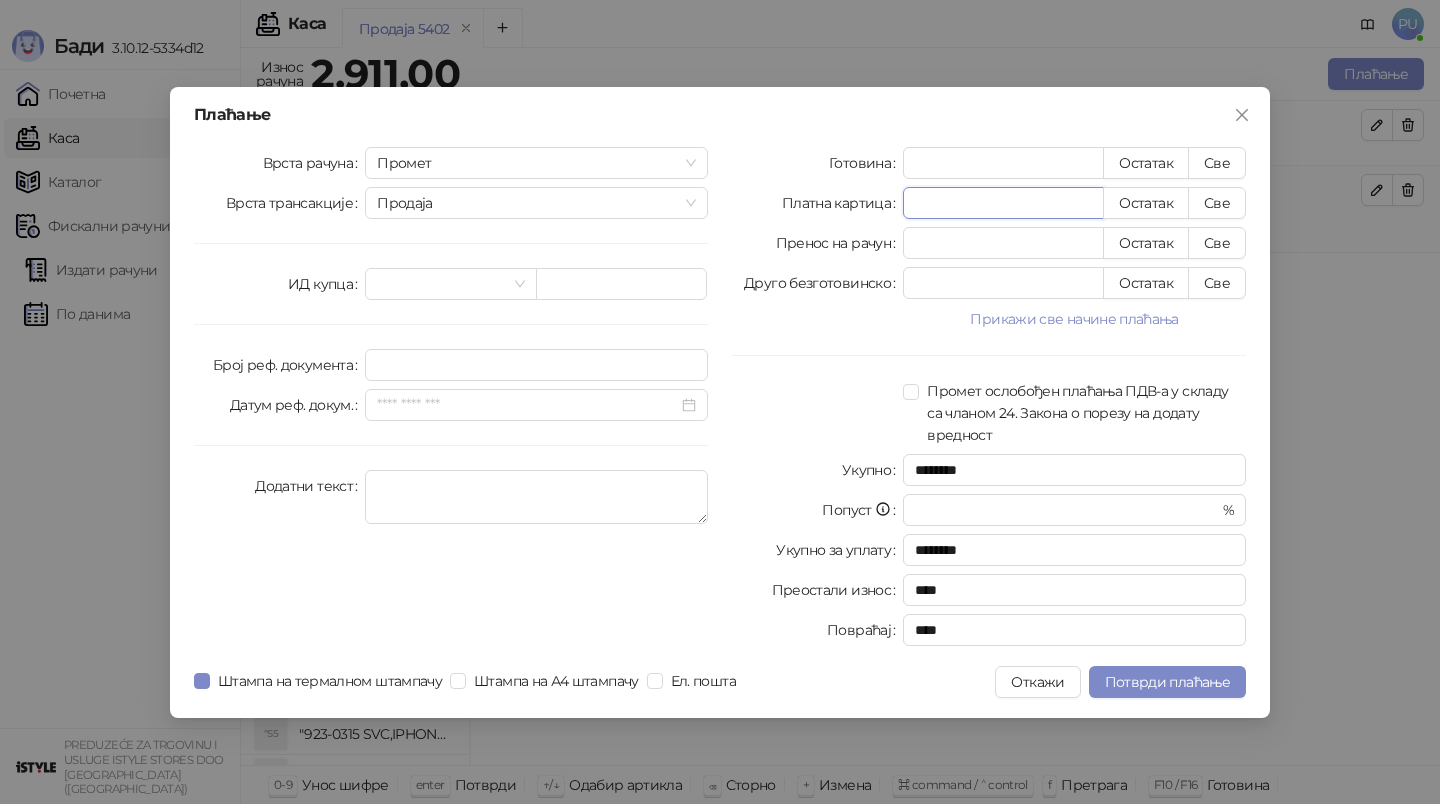 drag, startPoint x: 965, startPoint y: 208, endPoint x: 788, endPoint y: 208, distance: 177 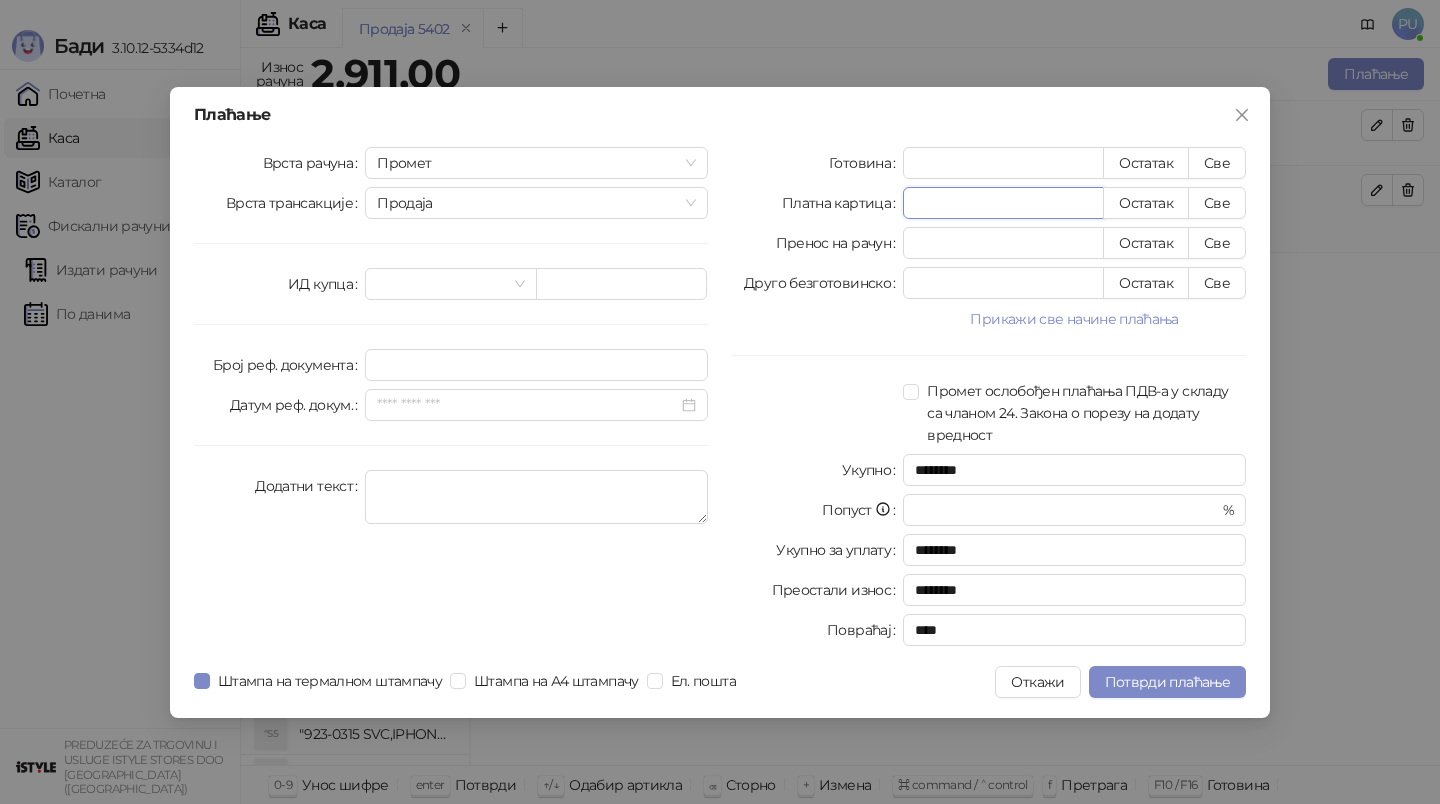 type on "**" 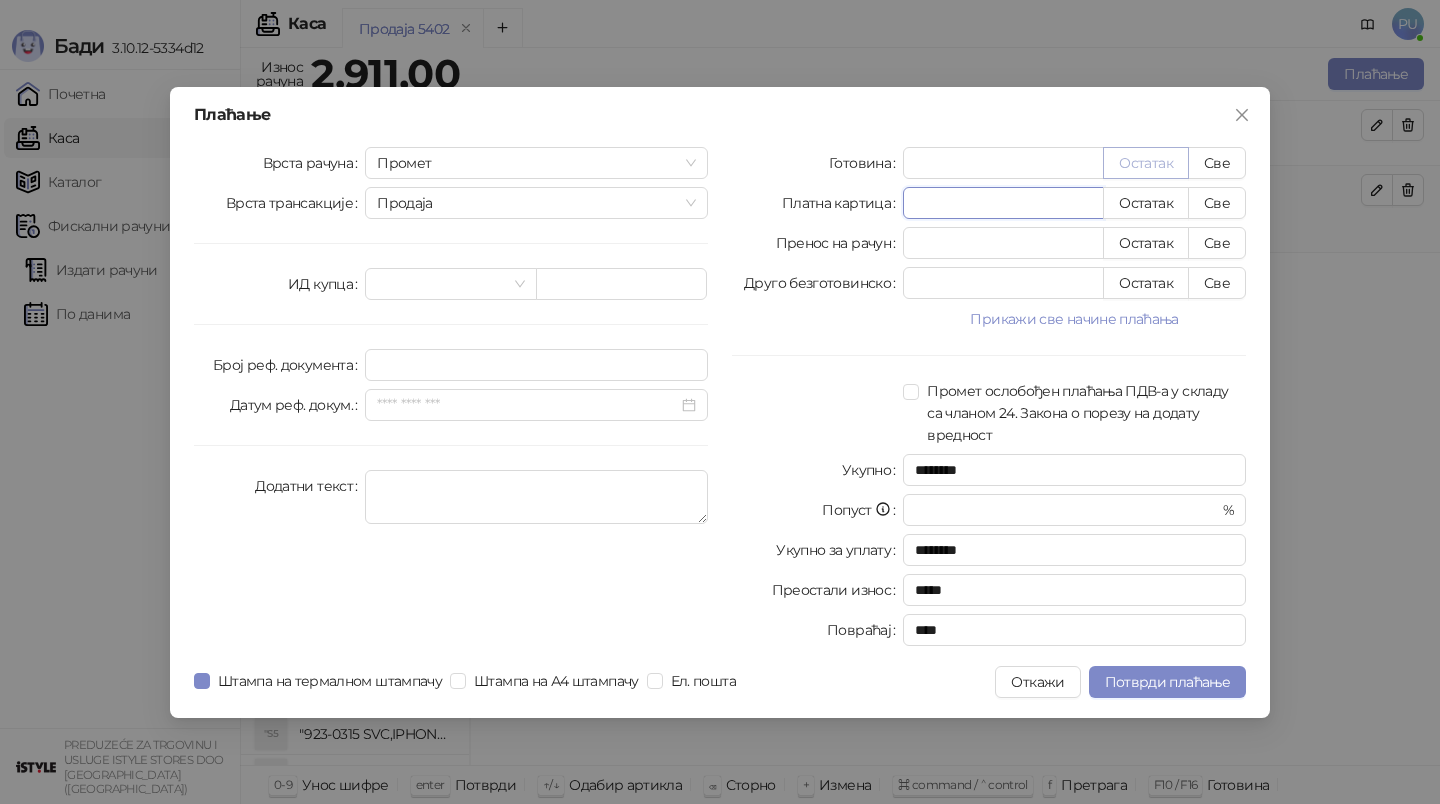type on "****" 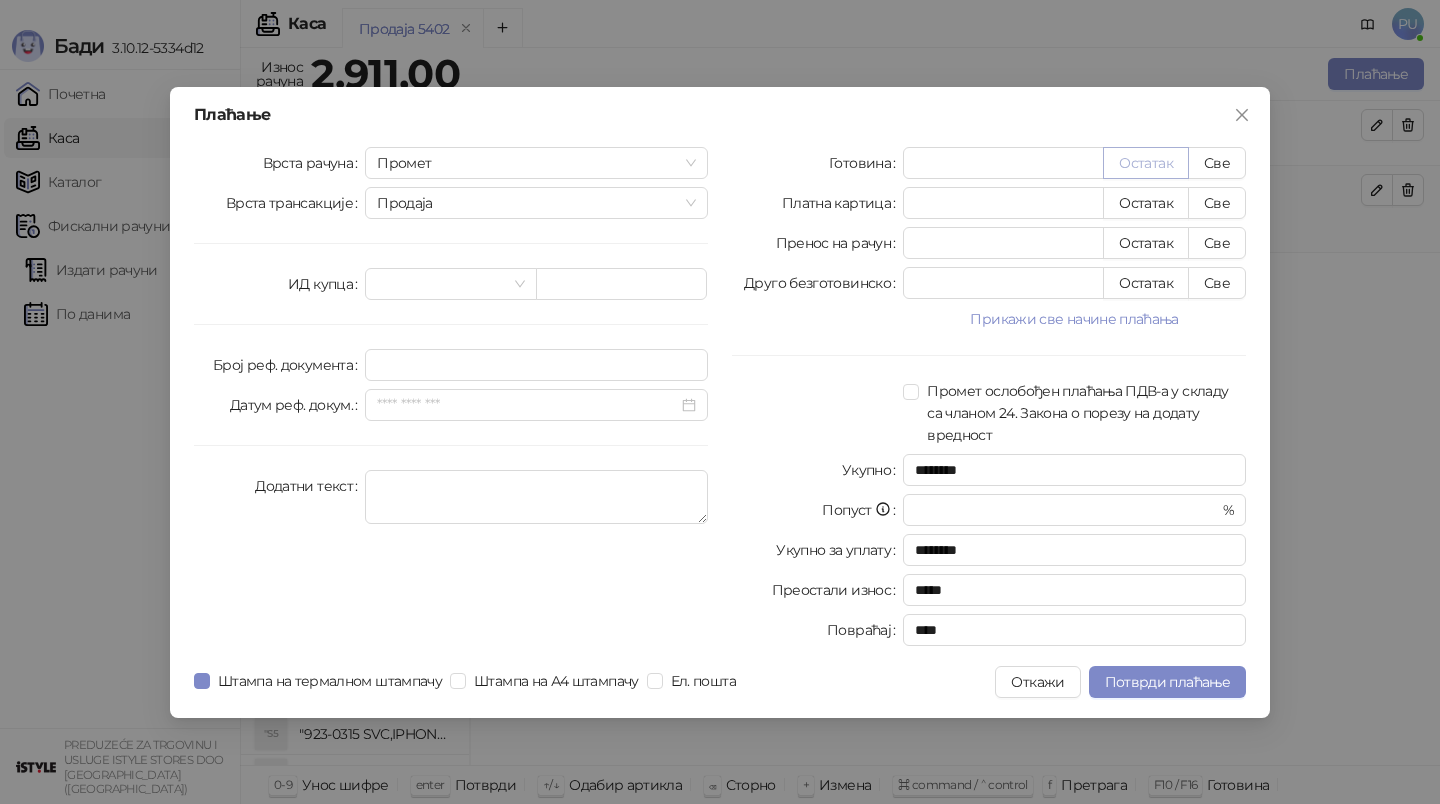 click on "Остатак" at bounding box center (1146, 163) 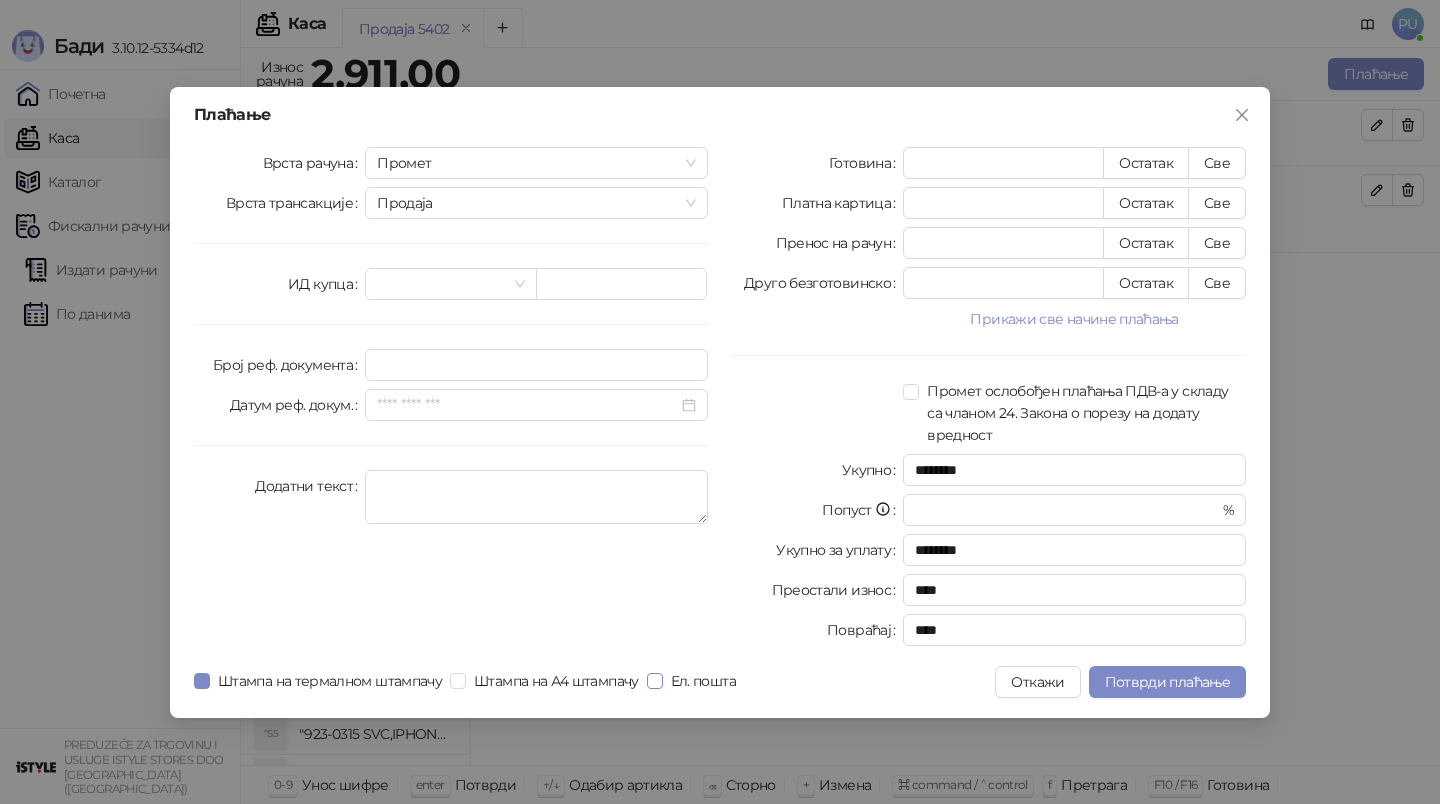 click on "Ел. пошта" at bounding box center [703, 681] 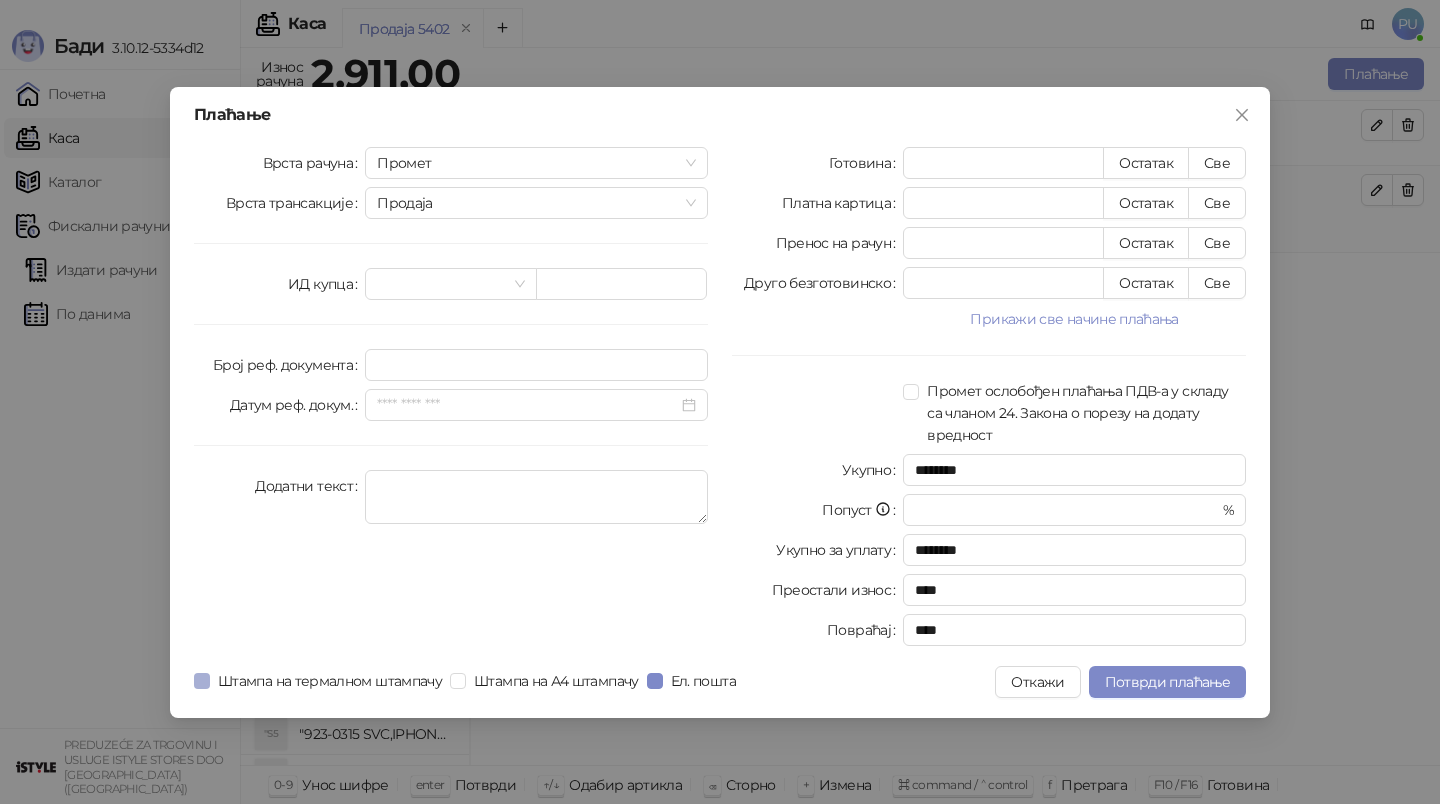 click on "Штампа на термалном штампачу" at bounding box center (330, 681) 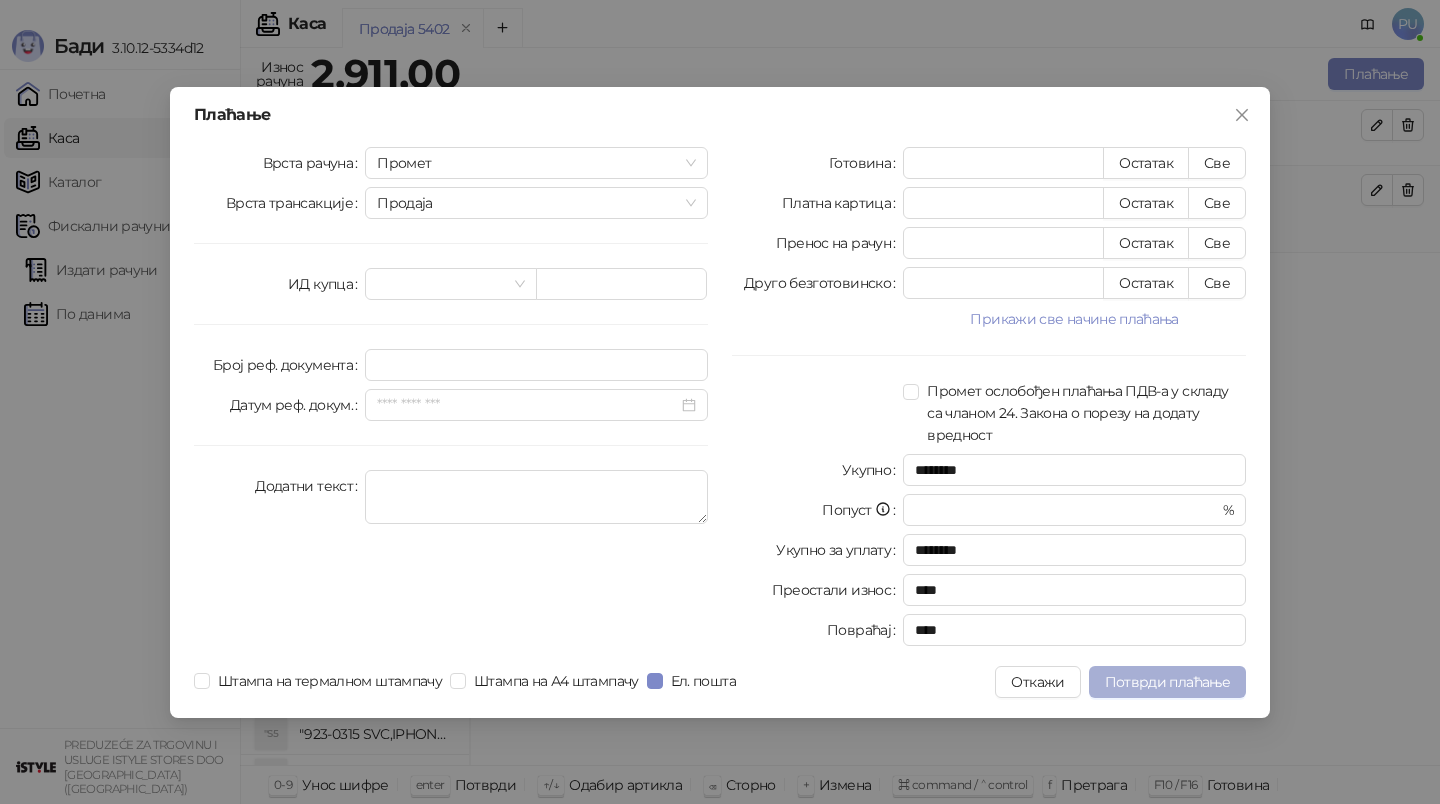 click on "Потврди плаћање" at bounding box center [1167, 682] 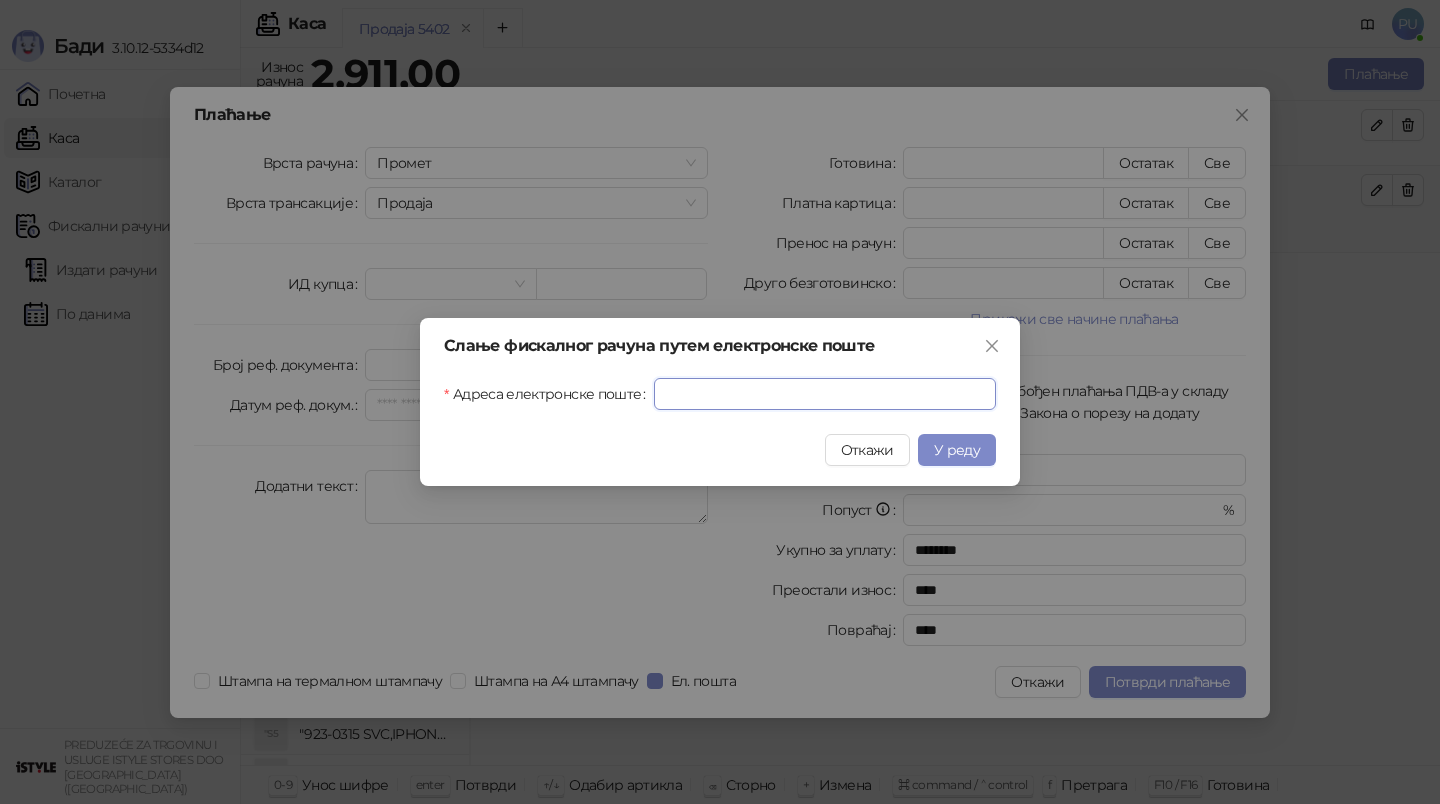 click on "Адреса електронске поште" at bounding box center [825, 394] 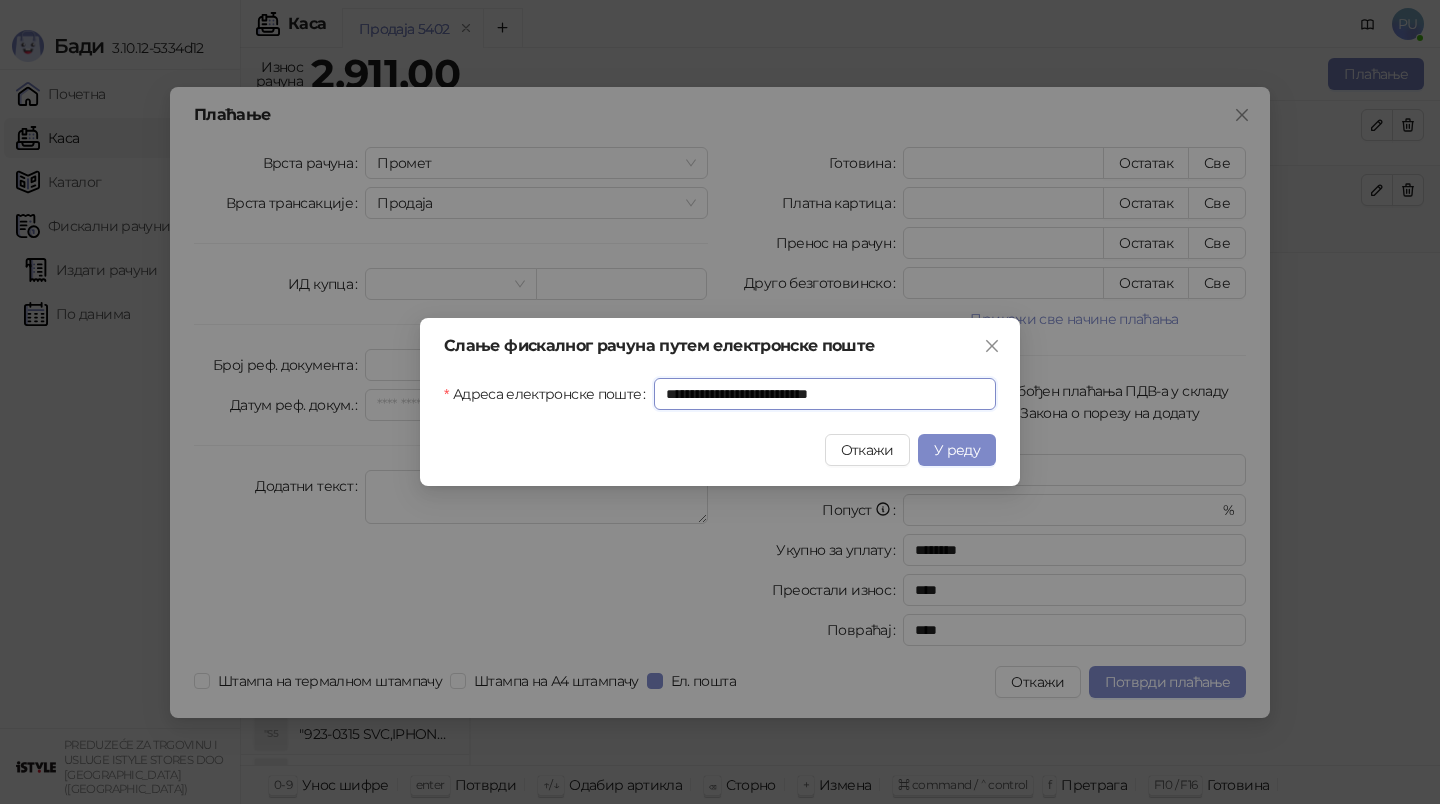 type on "**********" 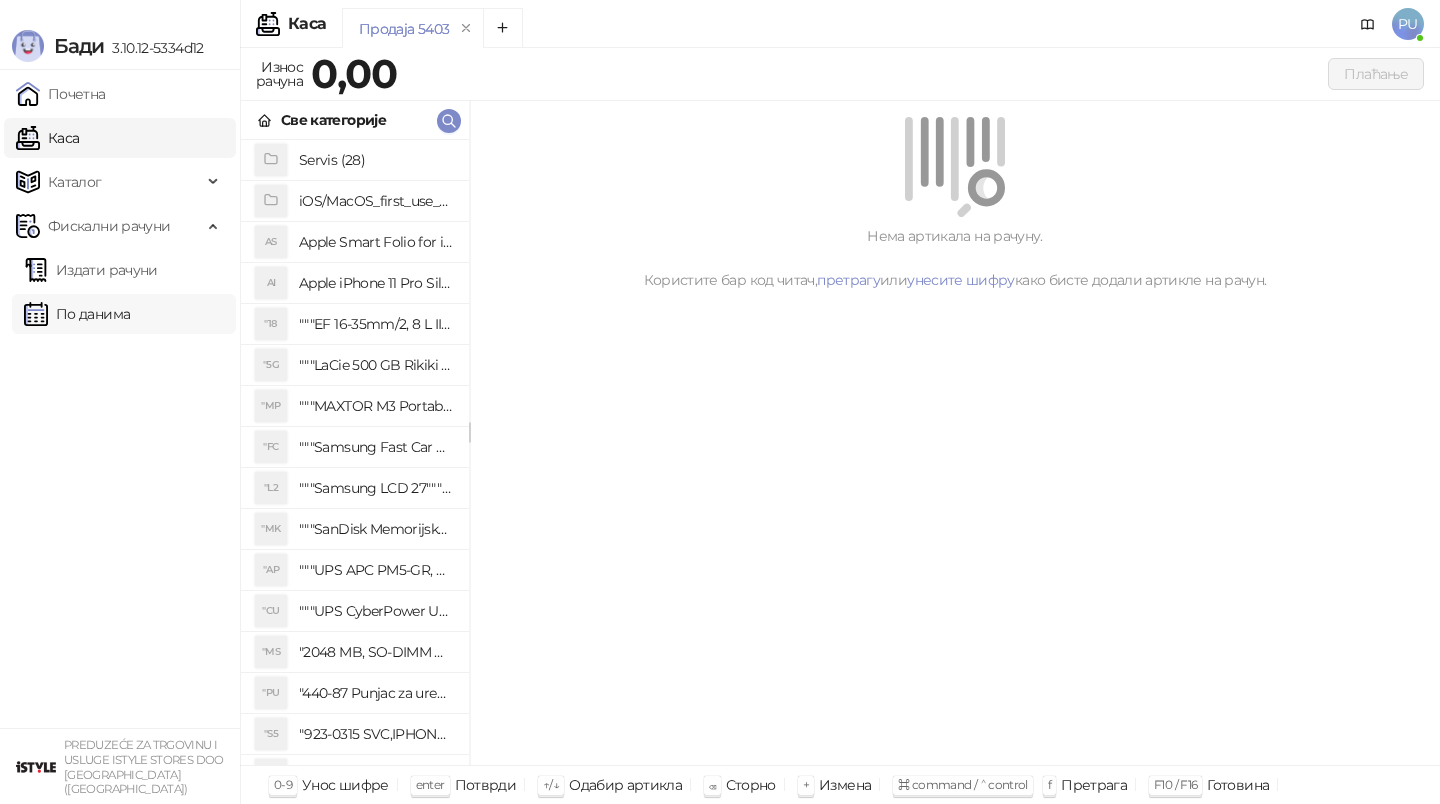 click on "По данима" at bounding box center (77, 314) 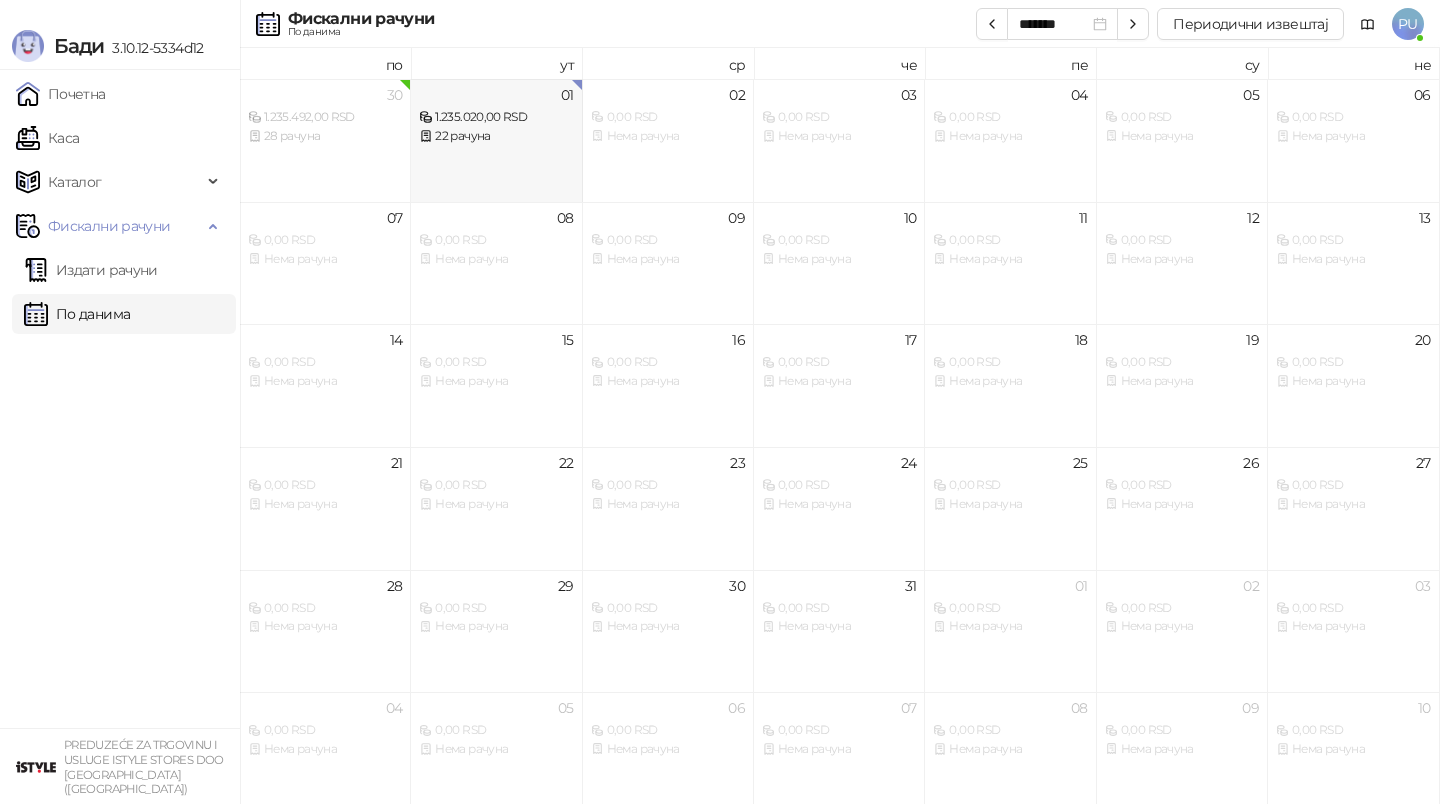click on "01   1.235.020,00 RSD   22 рачуна" at bounding box center [496, 140] 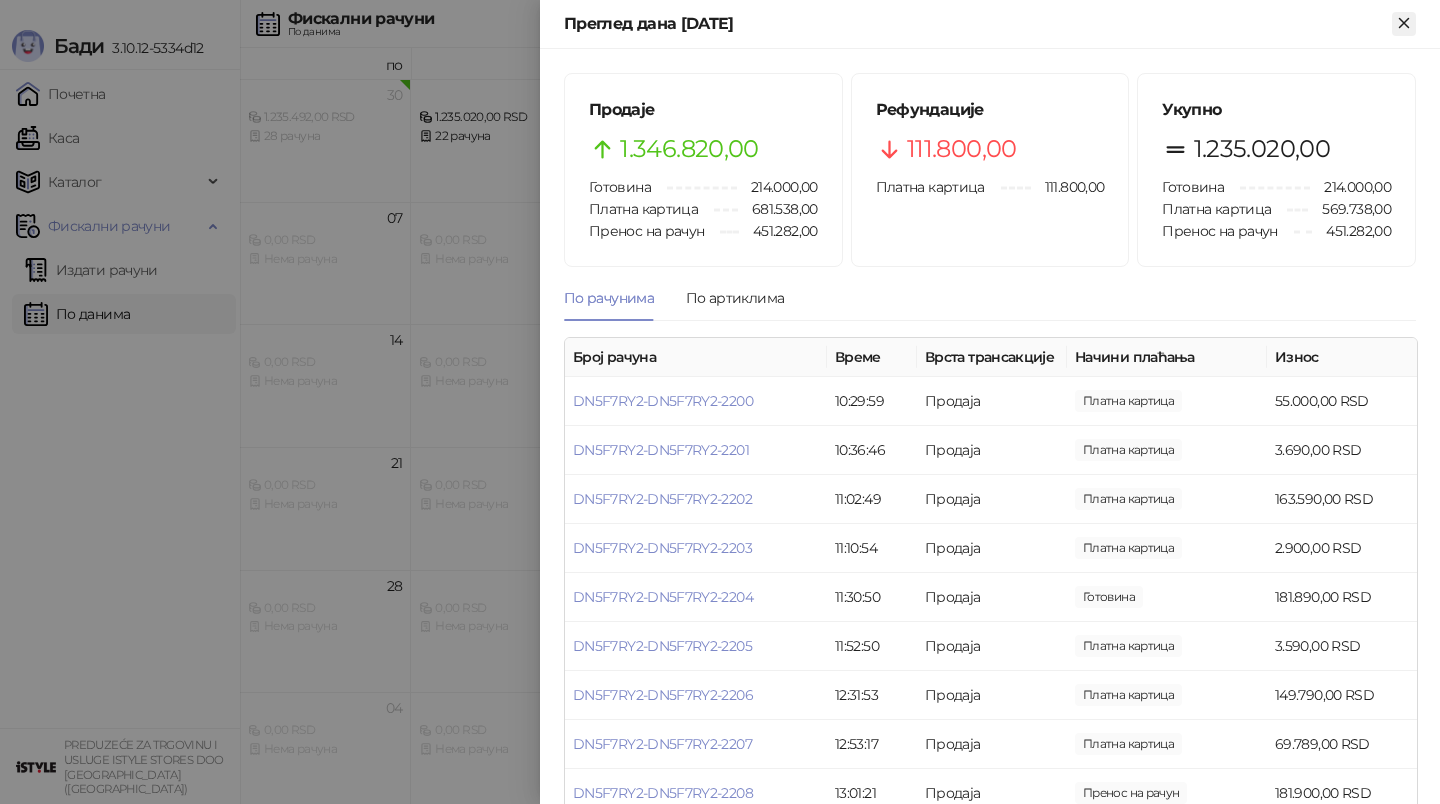 click 